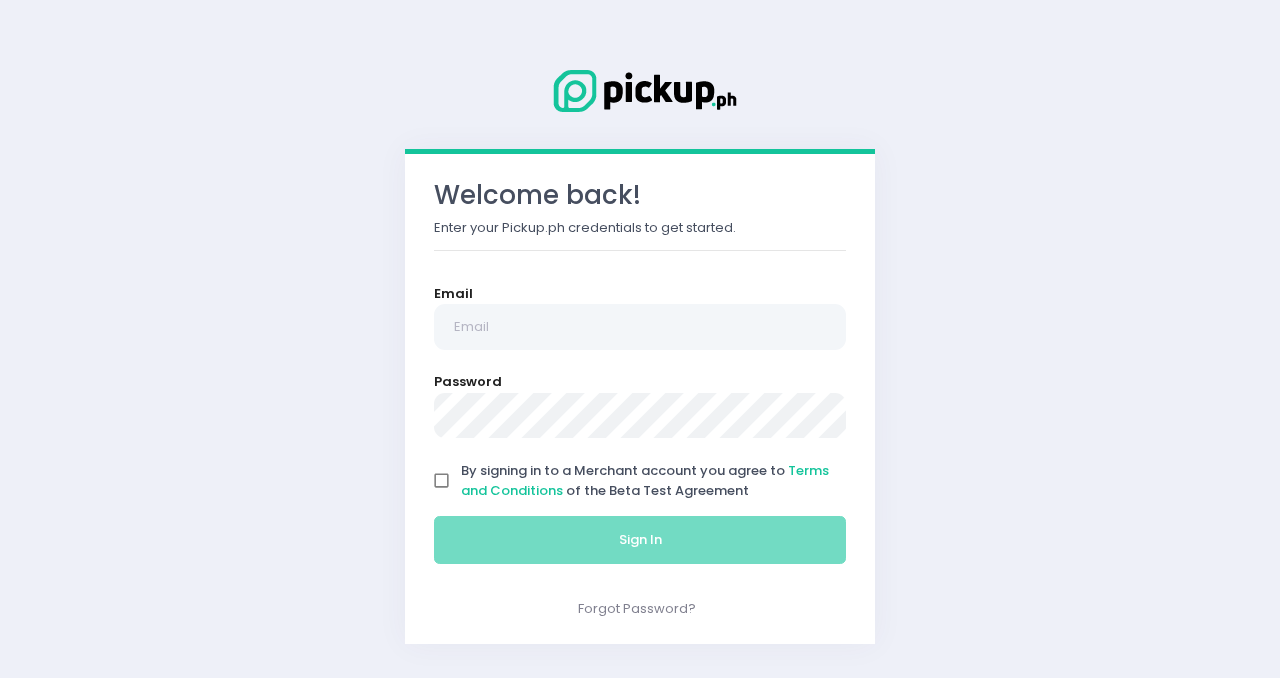 scroll, scrollTop: 0, scrollLeft: 0, axis: both 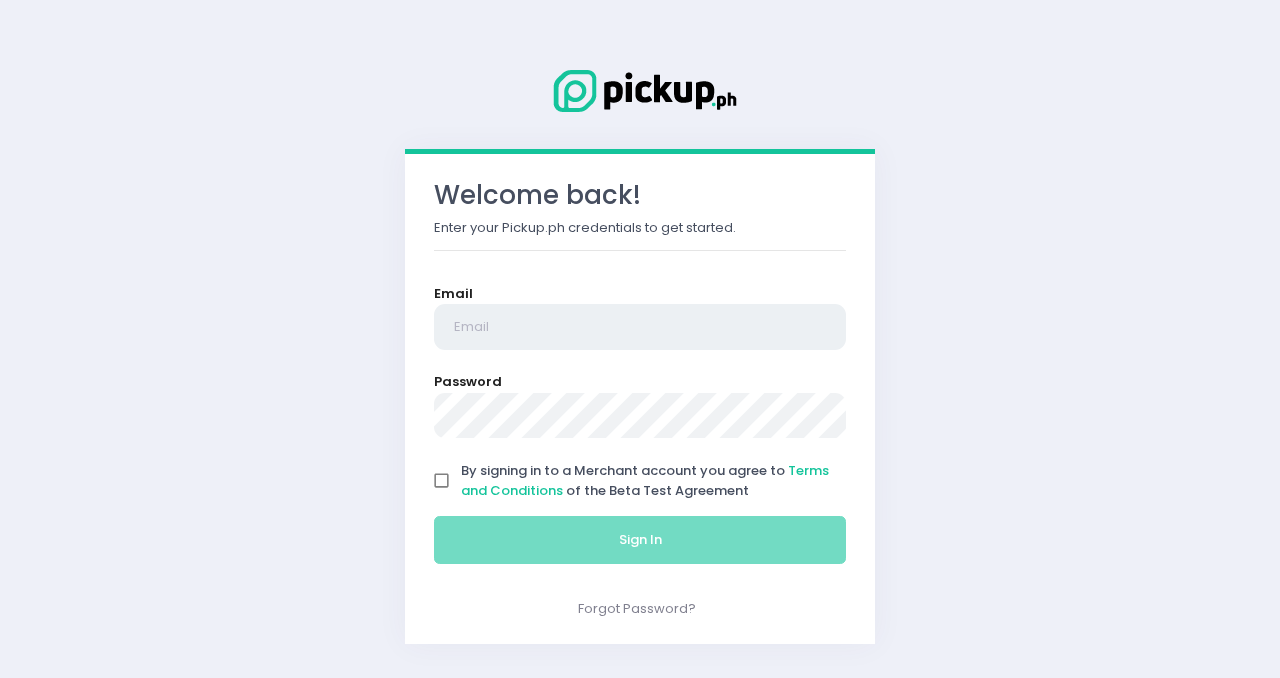 type on "[EMAIL]" 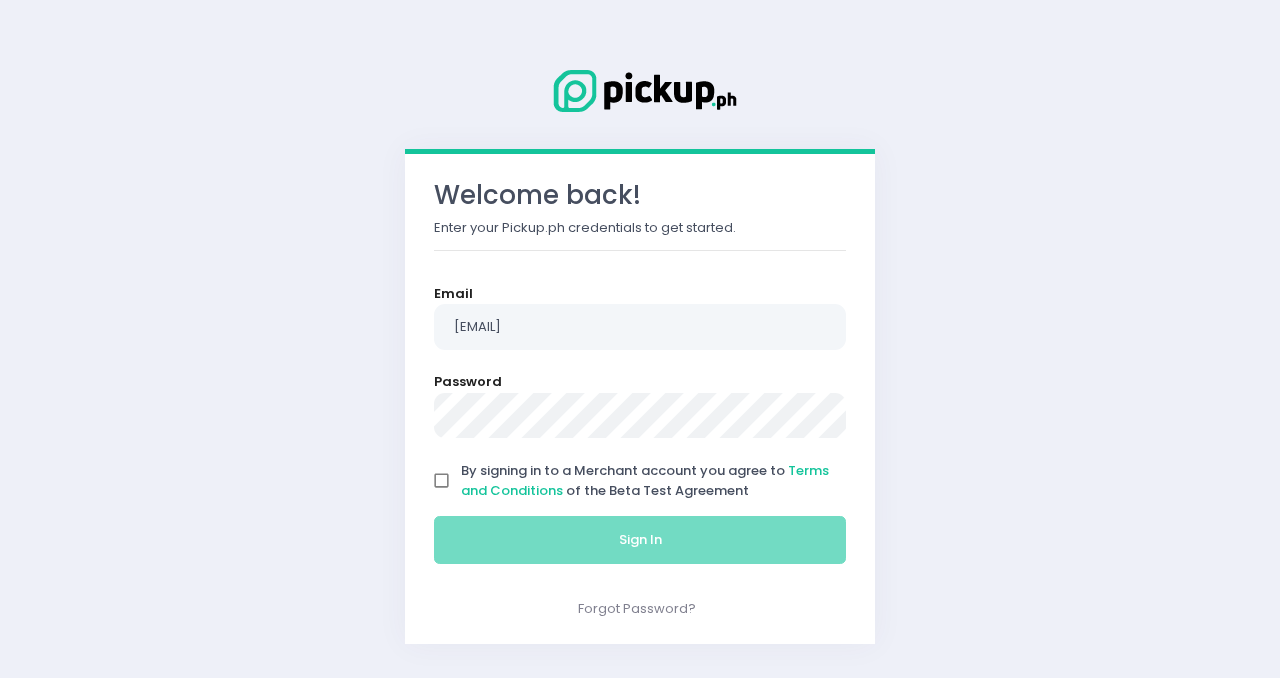 click on "By signing in to a Merchant account you agree to   Terms and Conditions   of the Beta Test Agreement" at bounding box center (442, 481) 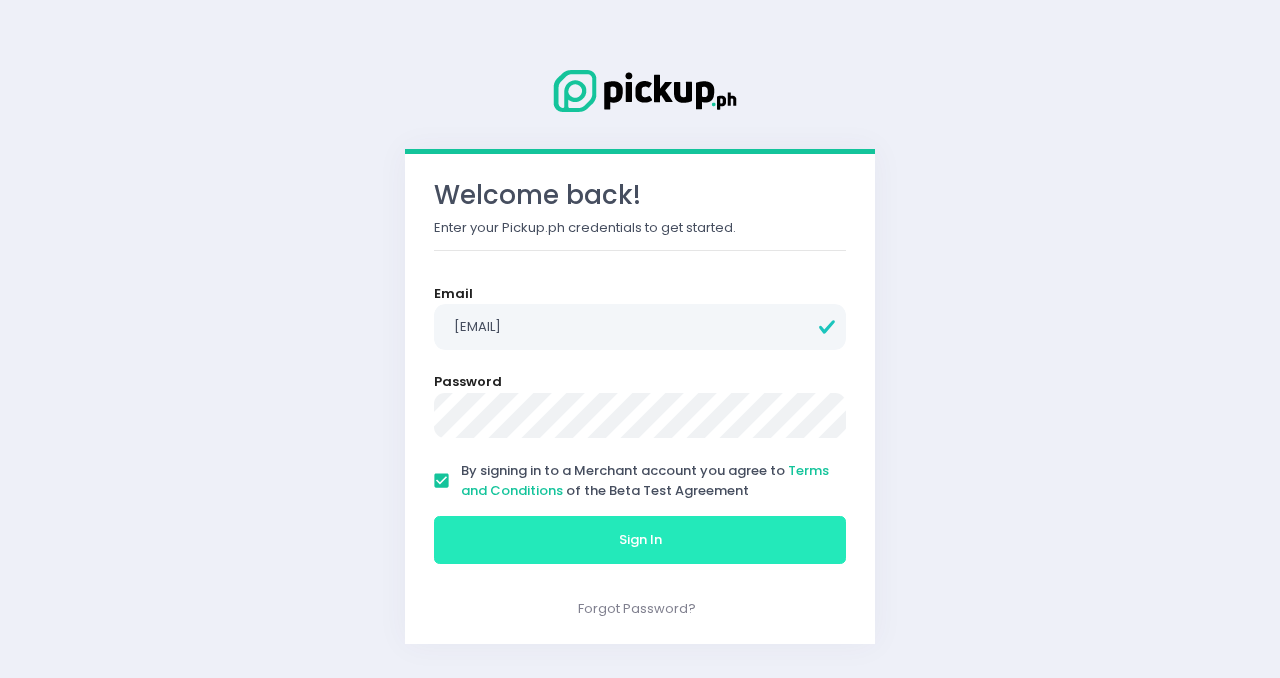 click on "Sign In" at bounding box center [640, 539] 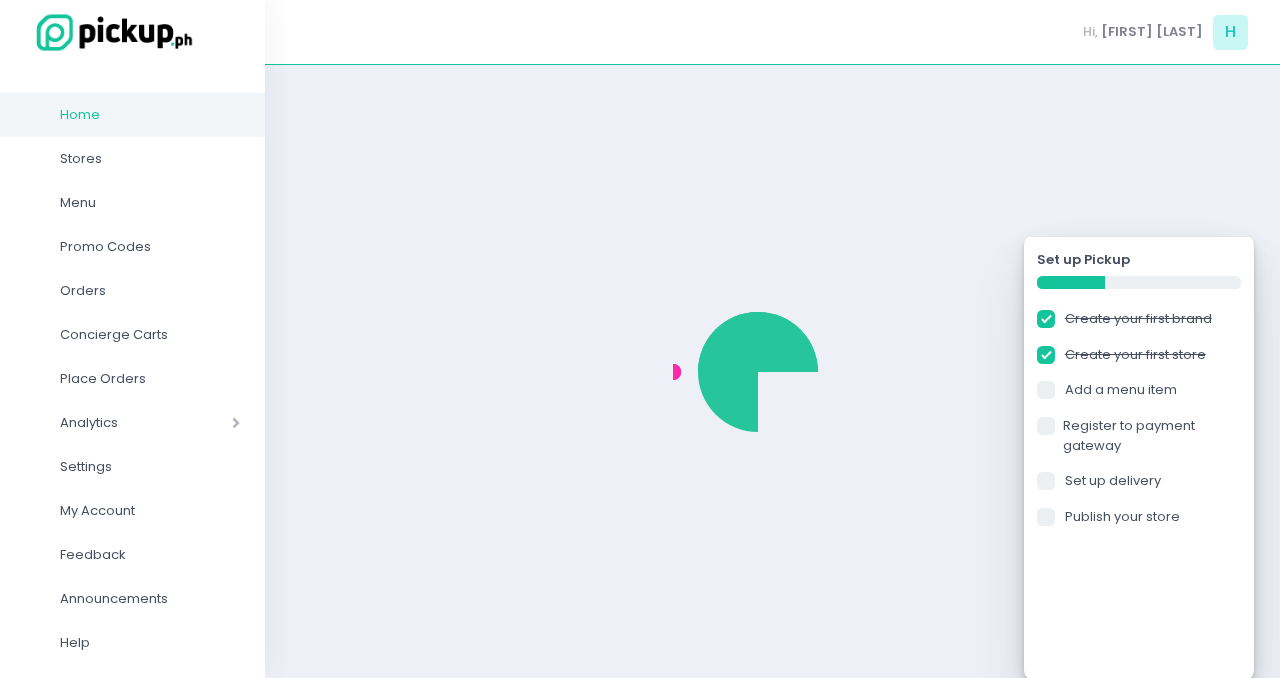 checkbox on "true" 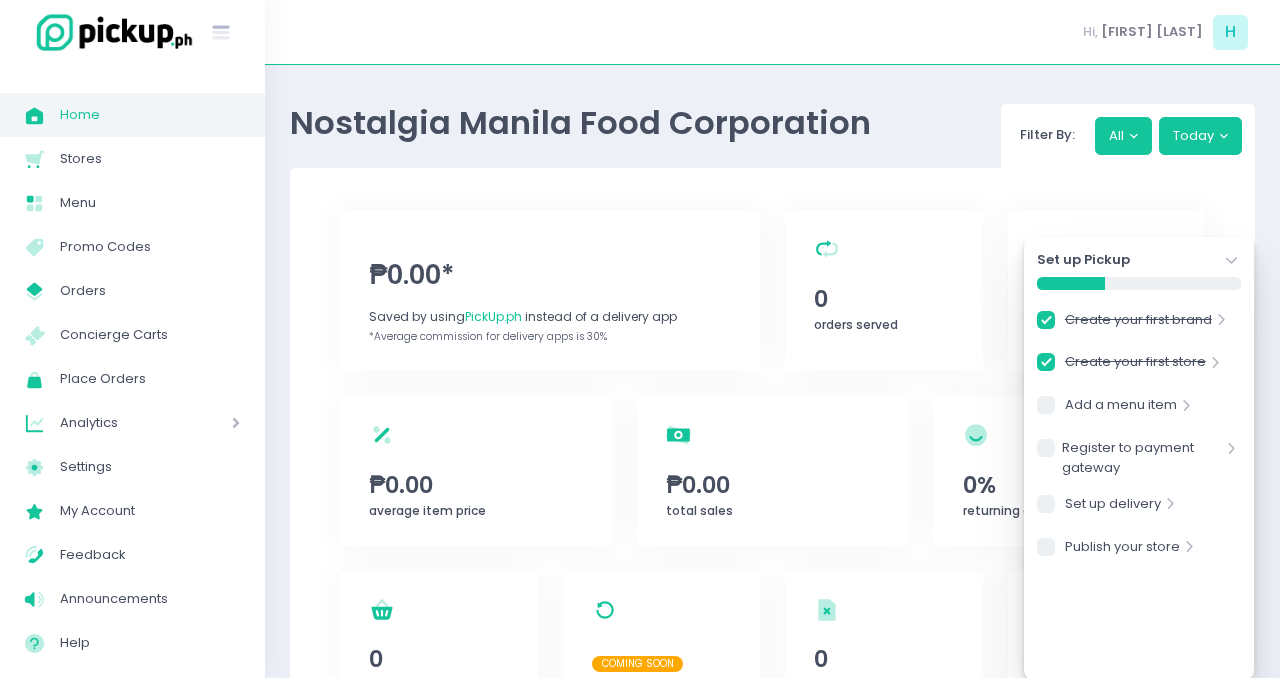 click on "Stockholm-icons / Navigation / Angle-down Created with Sketch." 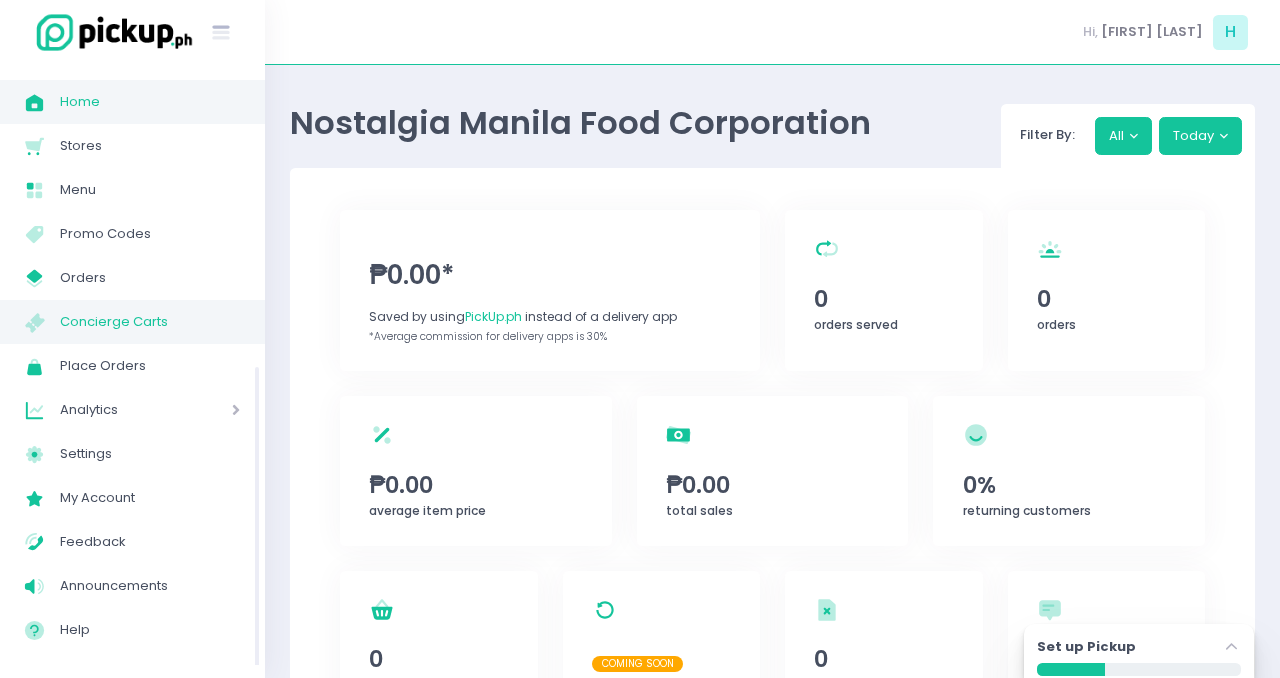 scroll, scrollTop: 15, scrollLeft: 0, axis: vertical 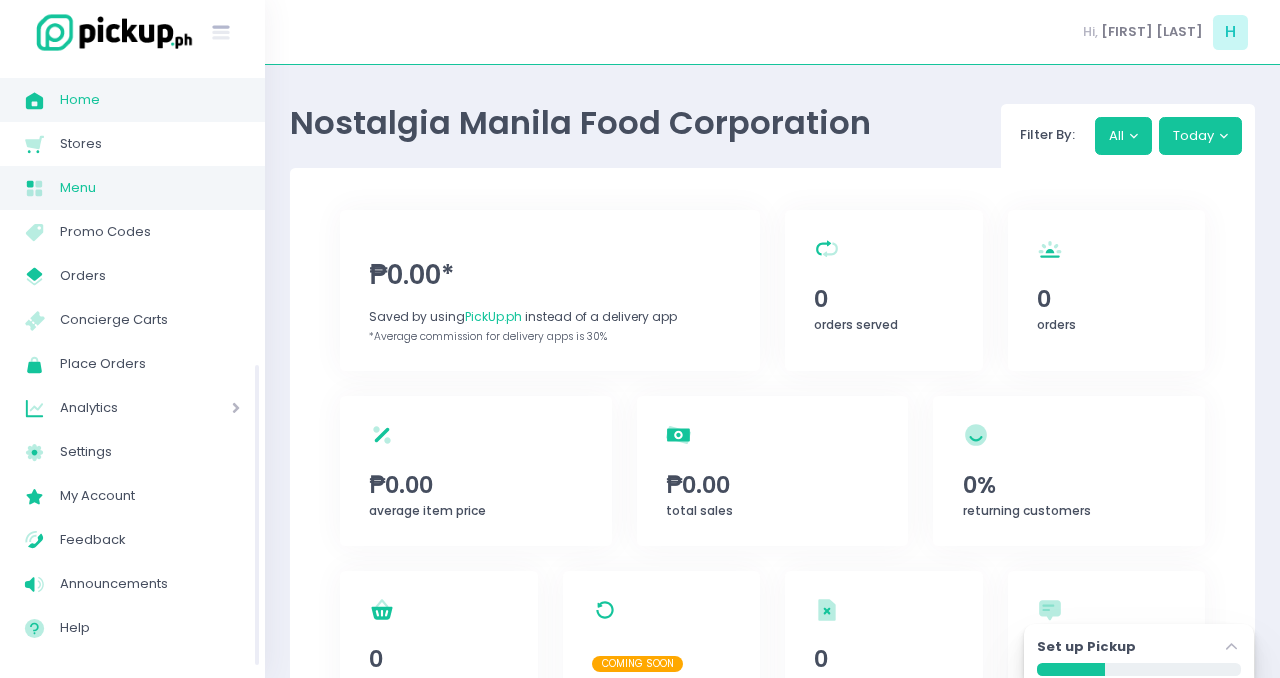 click on "Menu" at bounding box center [150, 188] 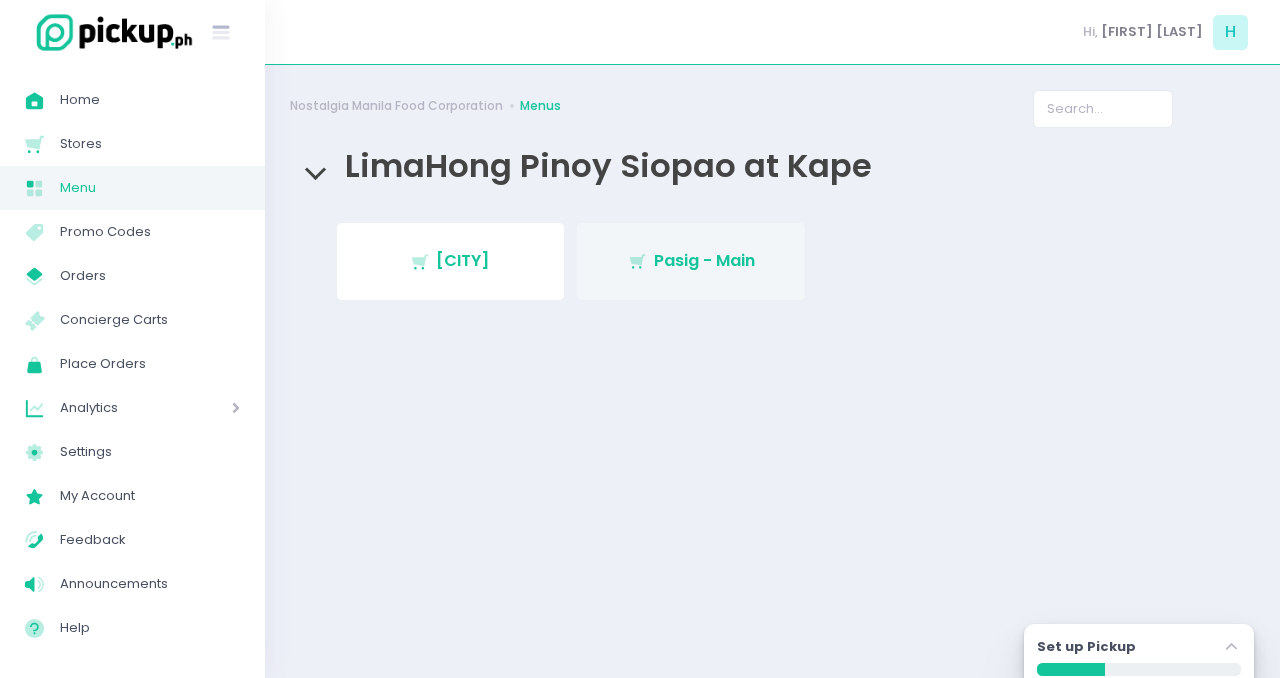 click on "Pasig - Main" at bounding box center (704, 260) 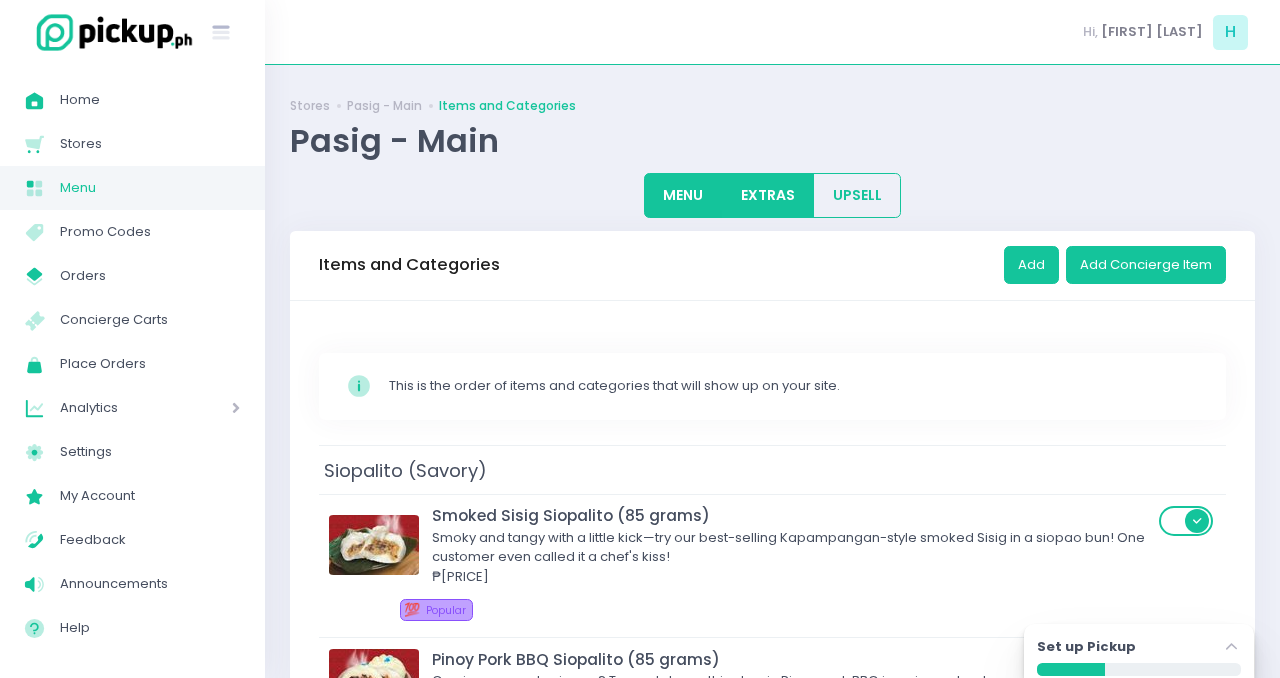 click on "EXTRAS" at bounding box center (768, 195) 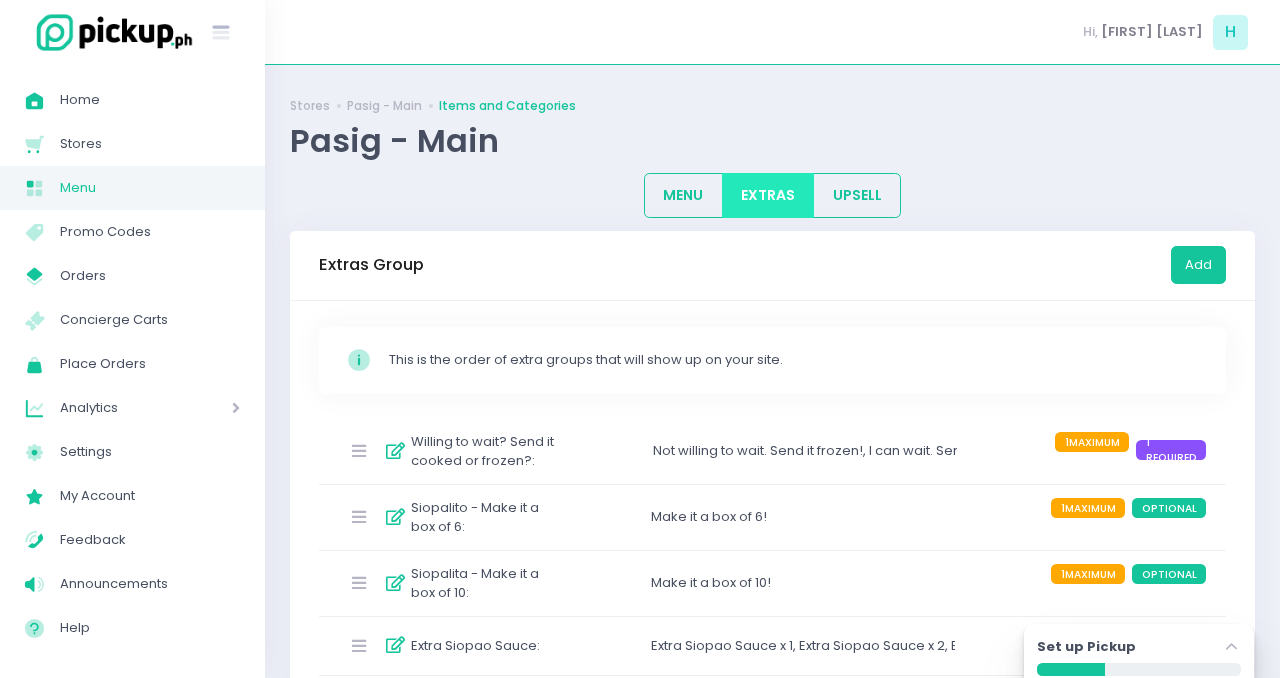 scroll, scrollTop: 49, scrollLeft: 0, axis: vertical 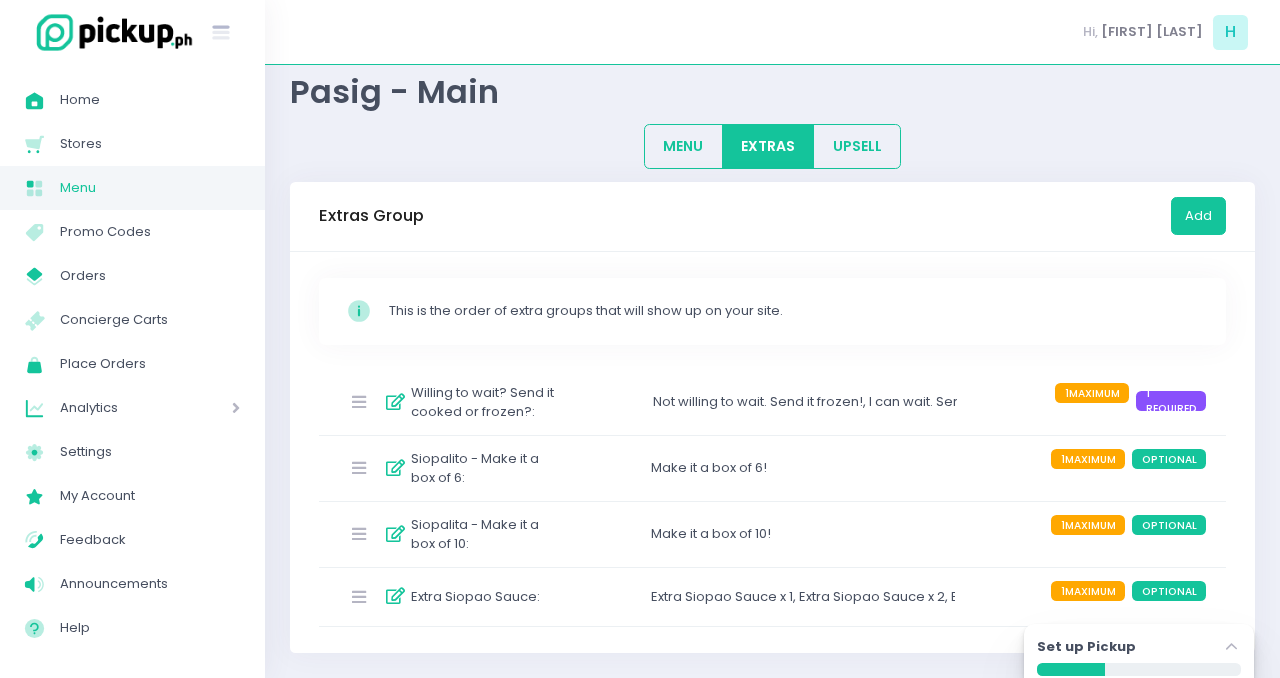 click at bounding box center (395, 402) 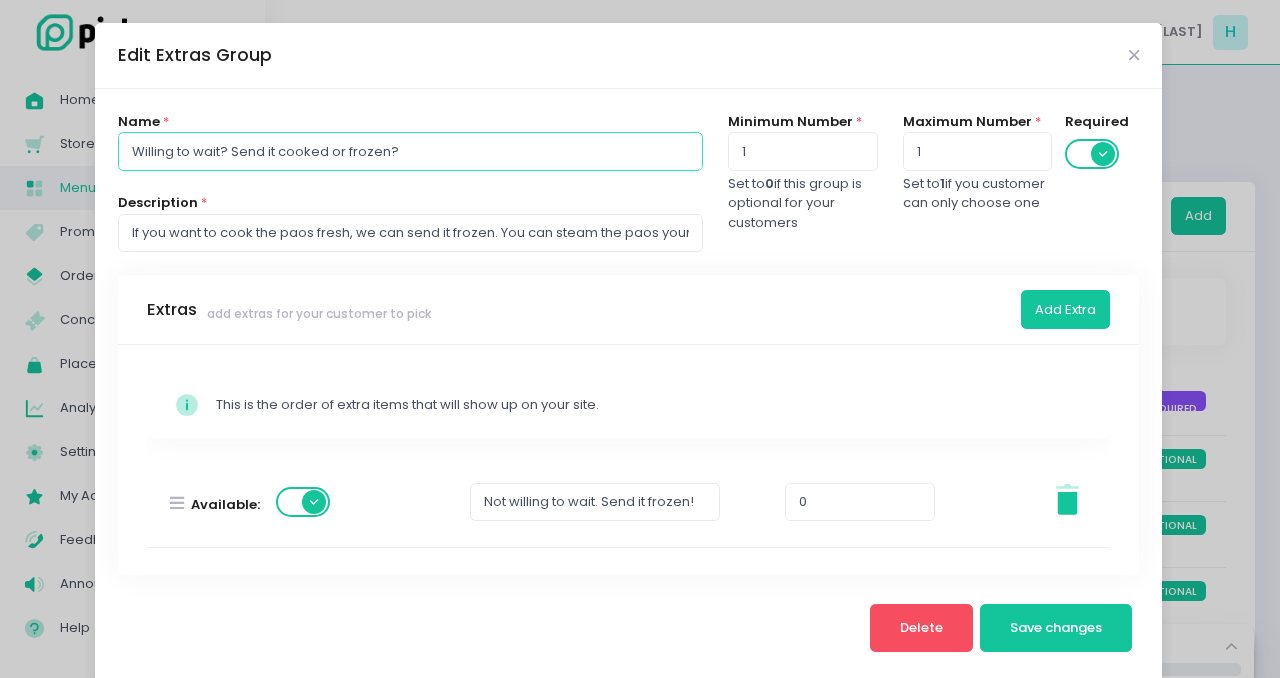 click on "Willing to wait? Send it cooked or frozen?" at bounding box center (410, 151) 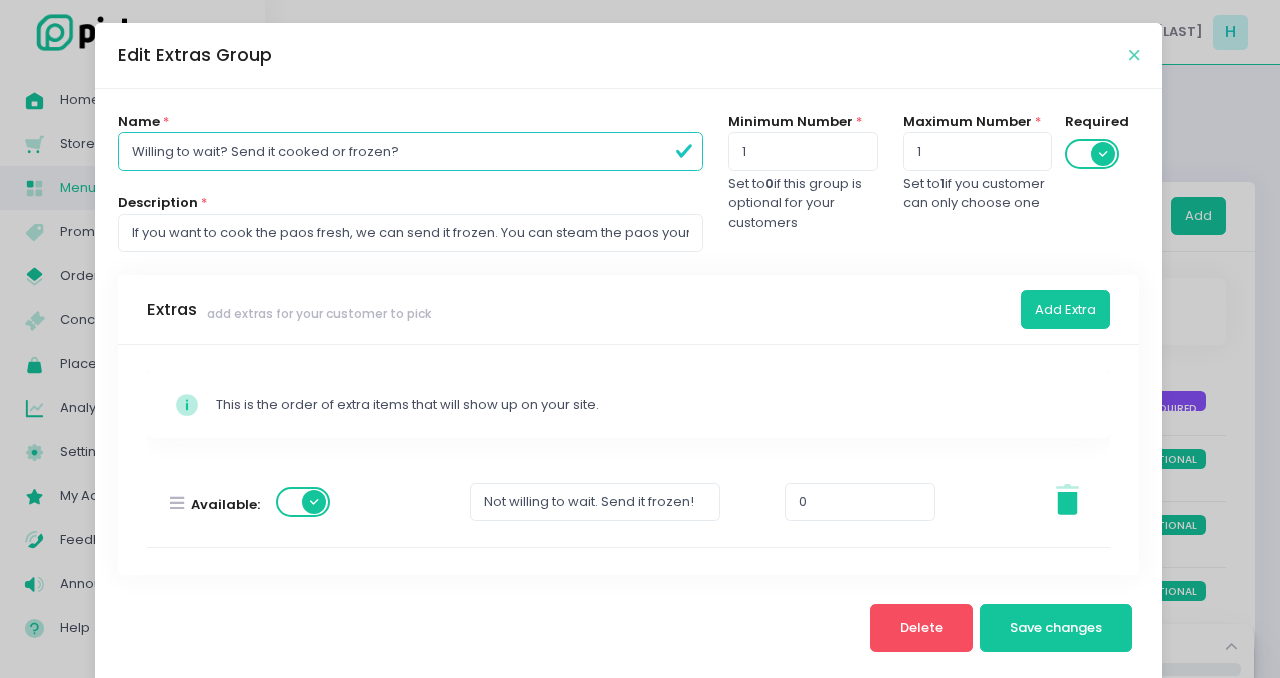 click at bounding box center (1134, 55) 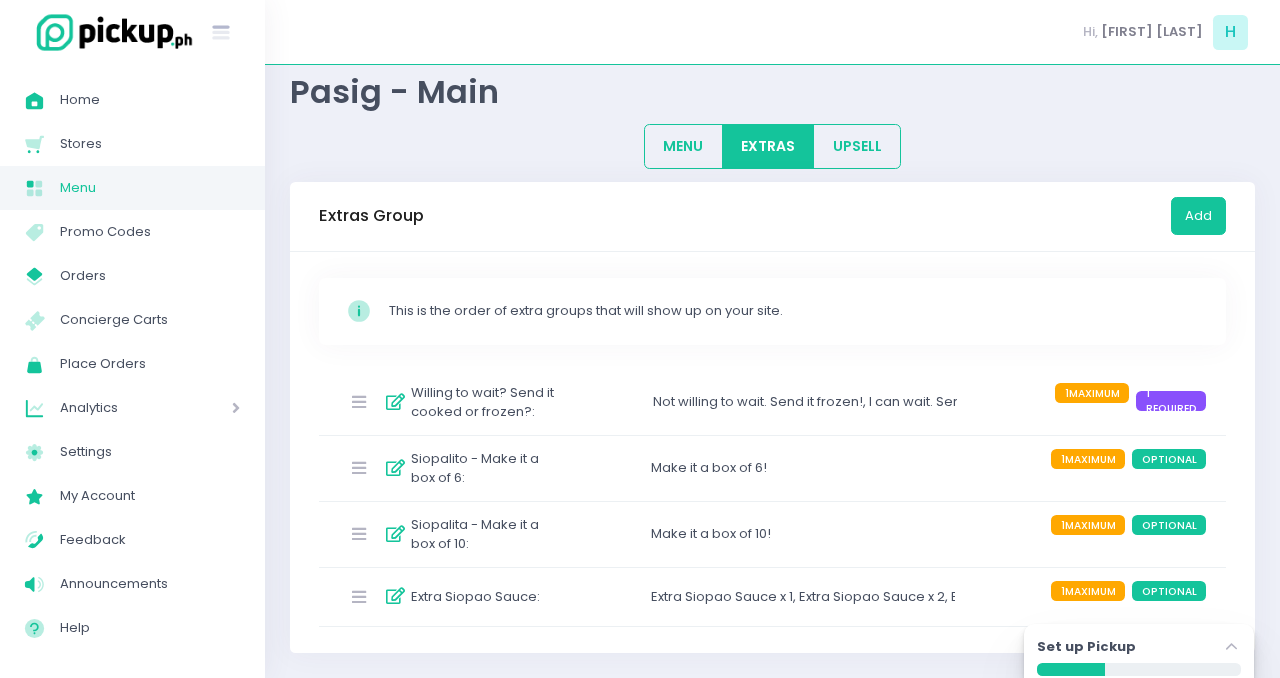 click at bounding box center [395, 468] 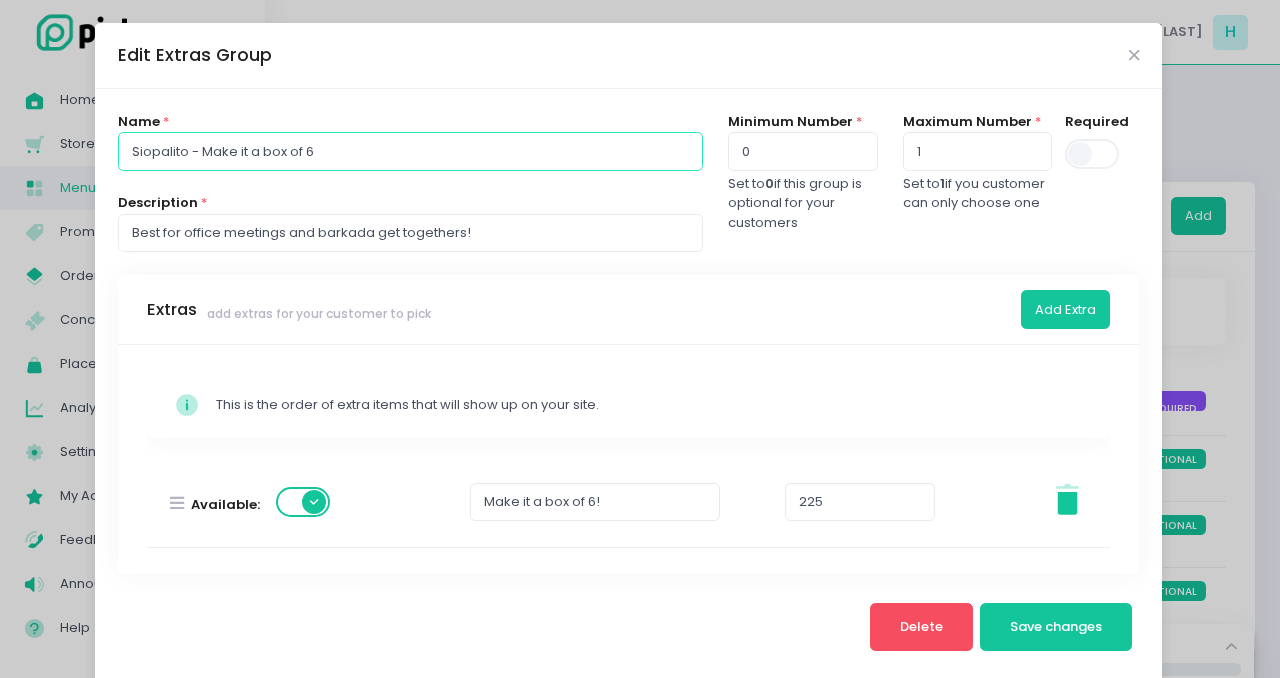 click on "Siopalito - Make it a box of 6" at bounding box center [410, 151] 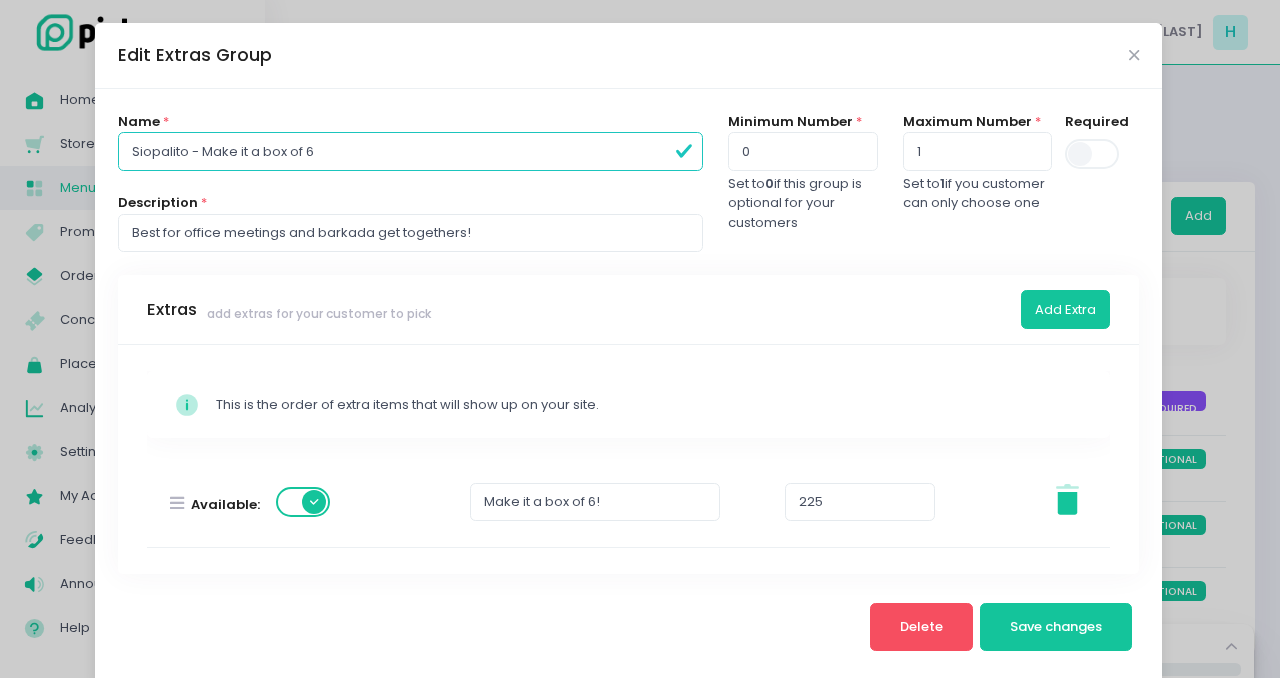 paste 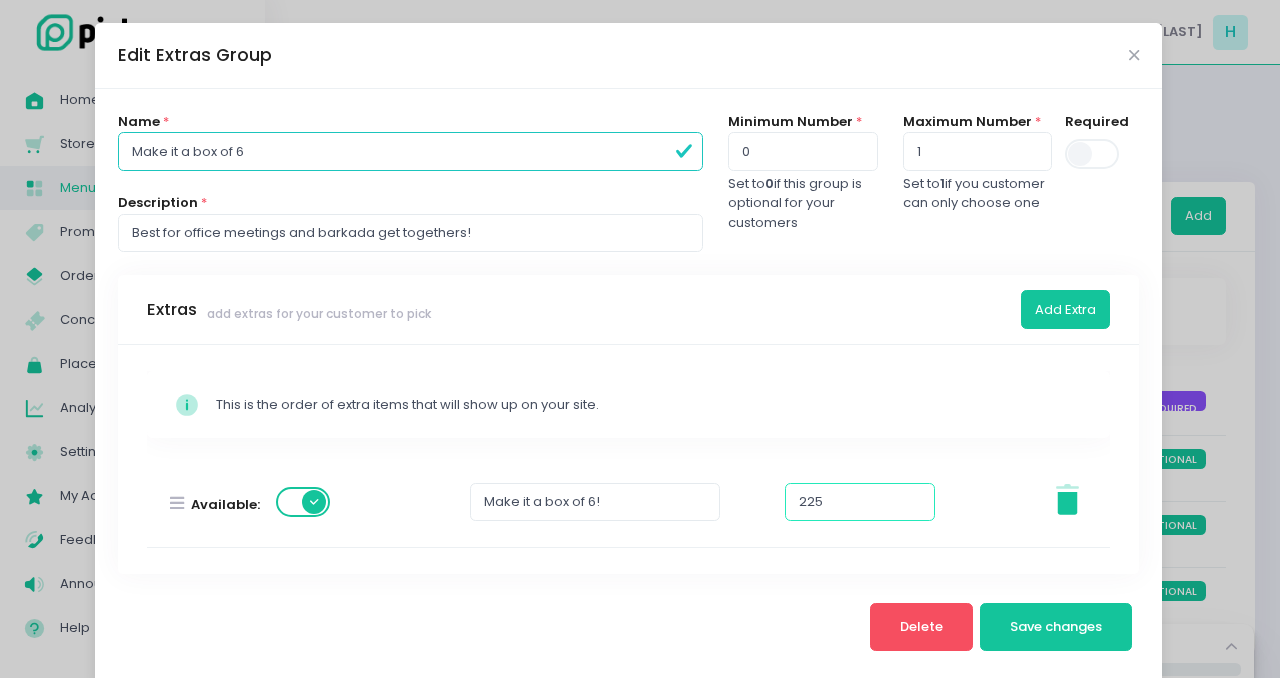 click on "225" at bounding box center [860, 502] 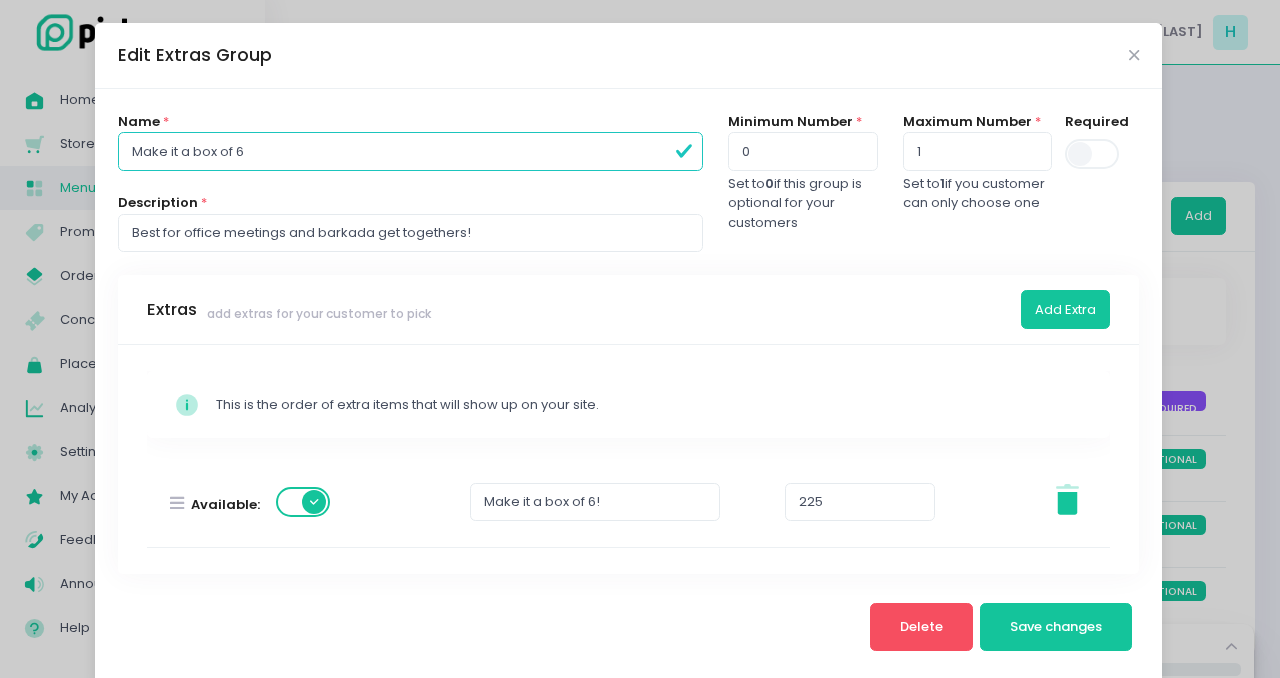 click on "Make it a box of 6" at bounding box center [410, 151] 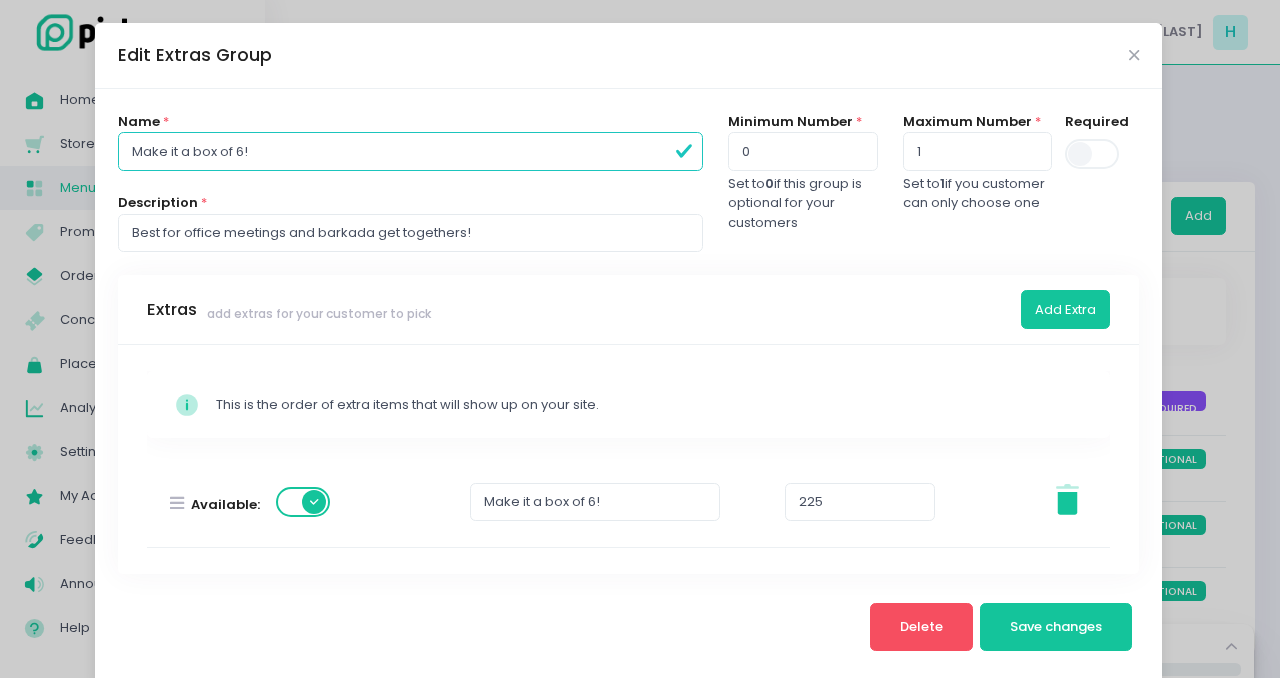 type on "Make it a box of 6!" 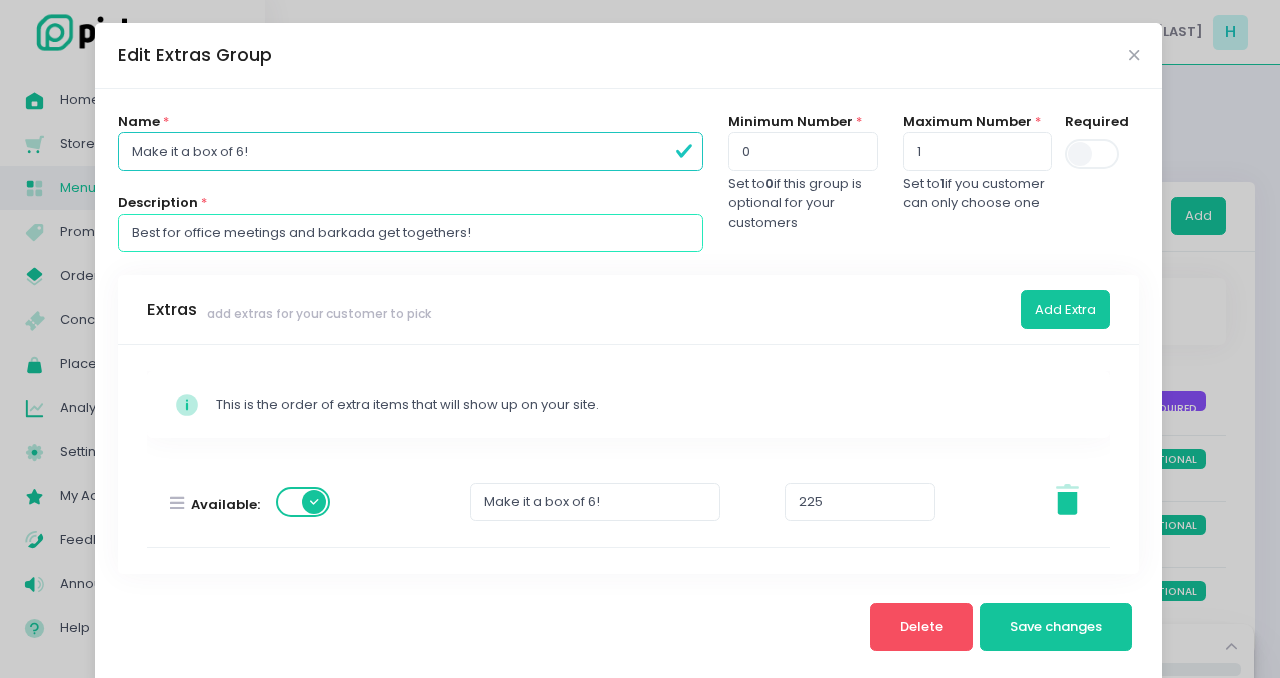 click on "Best for office meetings and barkada get togethers!" at bounding box center (410, 233) 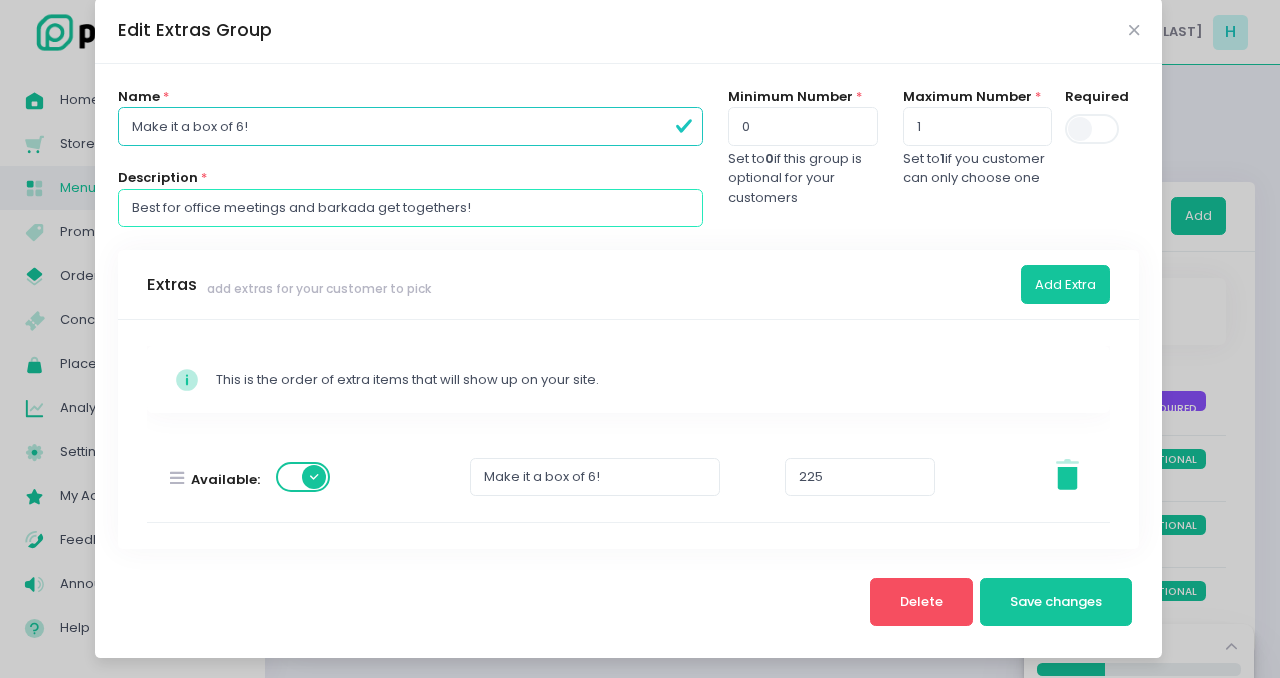 scroll, scrollTop: 28, scrollLeft: 0, axis: vertical 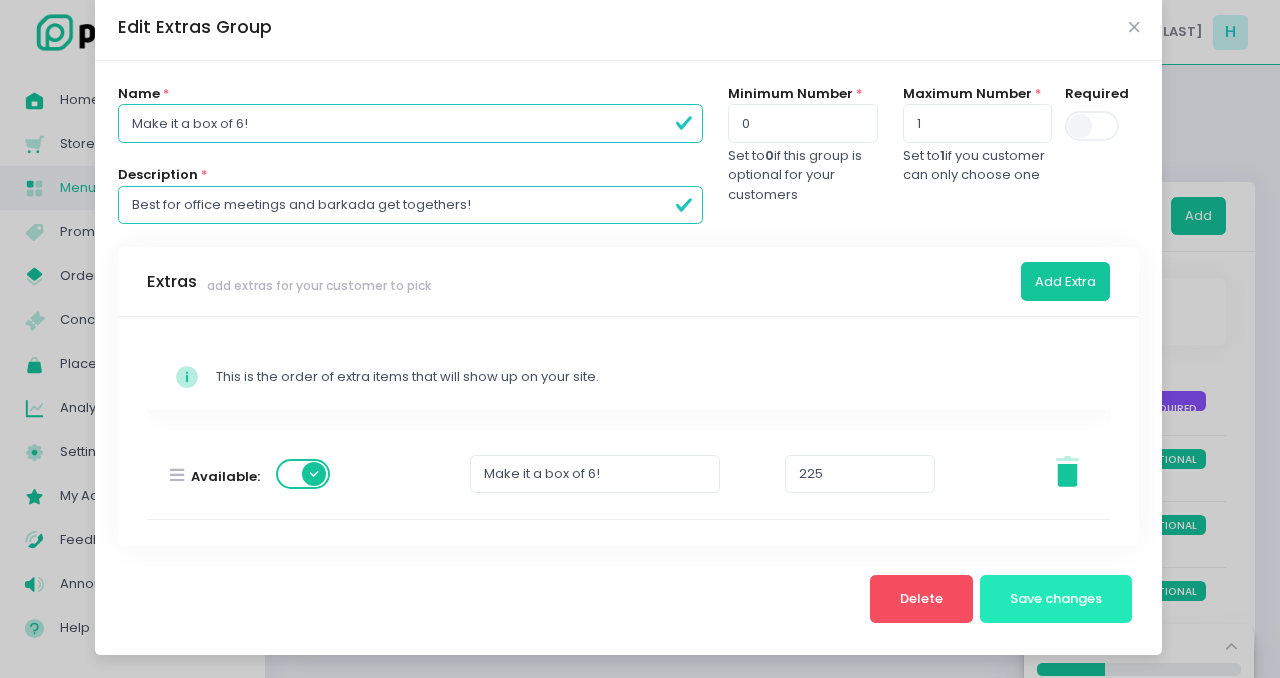 click on "Save changes" at bounding box center [1056, 598] 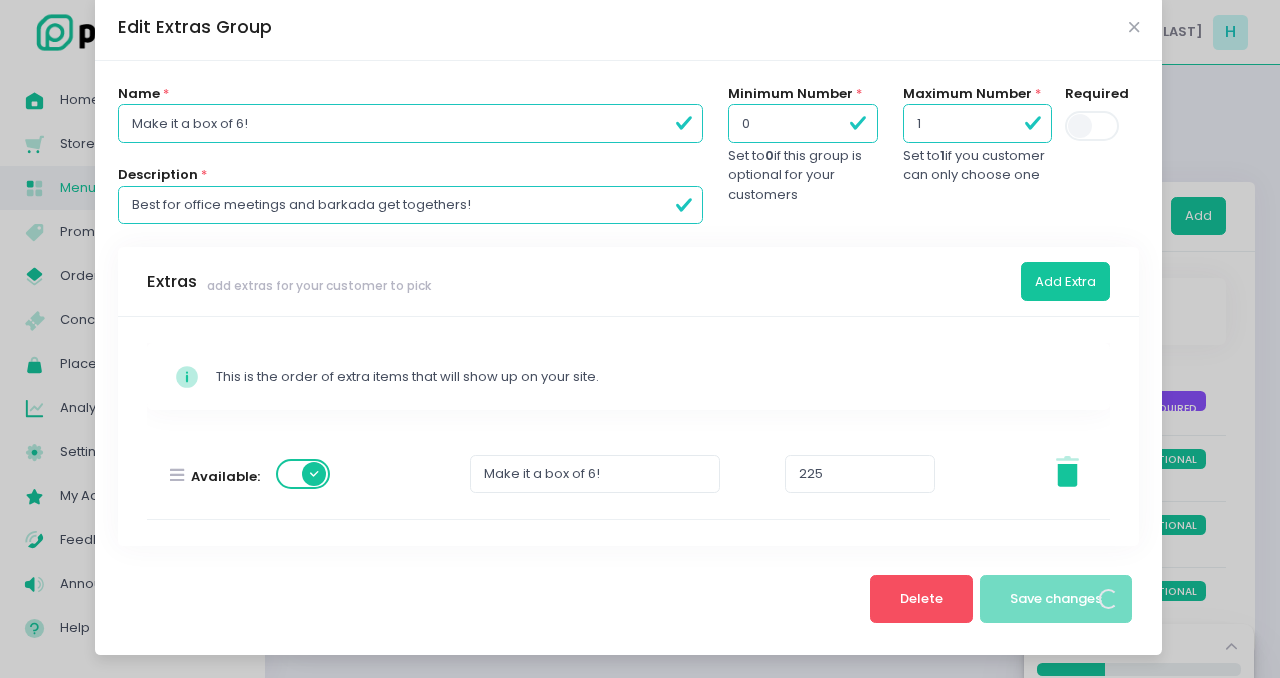 scroll, scrollTop: 0, scrollLeft: 0, axis: both 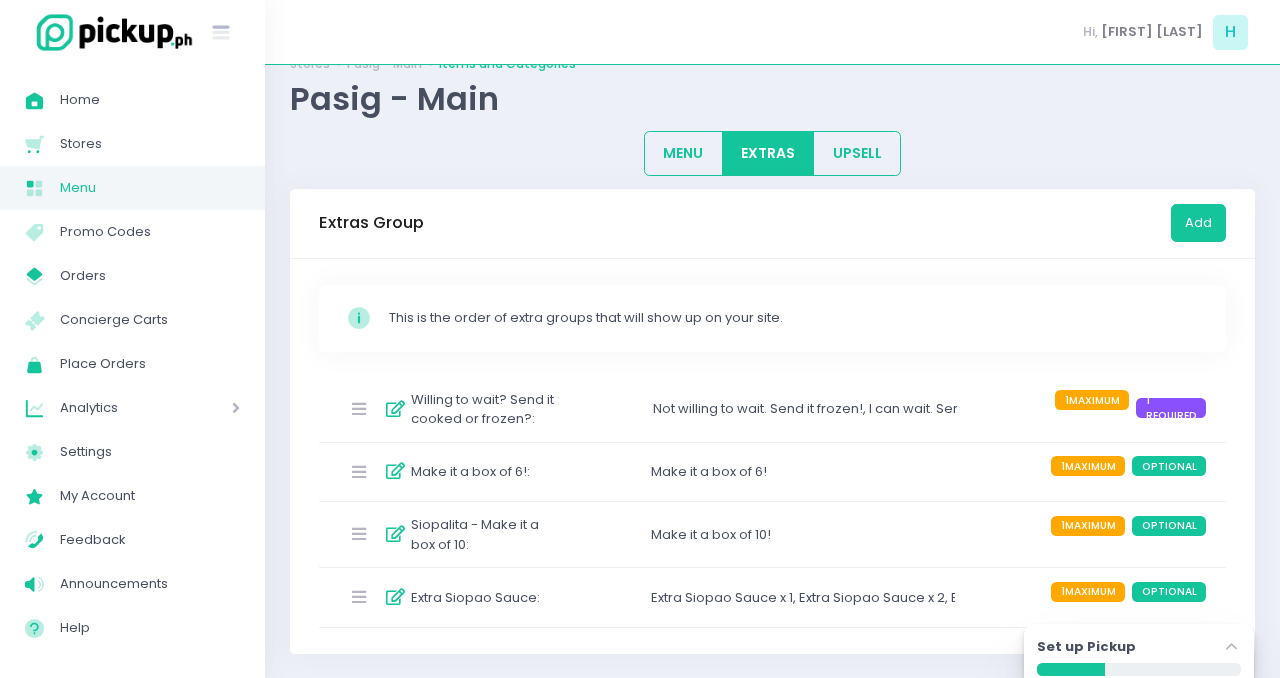 click at bounding box center [395, 534] 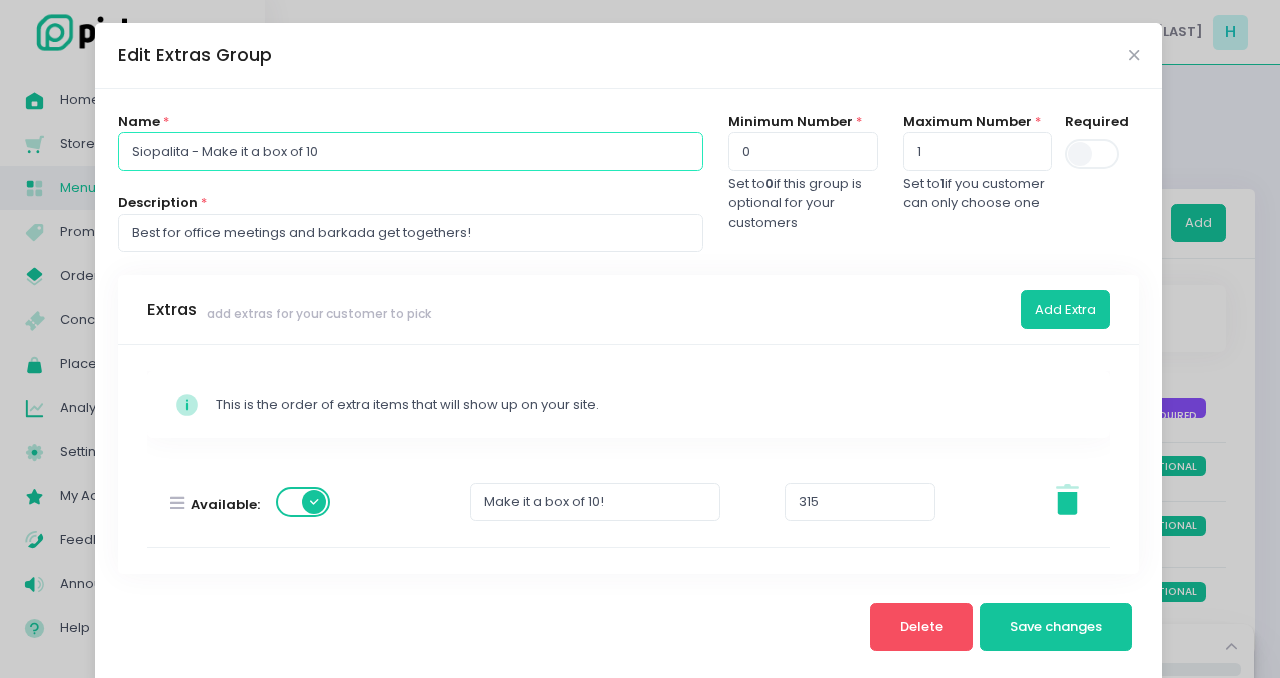 click on "Siopalita - Make it a box of 10" at bounding box center [410, 151] 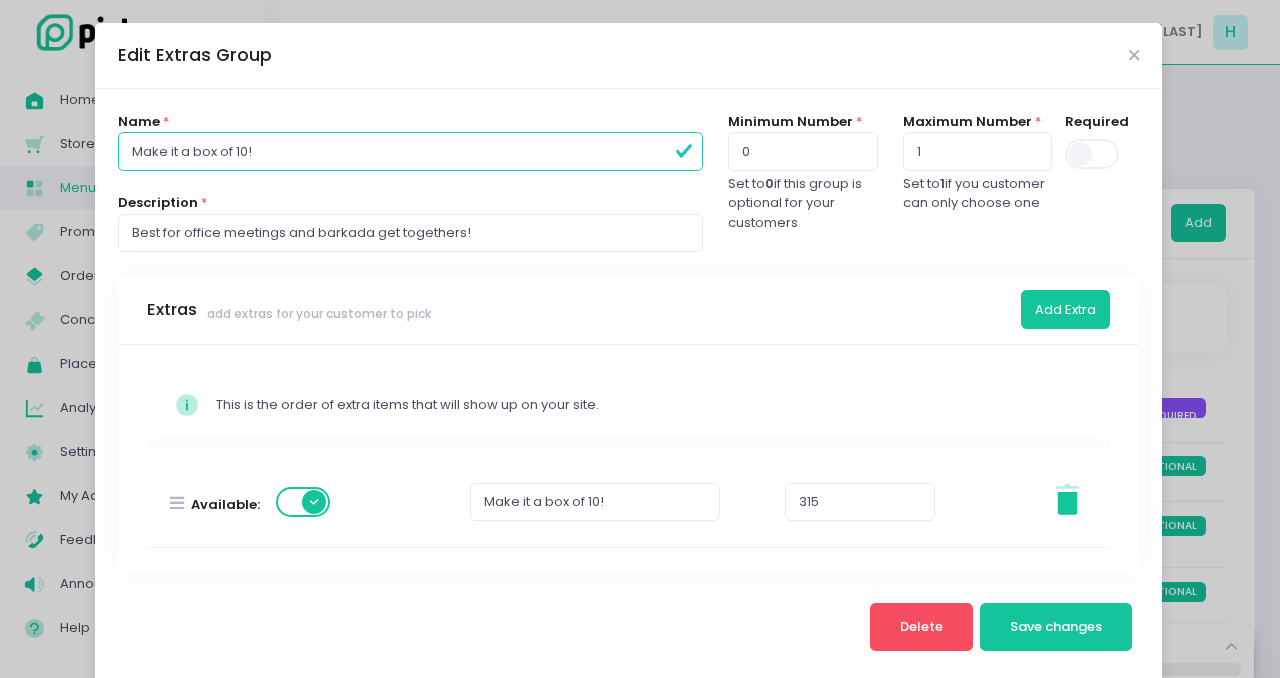 type on "Make it a box of 10!" 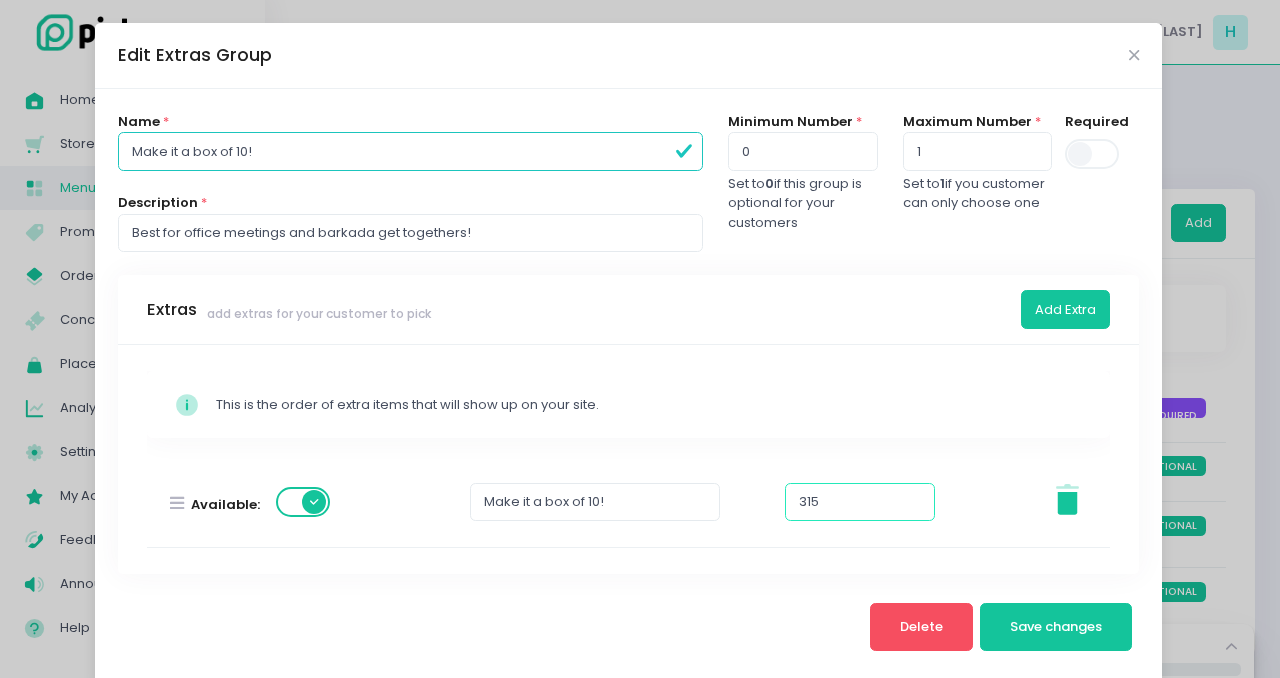 click on "315" at bounding box center [860, 502] 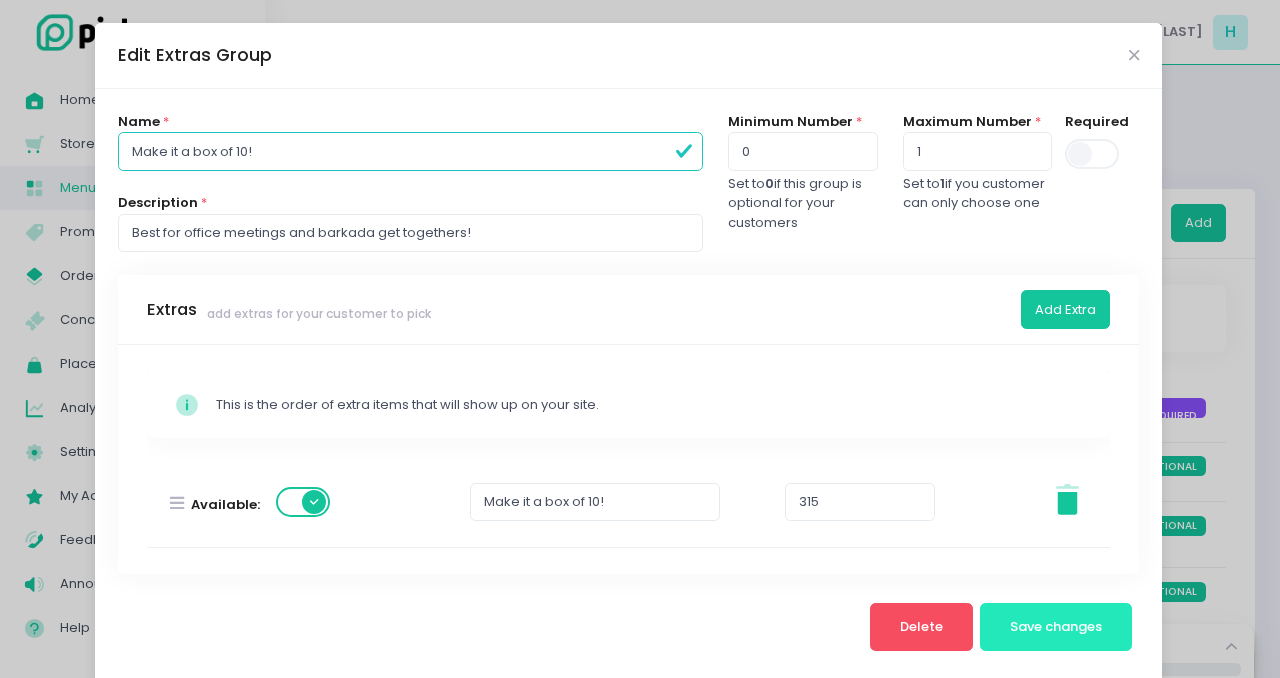click on "Save changes" at bounding box center (1056, 626) 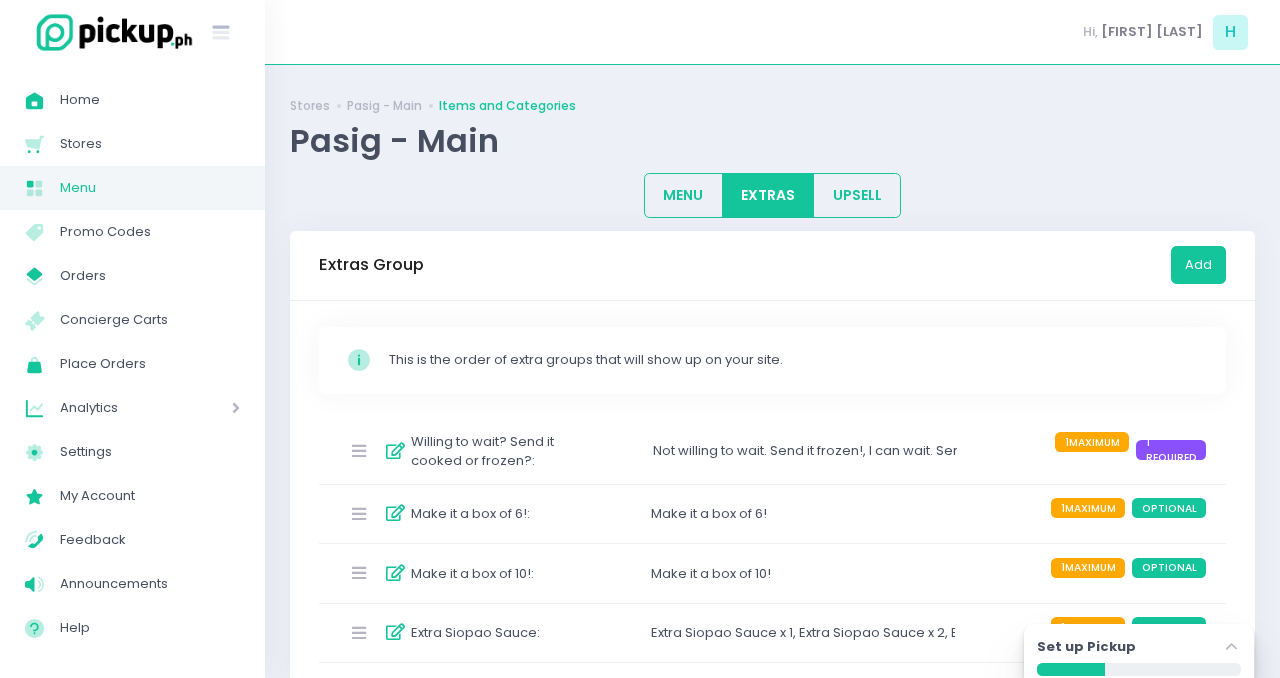 scroll, scrollTop: 36, scrollLeft: 0, axis: vertical 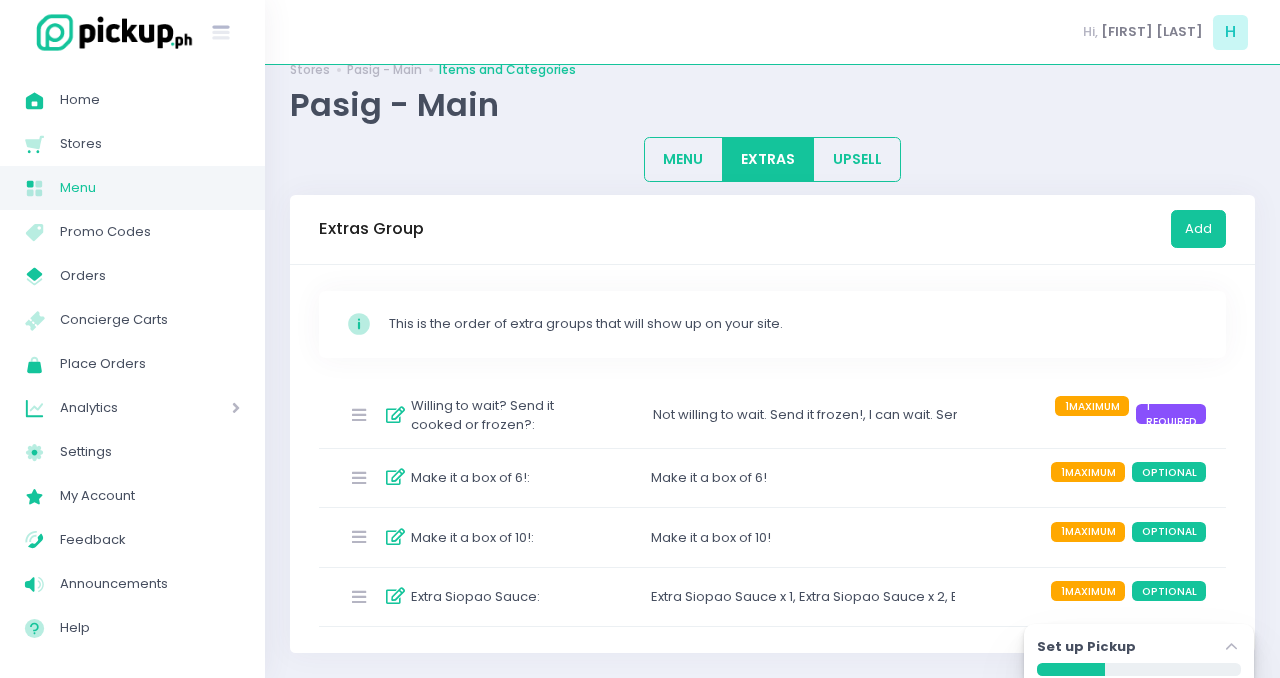 click at bounding box center (395, 596) 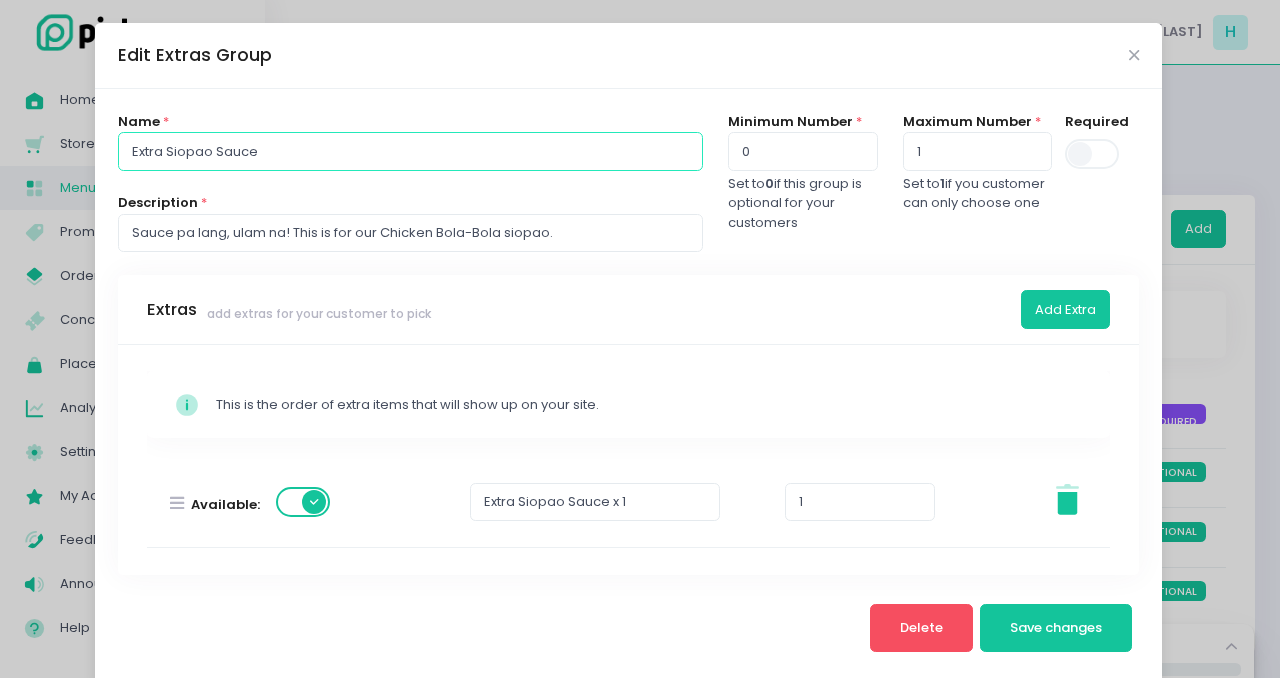 click on "Extra Siopao Sauce" at bounding box center [410, 151] 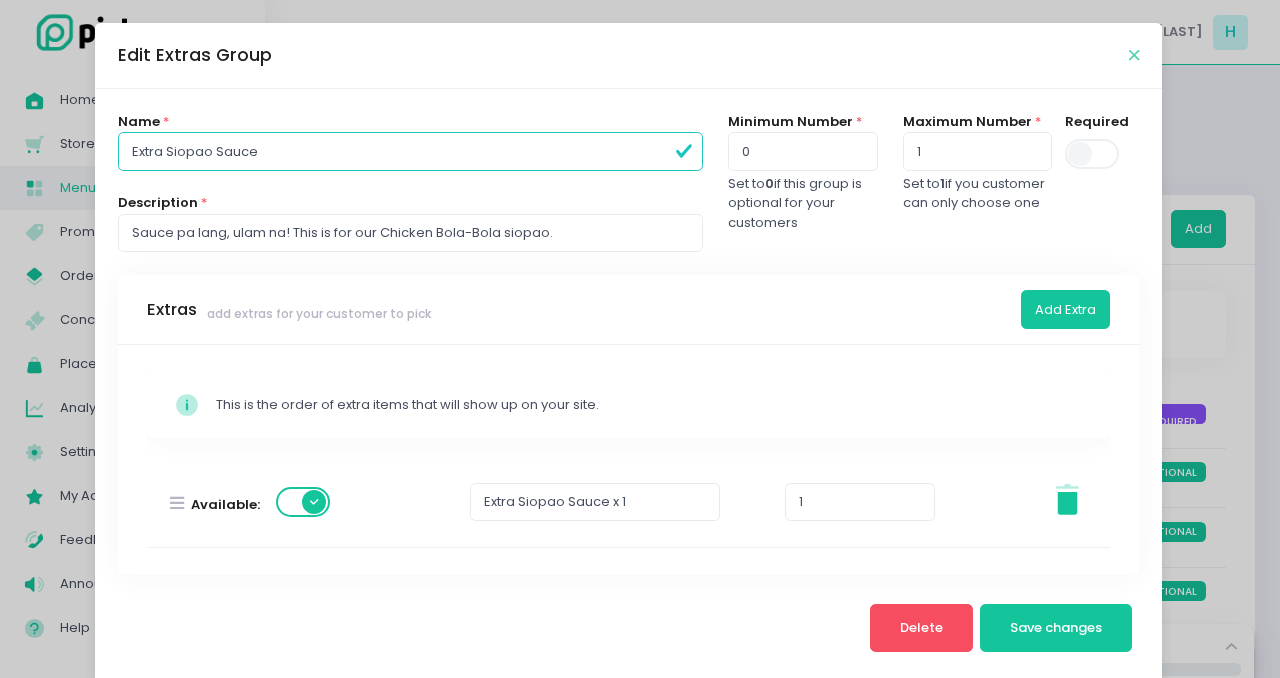 click at bounding box center (1134, 55) 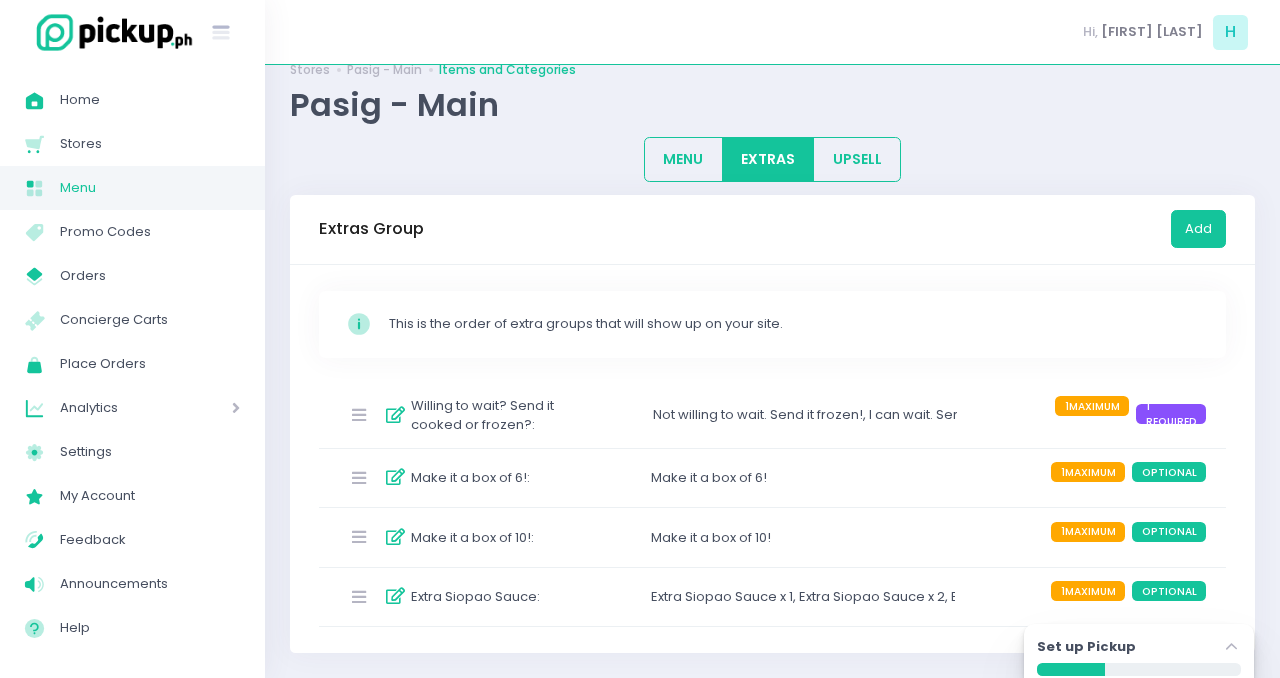 click at bounding box center [395, 415] 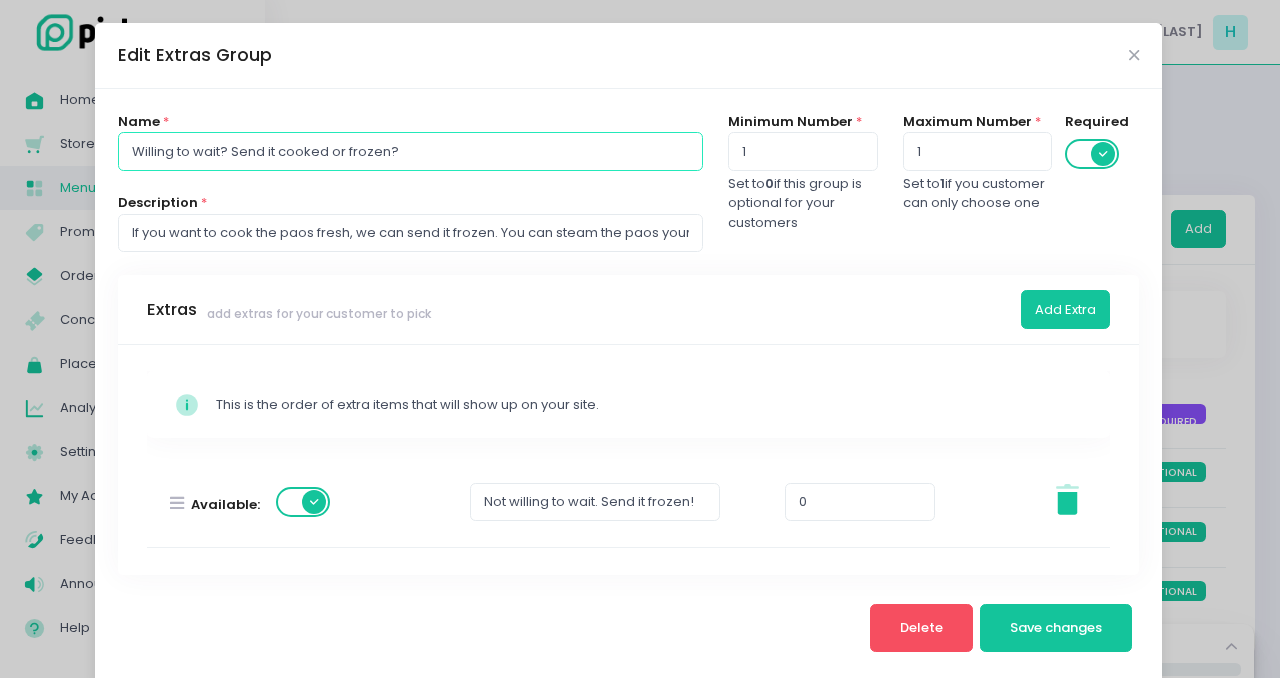 click on "Willing to wait? Send it cooked or frozen?" at bounding box center [410, 151] 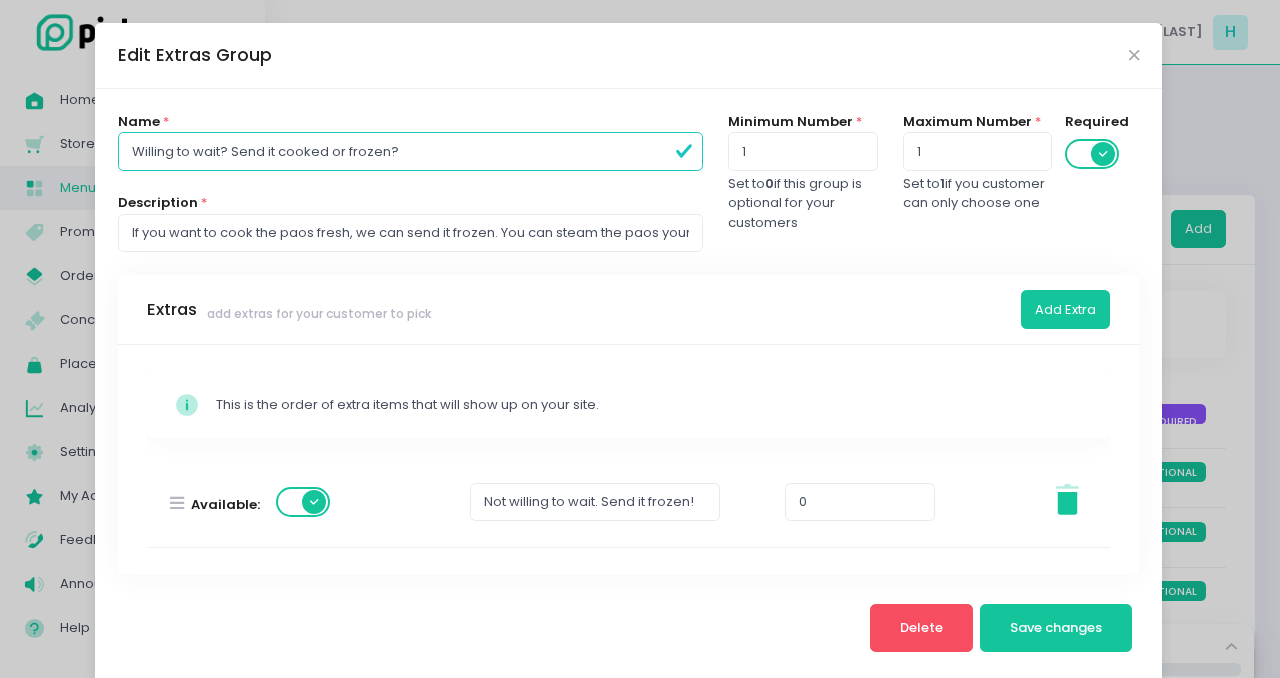 scroll, scrollTop: 29, scrollLeft: 0, axis: vertical 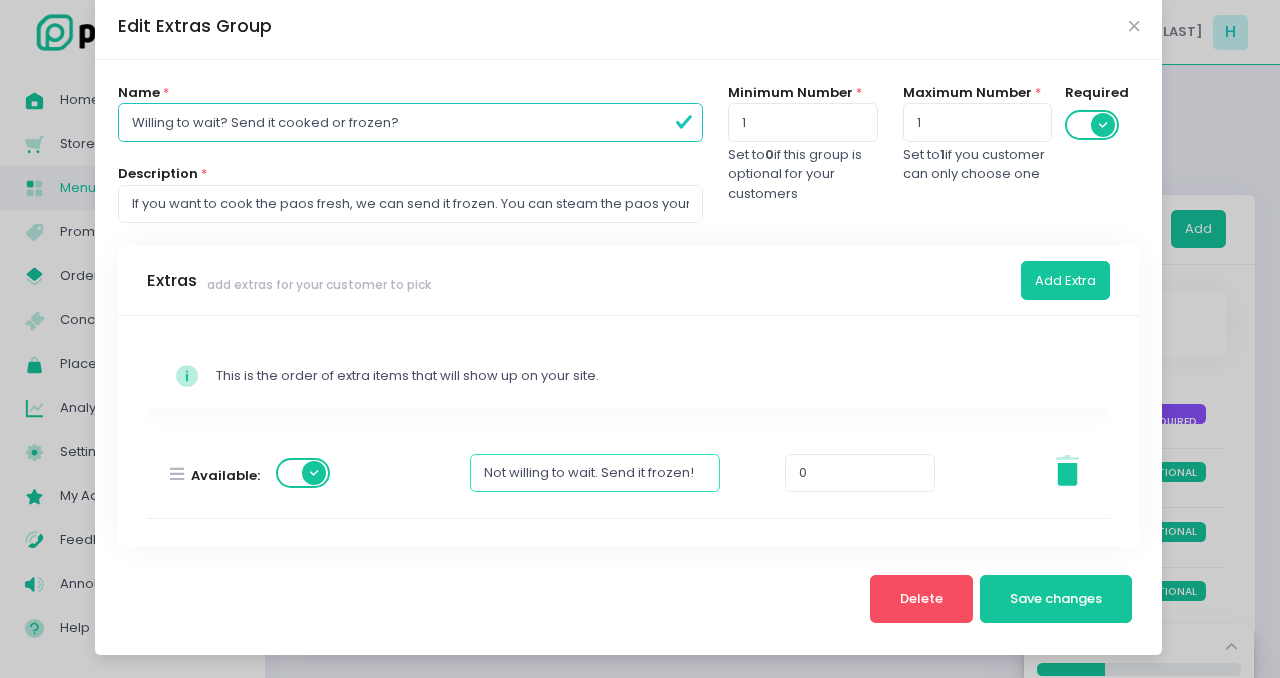 click on "Not willing to wait. Send it frozen!" at bounding box center (595, 473) 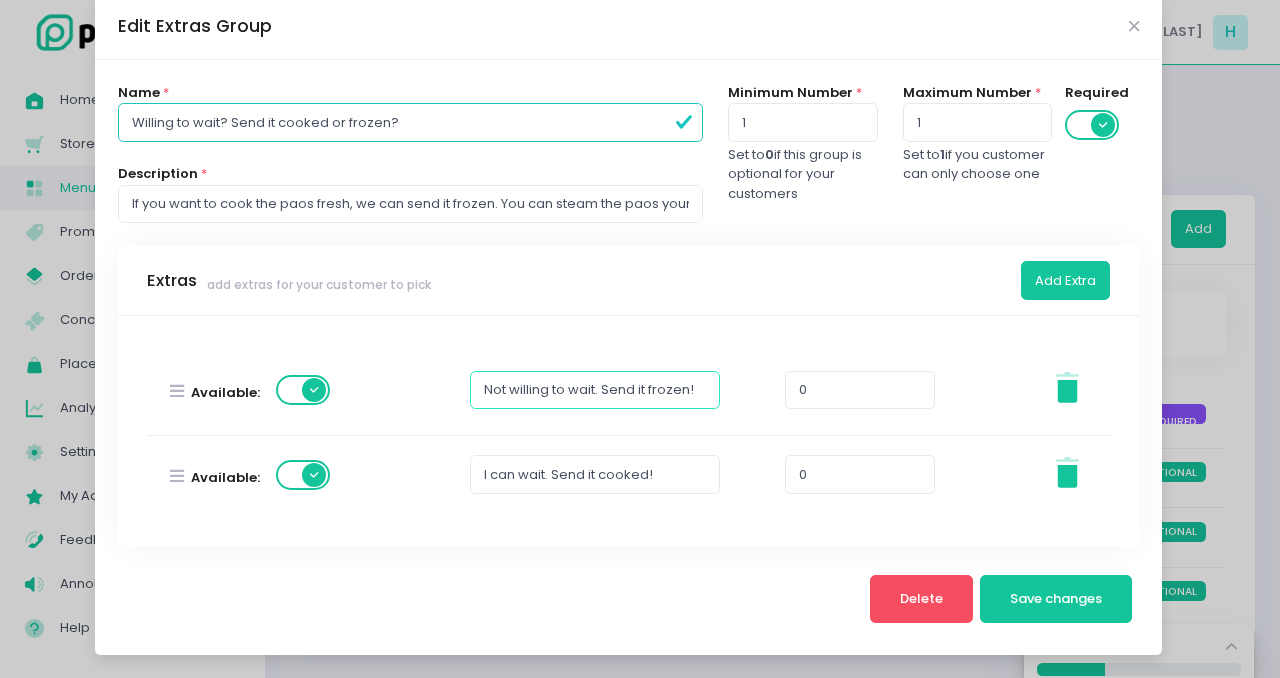 scroll, scrollTop: 84, scrollLeft: 0, axis: vertical 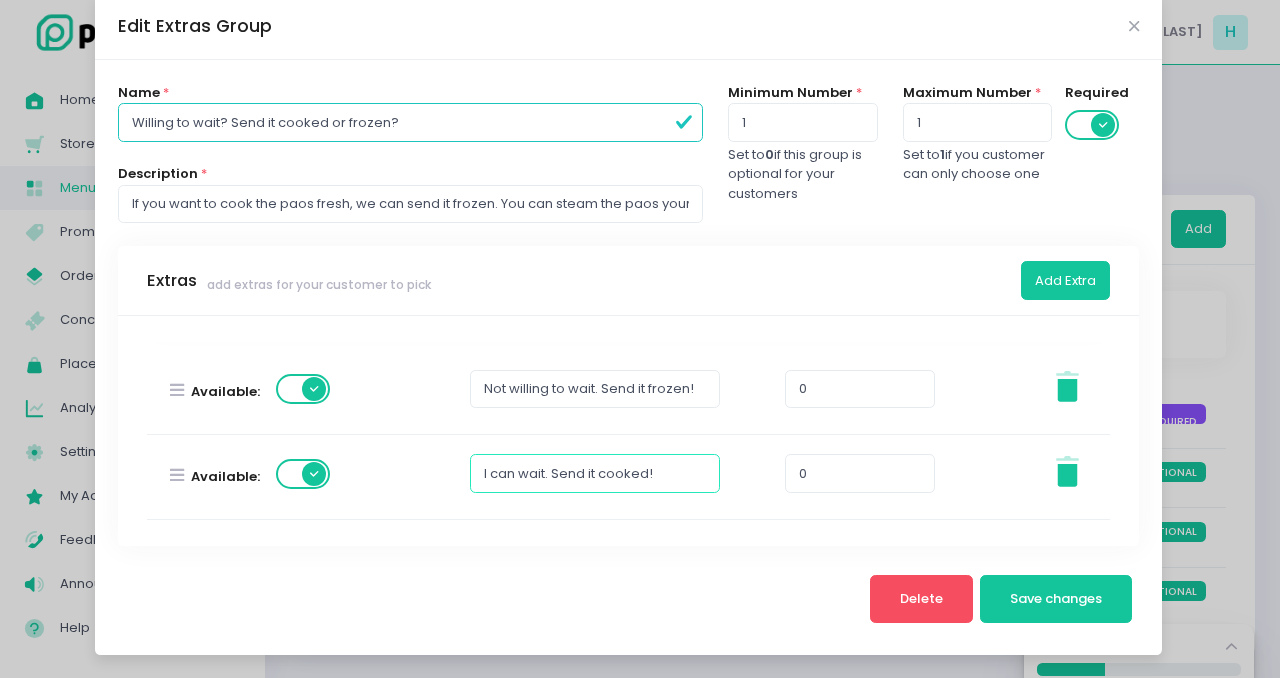 click on "I can wait. Send it cooked!" at bounding box center (595, 473) 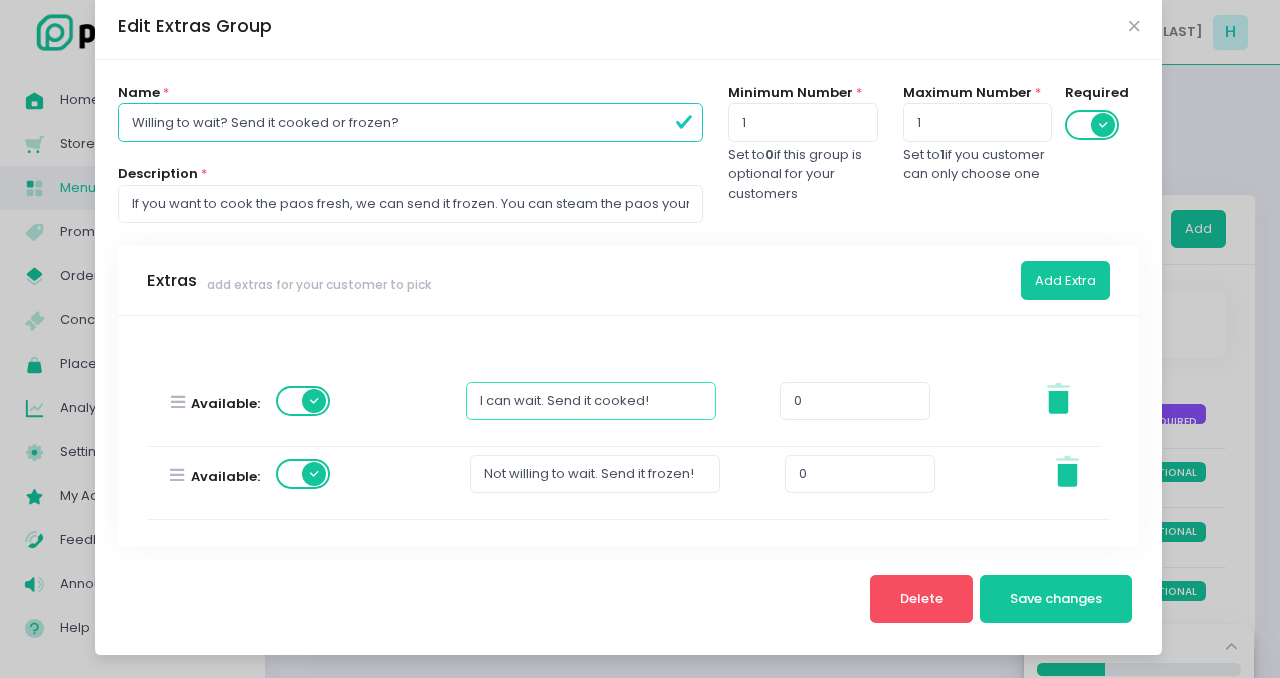 drag, startPoint x: 179, startPoint y: 480, endPoint x: 180, endPoint y: 402, distance: 78.00641 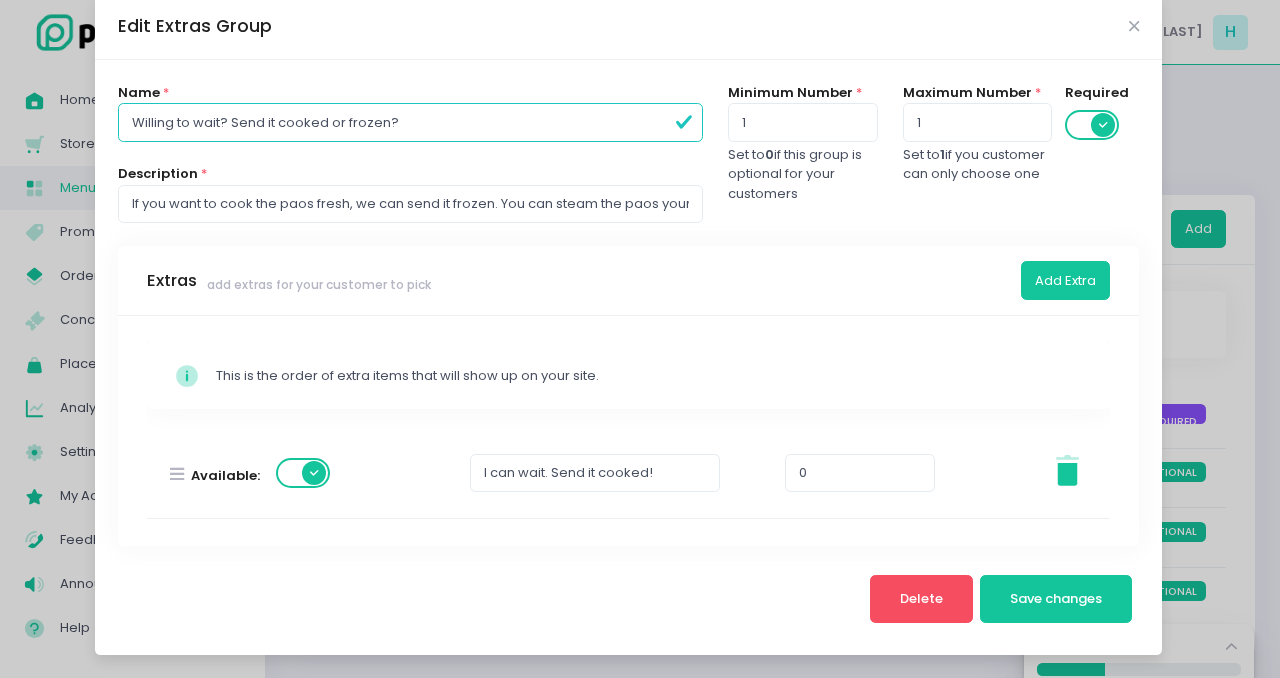 scroll, scrollTop: 84, scrollLeft: 0, axis: vertical 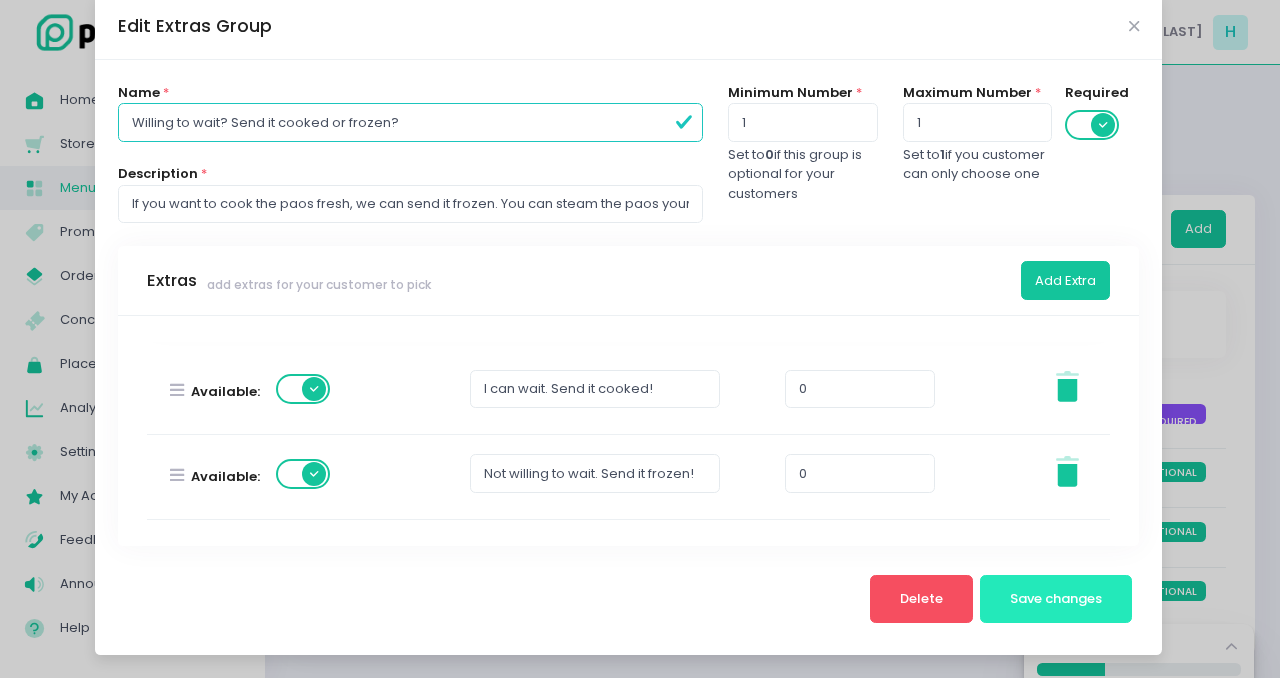 click on "Save changes" at bounding box center (1056, 599) 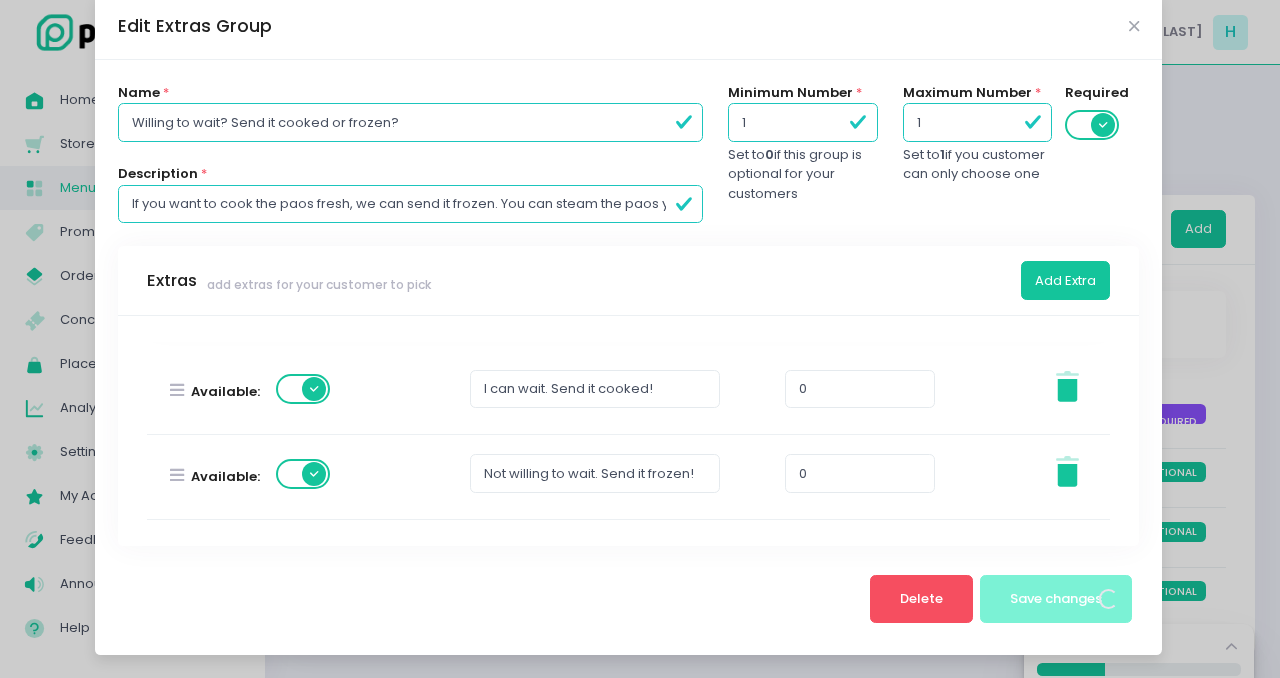 scroll, scrollTop: 0, scrollLeft: 0, axis: both 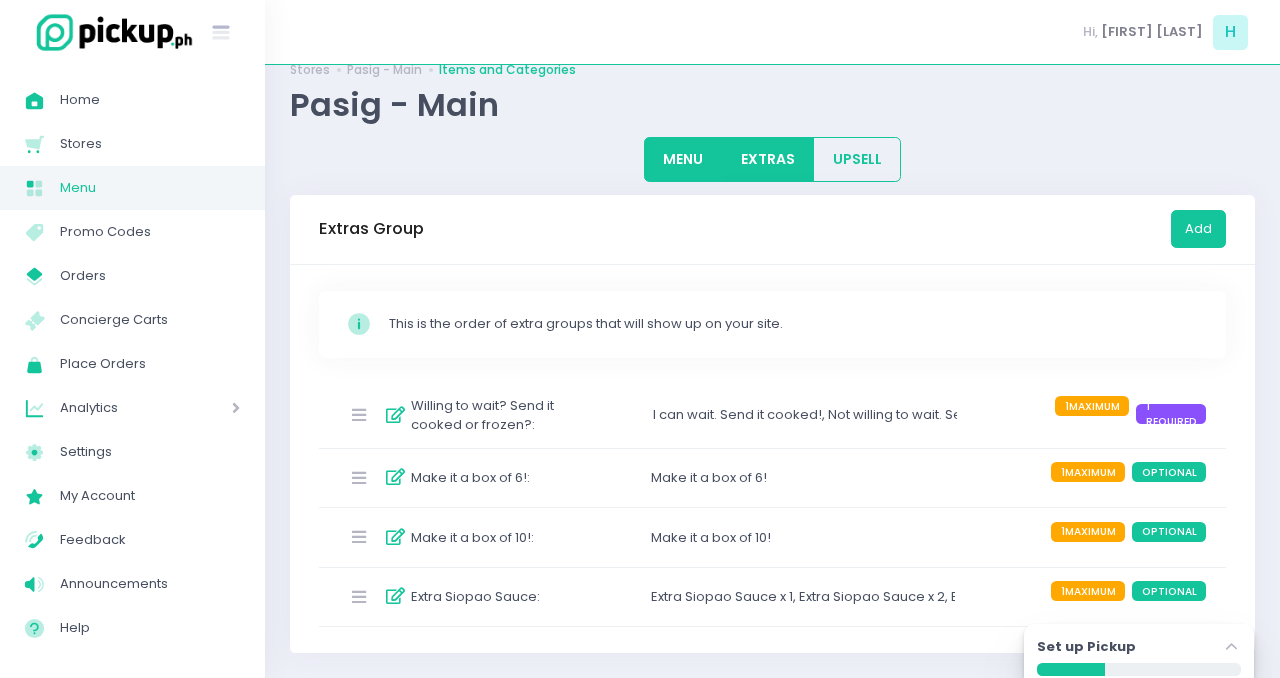 click on "MENU" at bounding box center (683, 159) 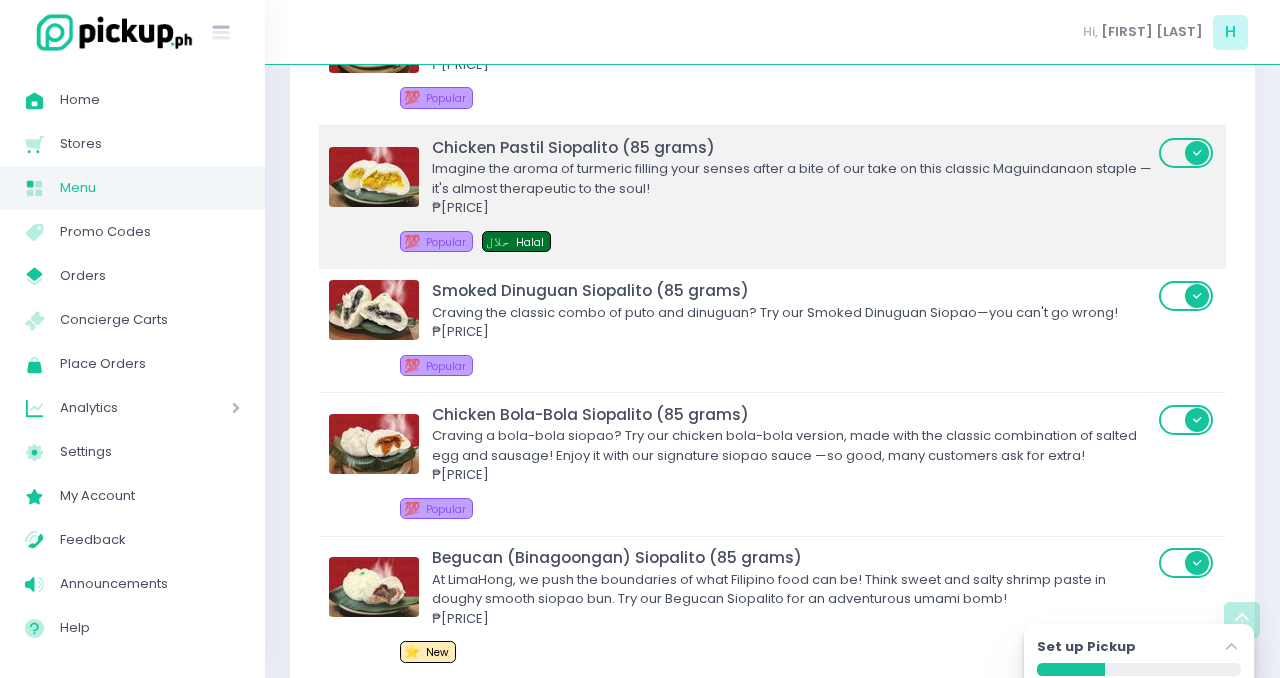 scroll, scrollTop: 642, scrollLeft: 0, axis: vertical 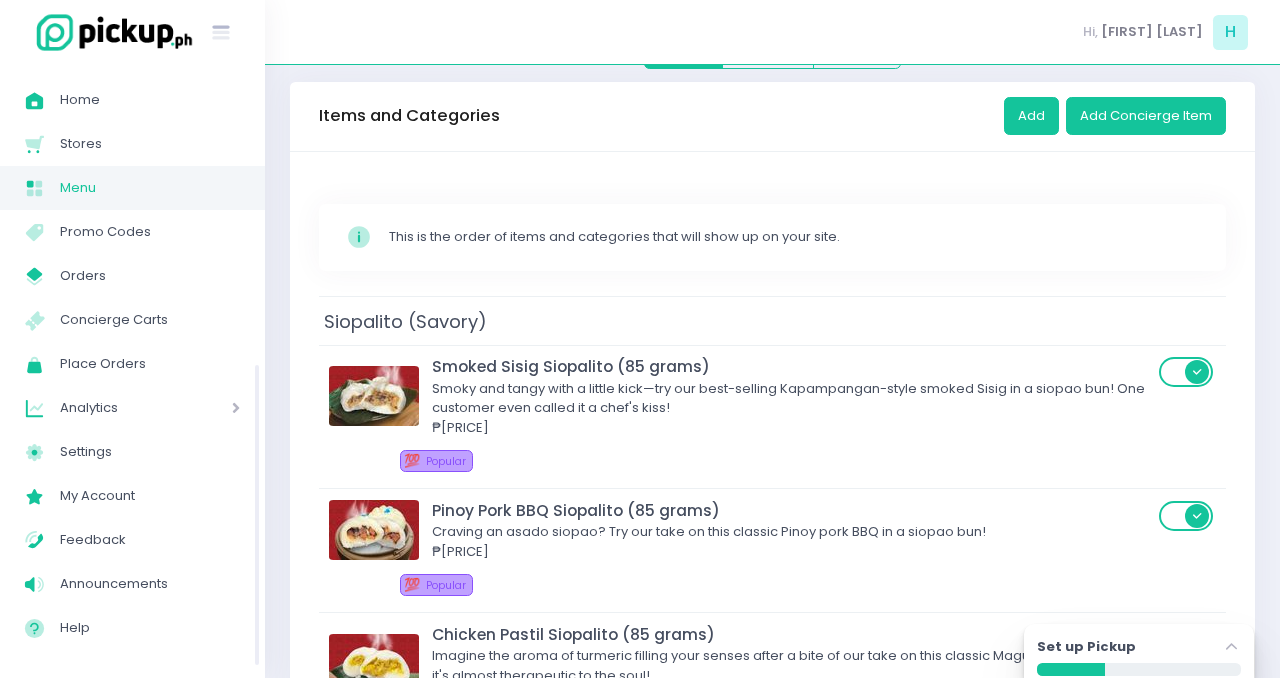 click on "Menu" at bounding box center [150, 188] 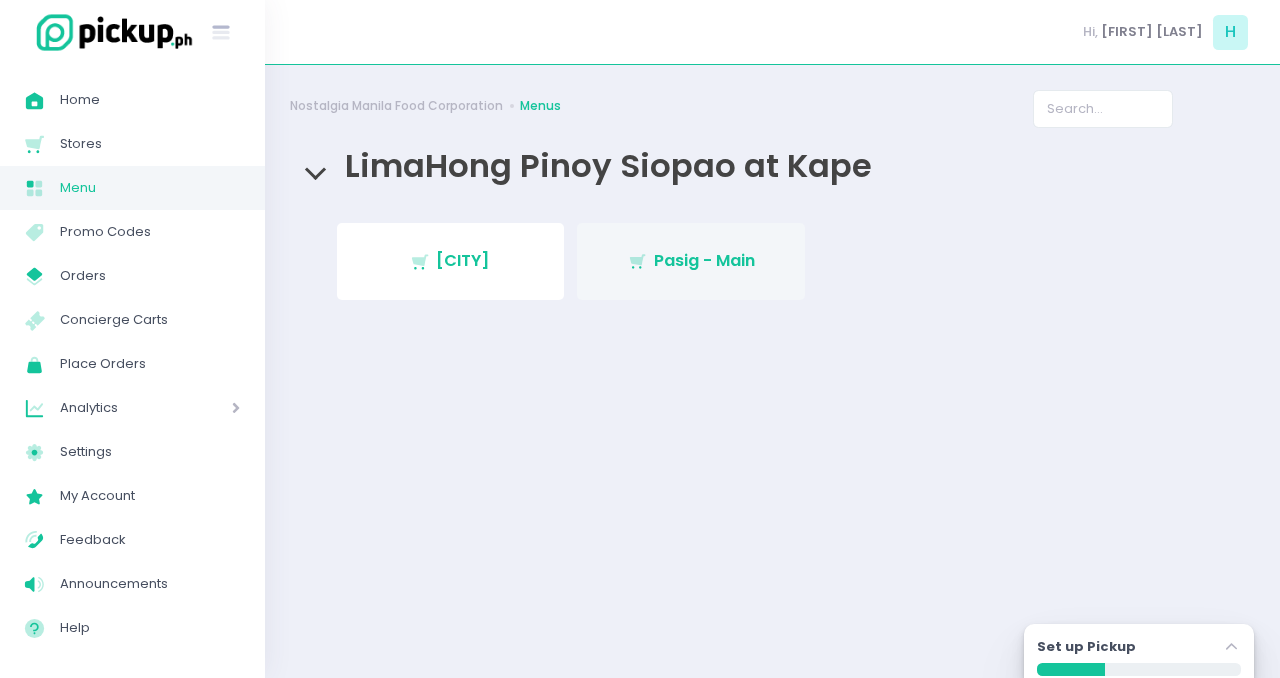 click on "Pasig - Main" at bounding box center [704, 260] 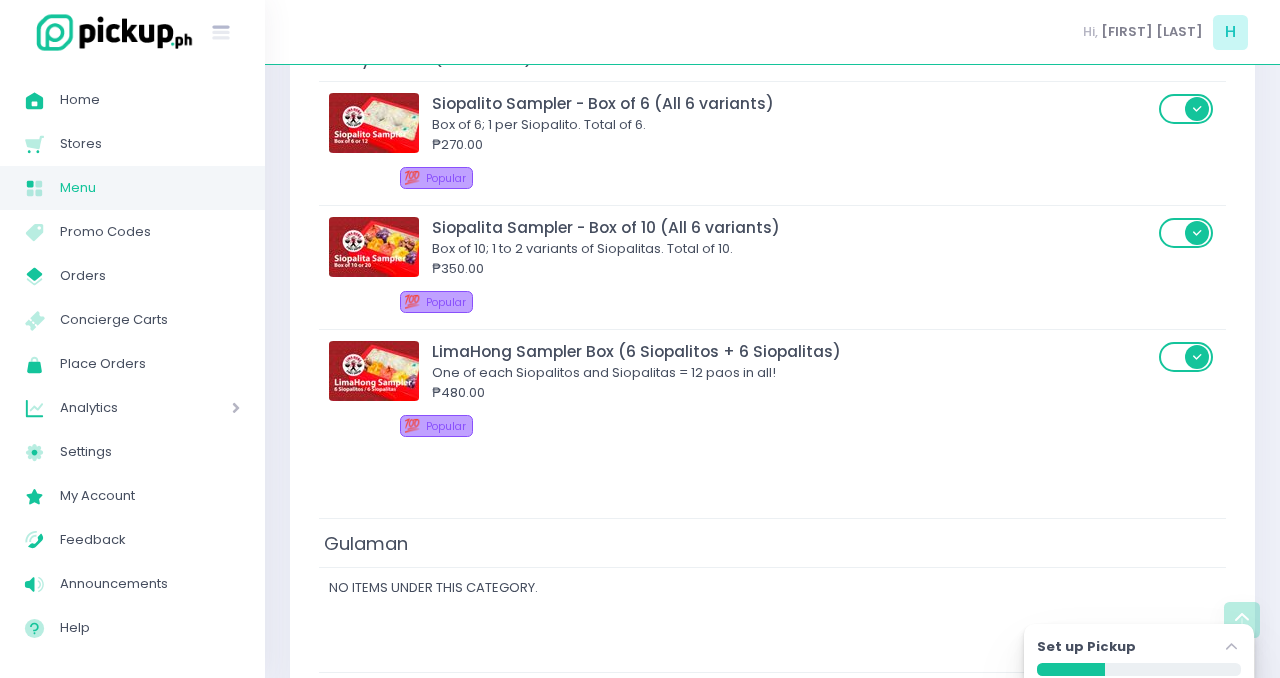 scroll, scrollTop: 2125, scrollLeft: 0, axis: vertical 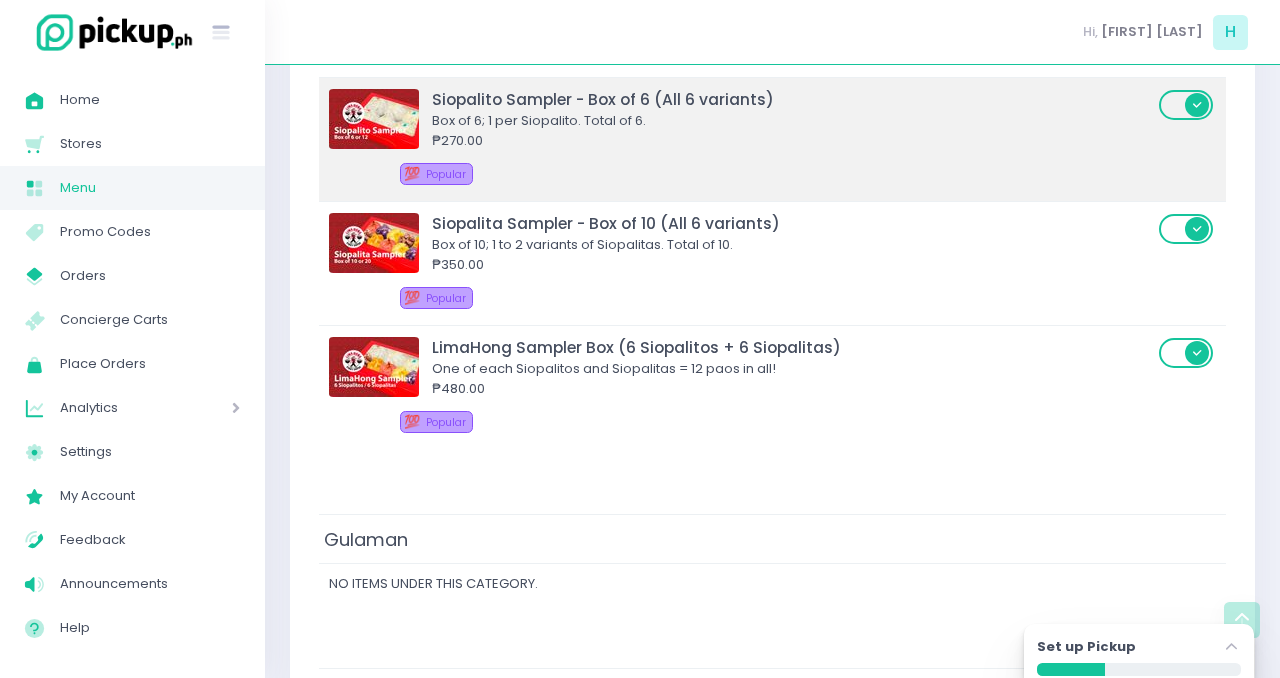 click at bounding box center [374, 119] 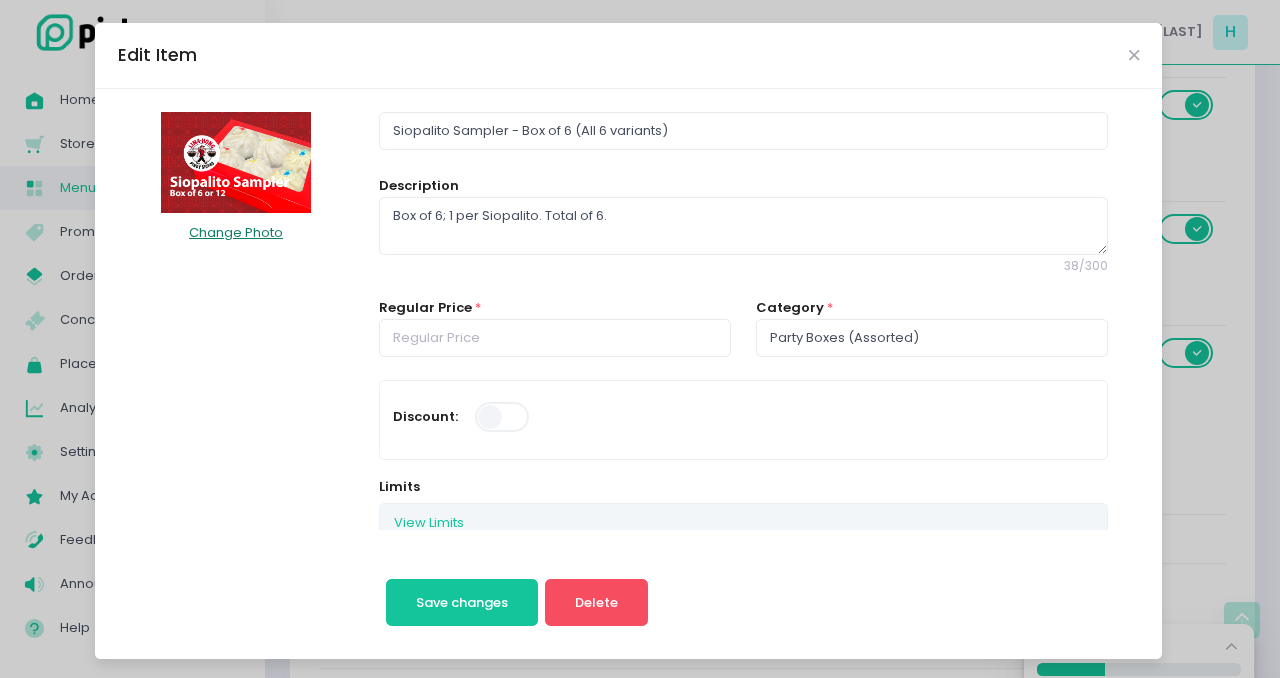 click on "Change Photo" at bounding box center (236, 232) 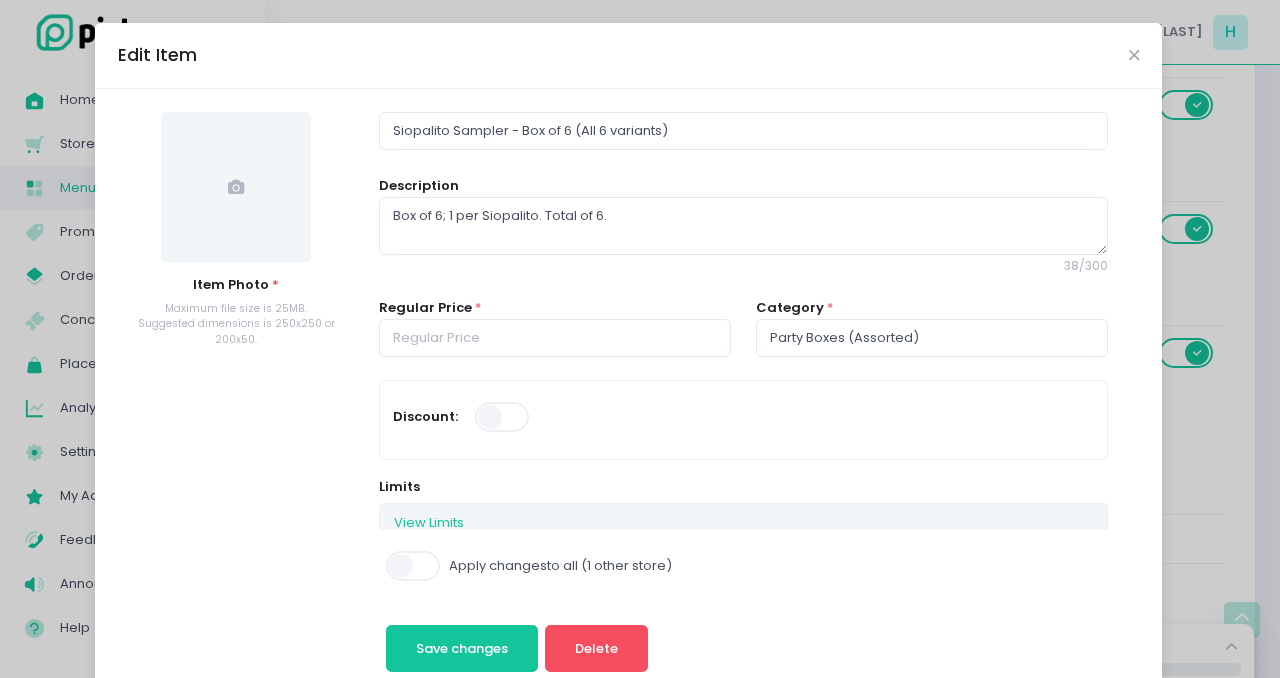click at bounding box center [236, 187] 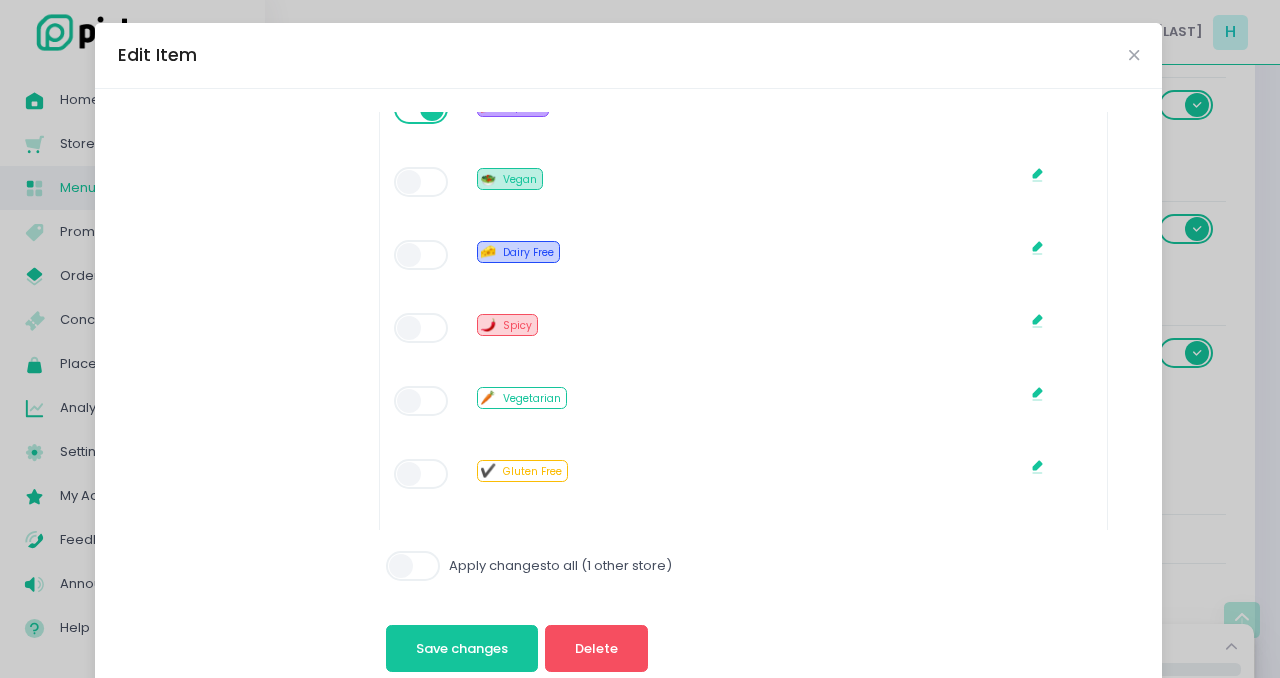 scroll, scrollTop: 1097, scrollLeft: 0, axis: vertical 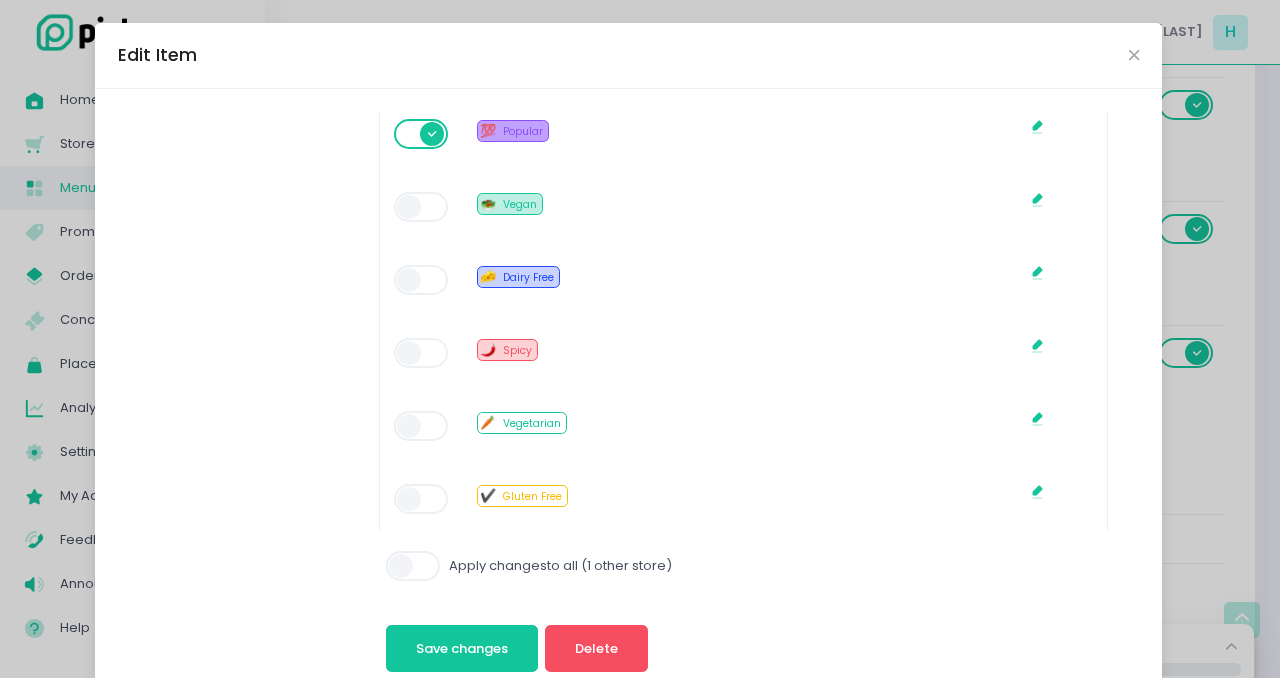click at bounding box center (414, 566) 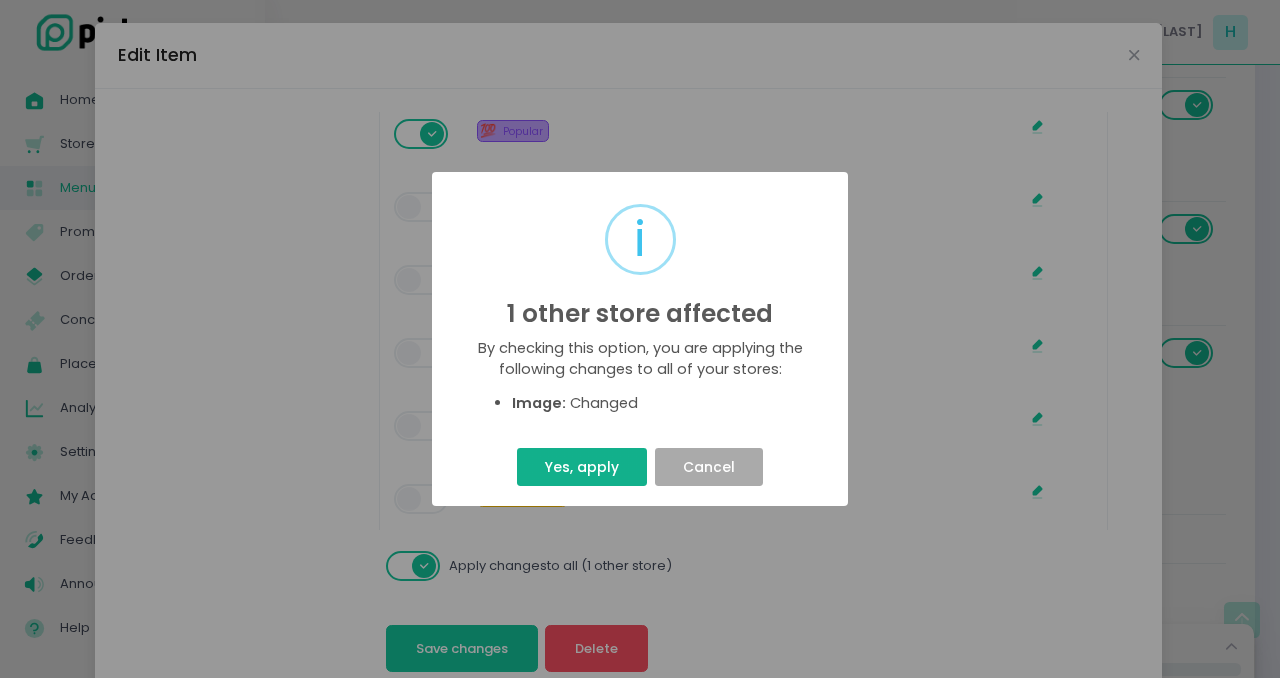 click on "Yes, apply" at bounding box center [581, 467] 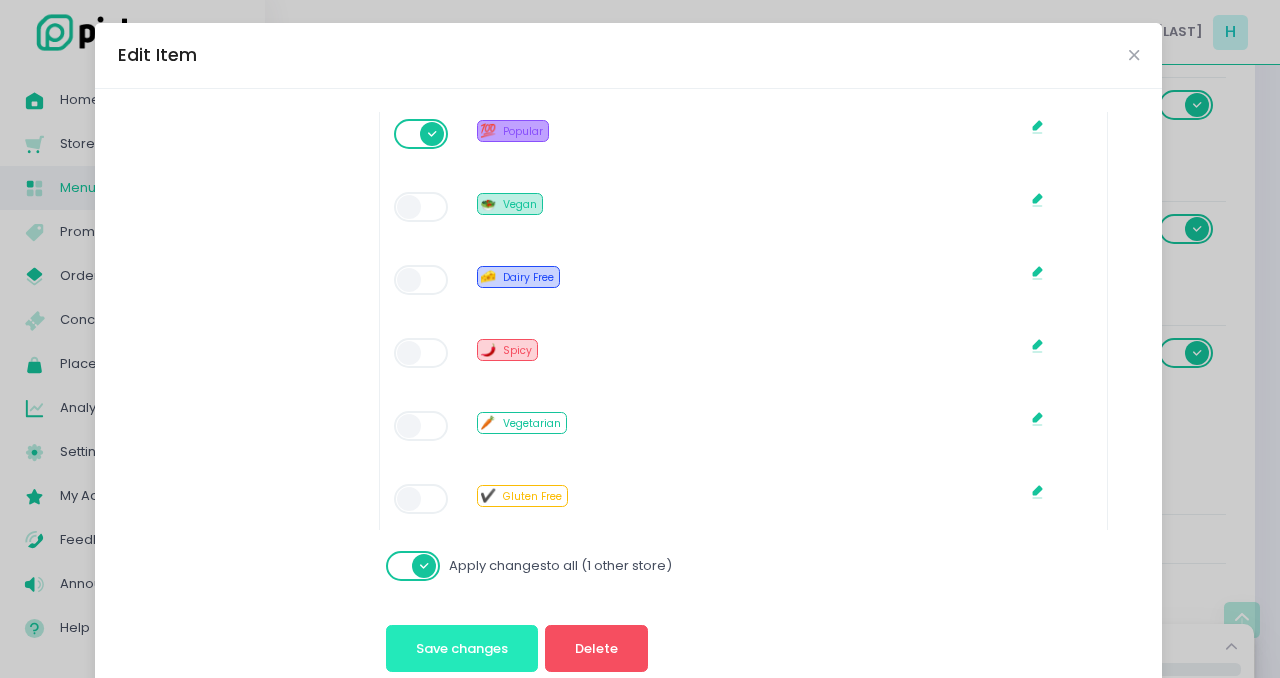 click on "Save changes" at bounding box center [462, 648] 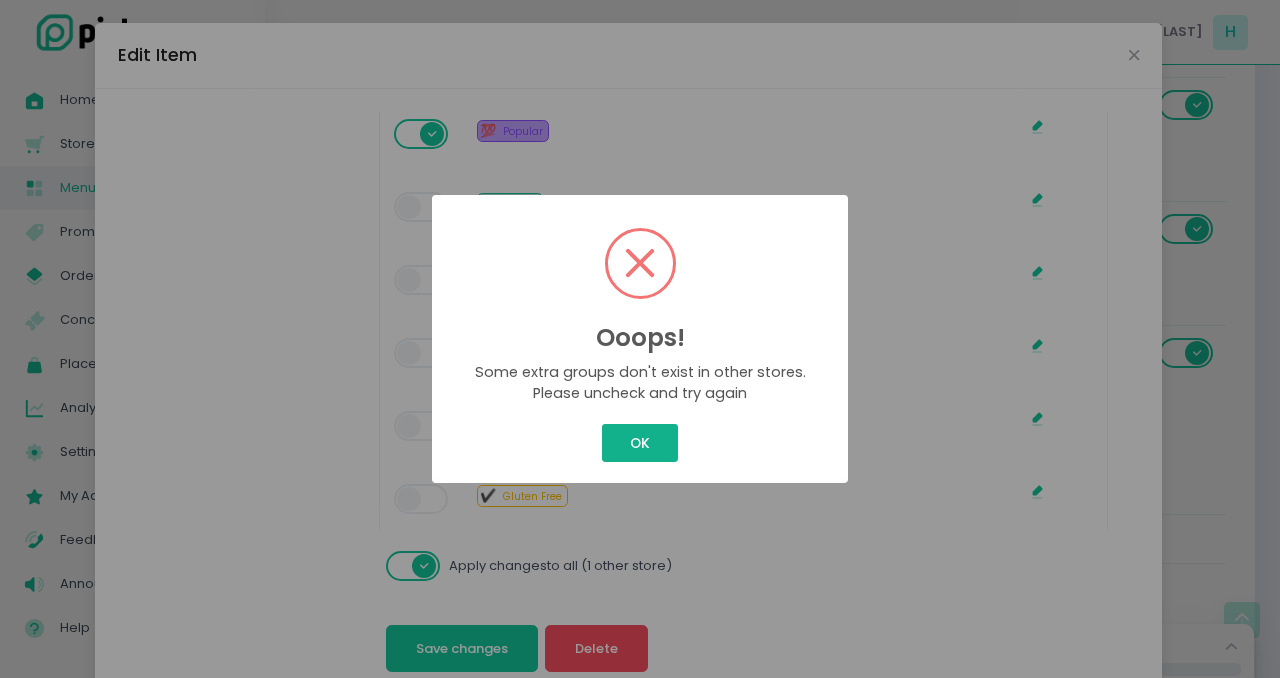 click on "OK" at bounding box center [639, 443] 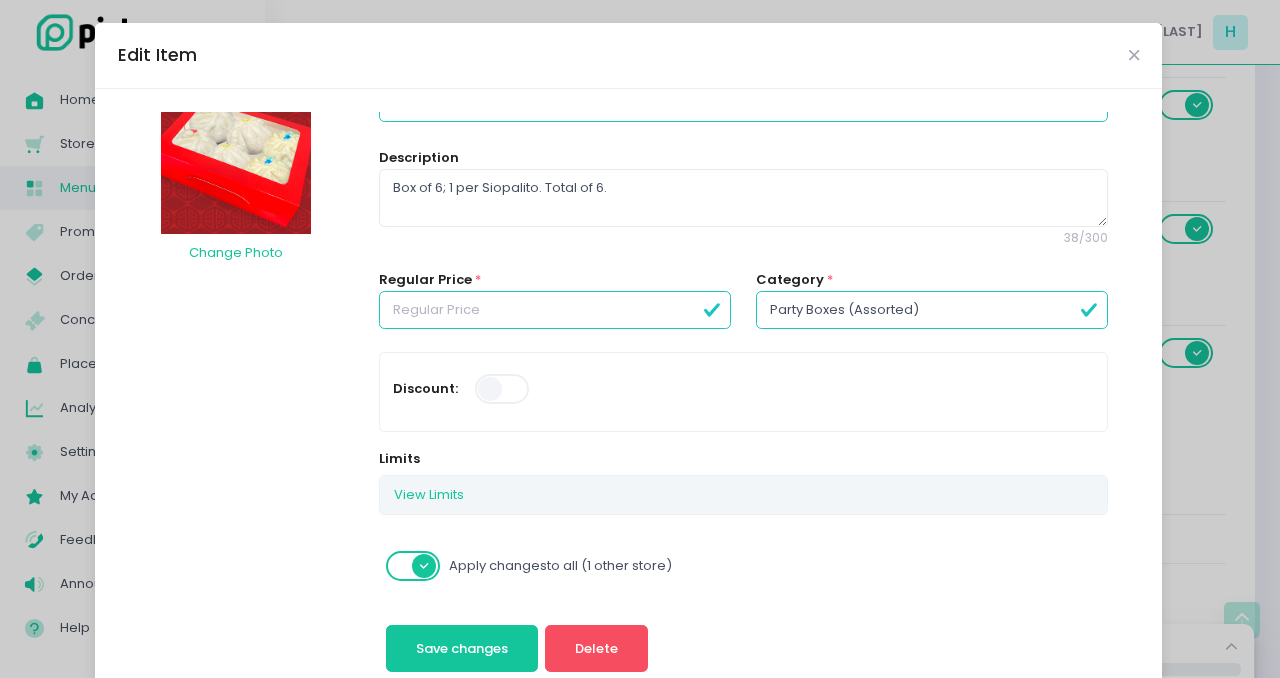 scroll, scrollTop: 25, scrollLeft: 0, axis: vertical 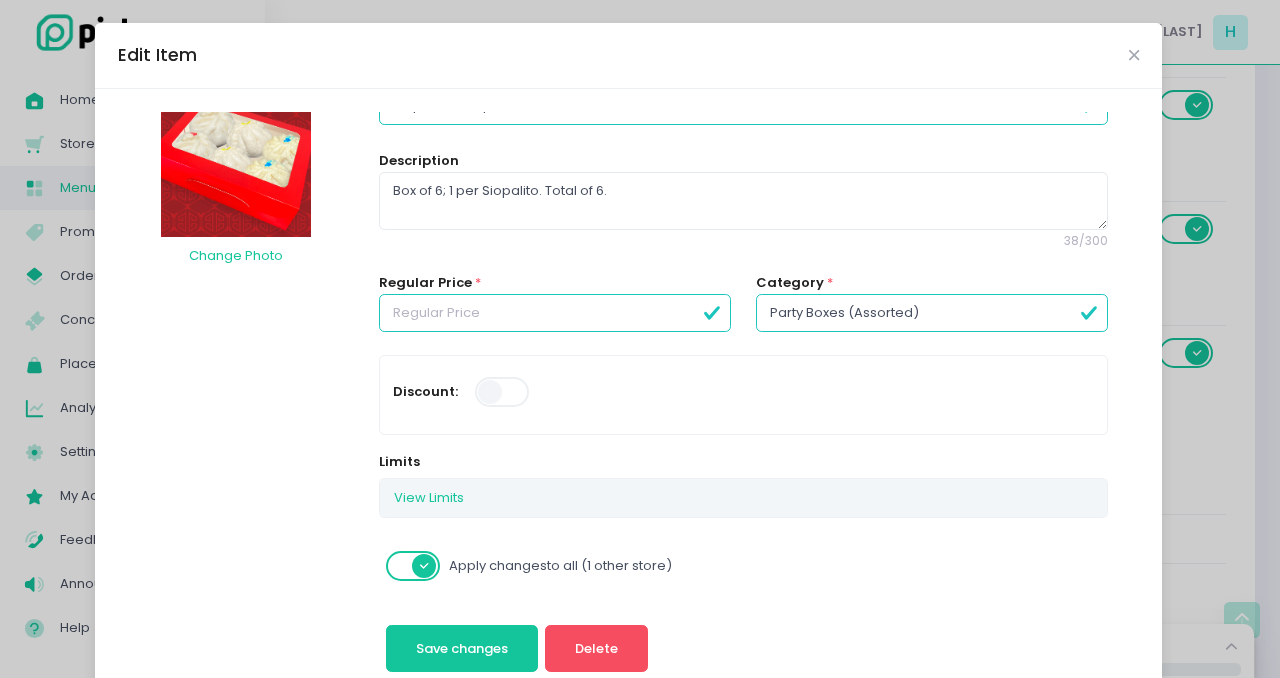 click at bounding box center [414, 566] 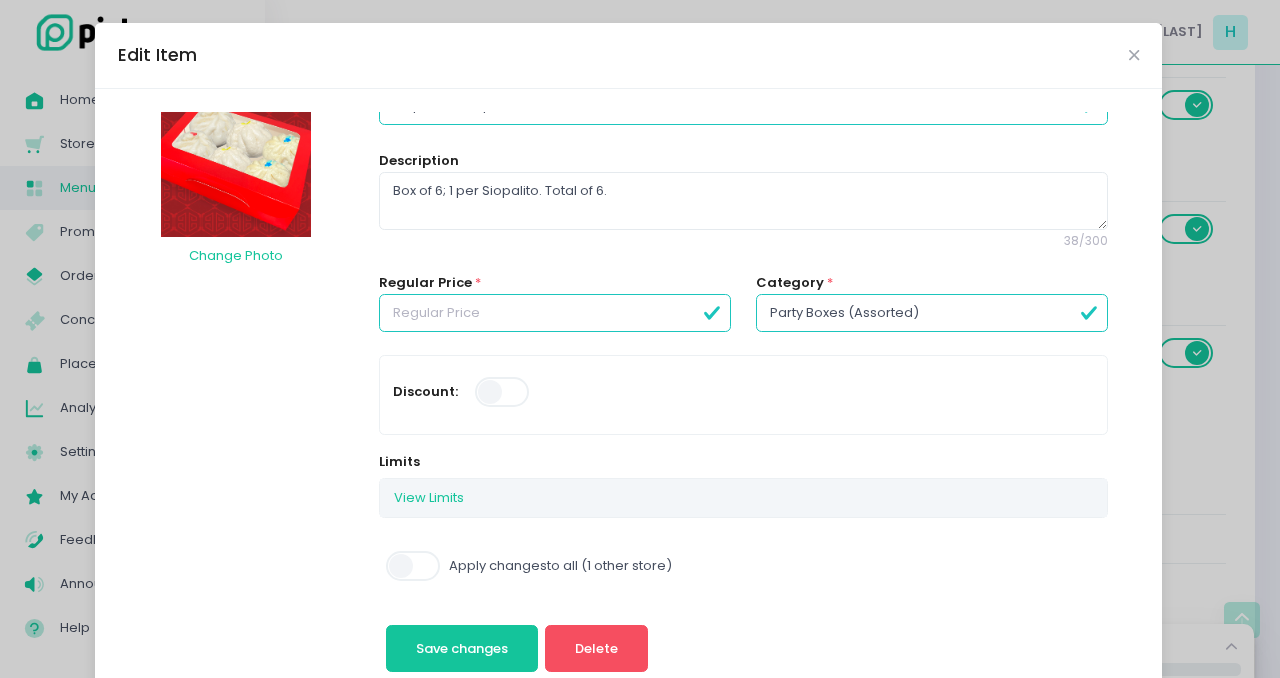 click at bounding box center (414, 566) 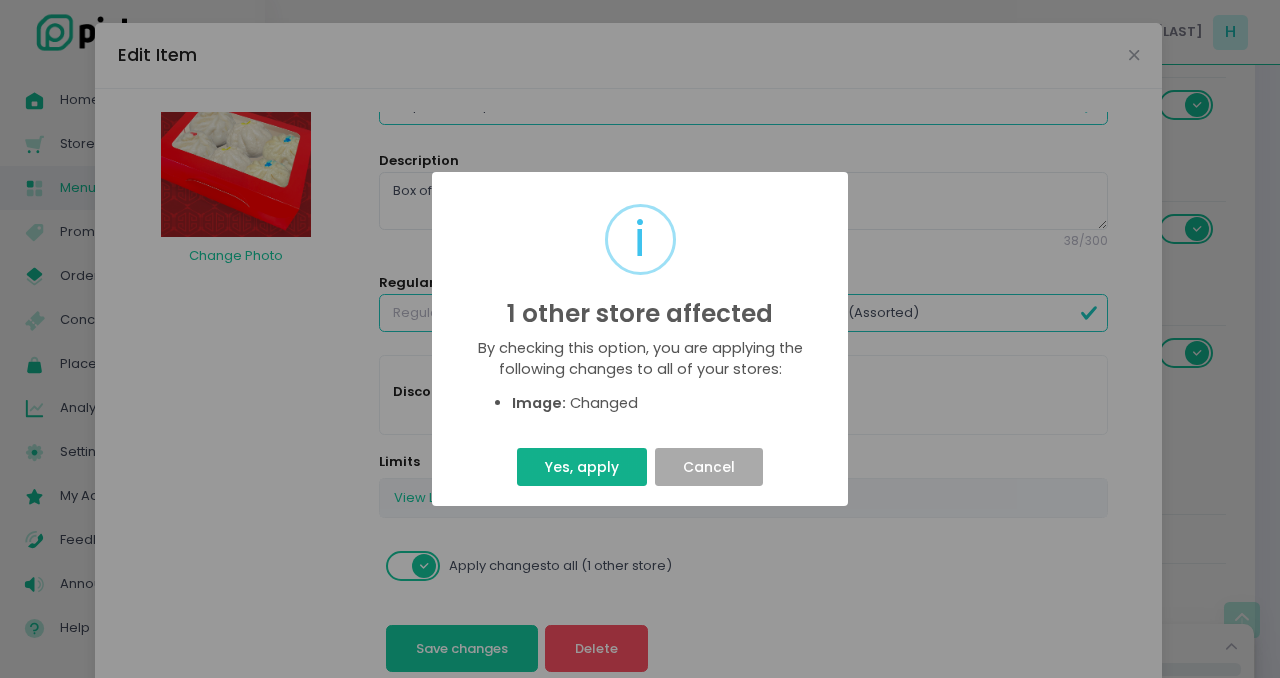click on "Yes, apply" at bounding box center (581, 467) 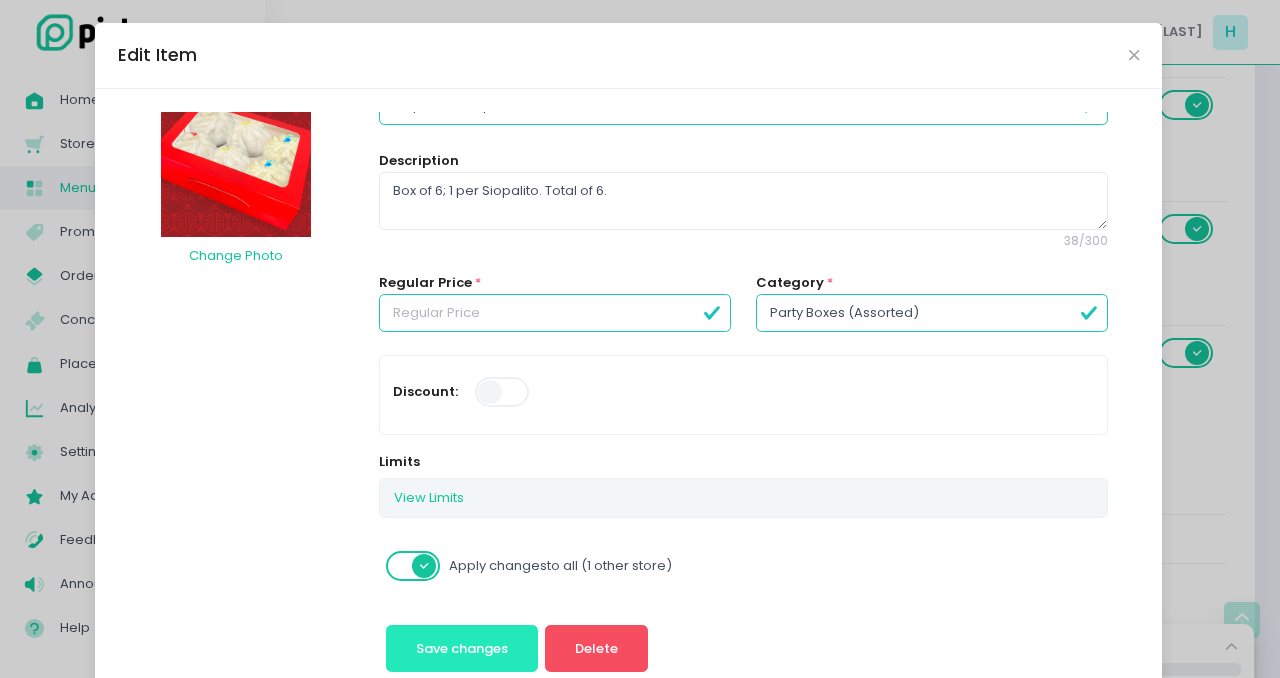 click on "Save changes" at bounding box center [462, 648] 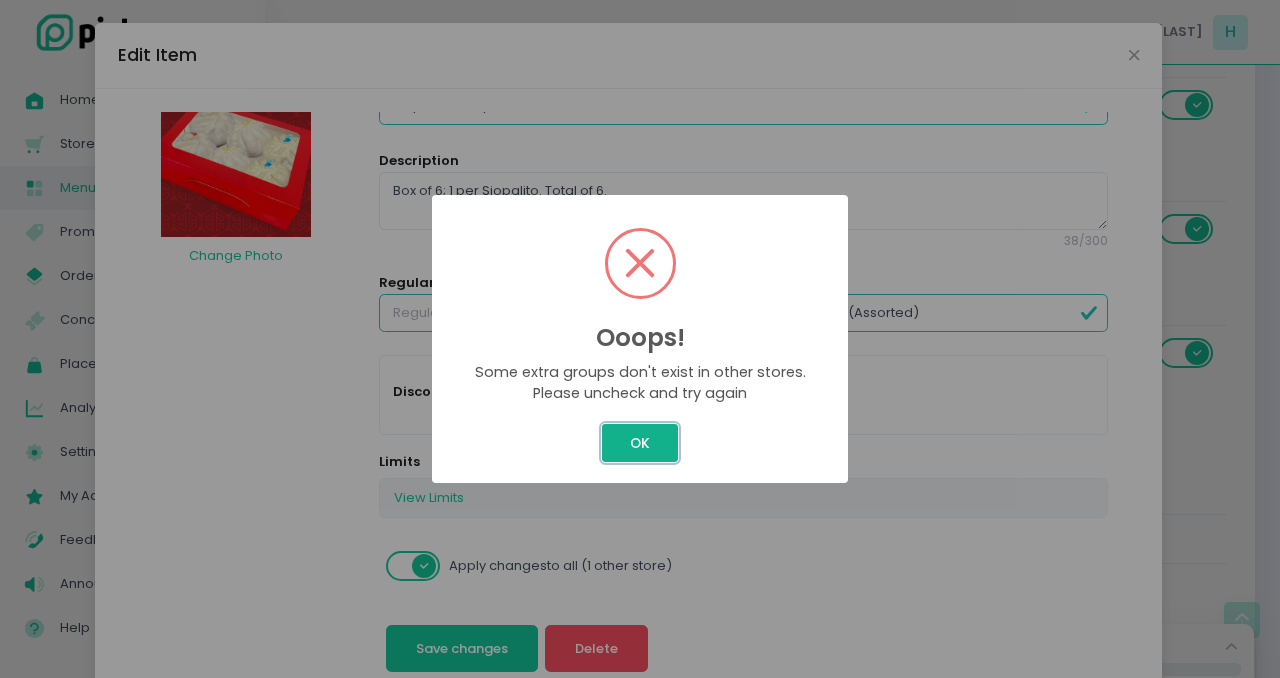 click on "OK" at bounding box center (639, 443) 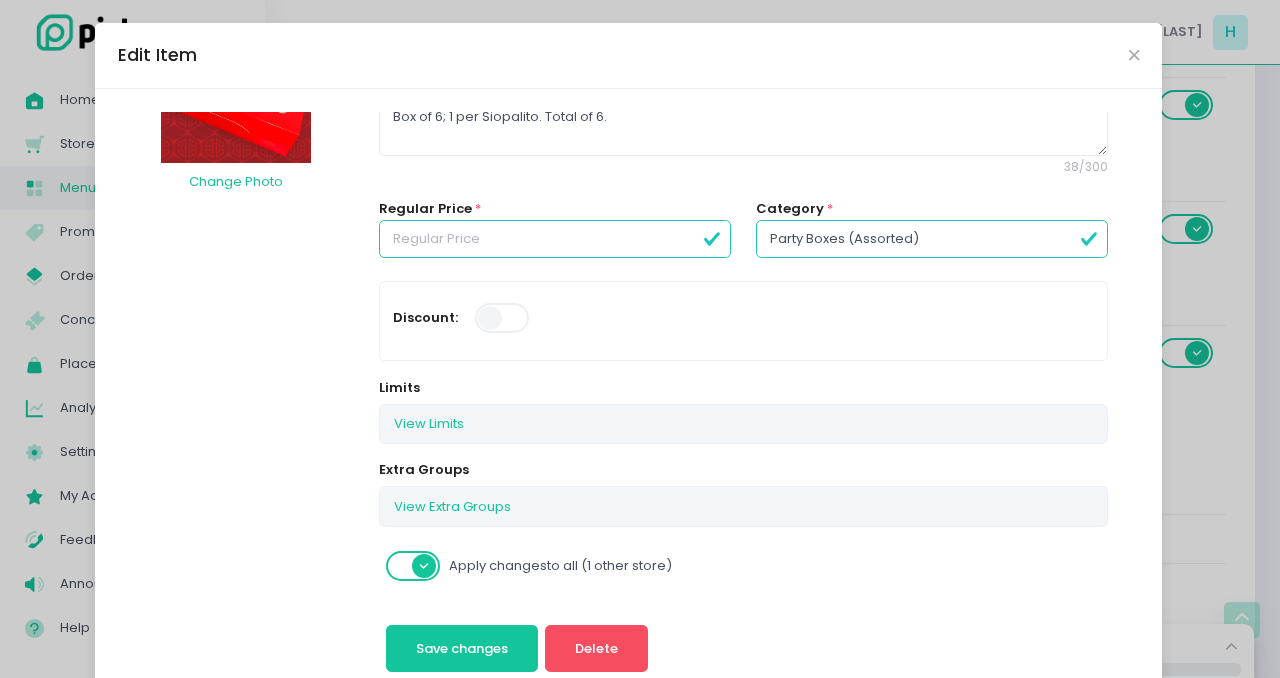 scroll, scrollTop: 206, scrollLeft: 0, axis: vertical 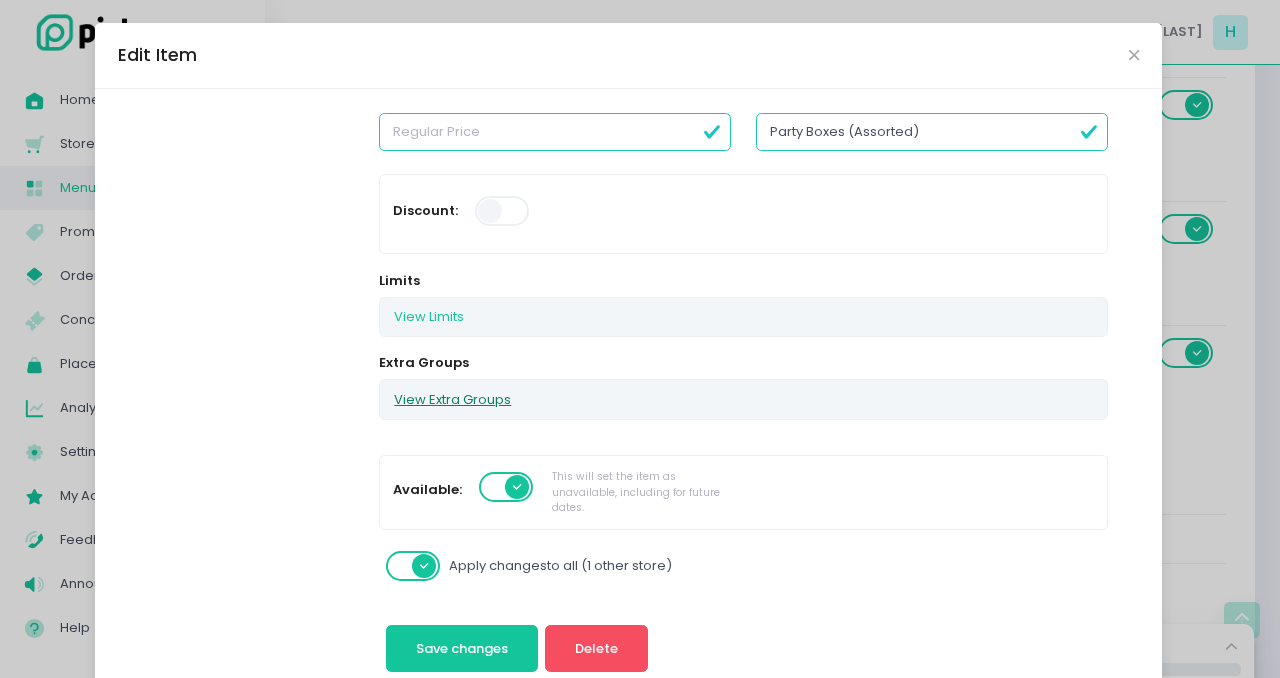 click on "View Extra Groups" at bounding box center (452, 399) 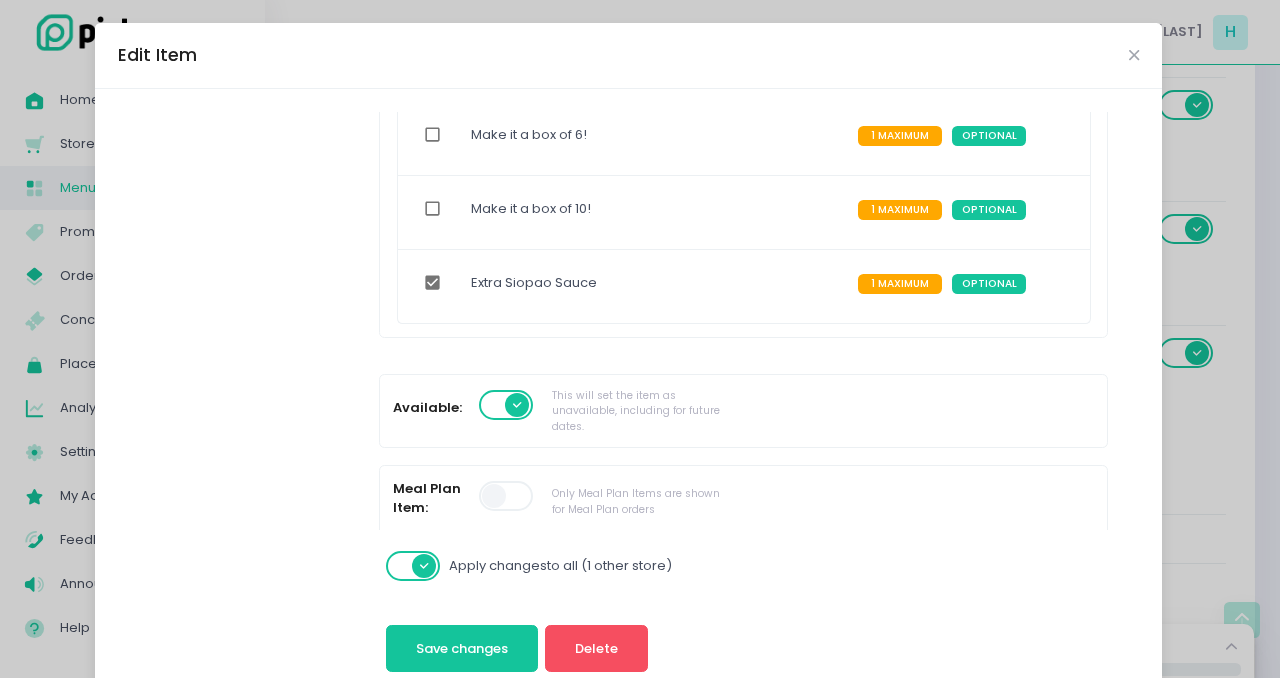 scroll, scrollTop: 615, scrollLeft: 0, axis: vertical 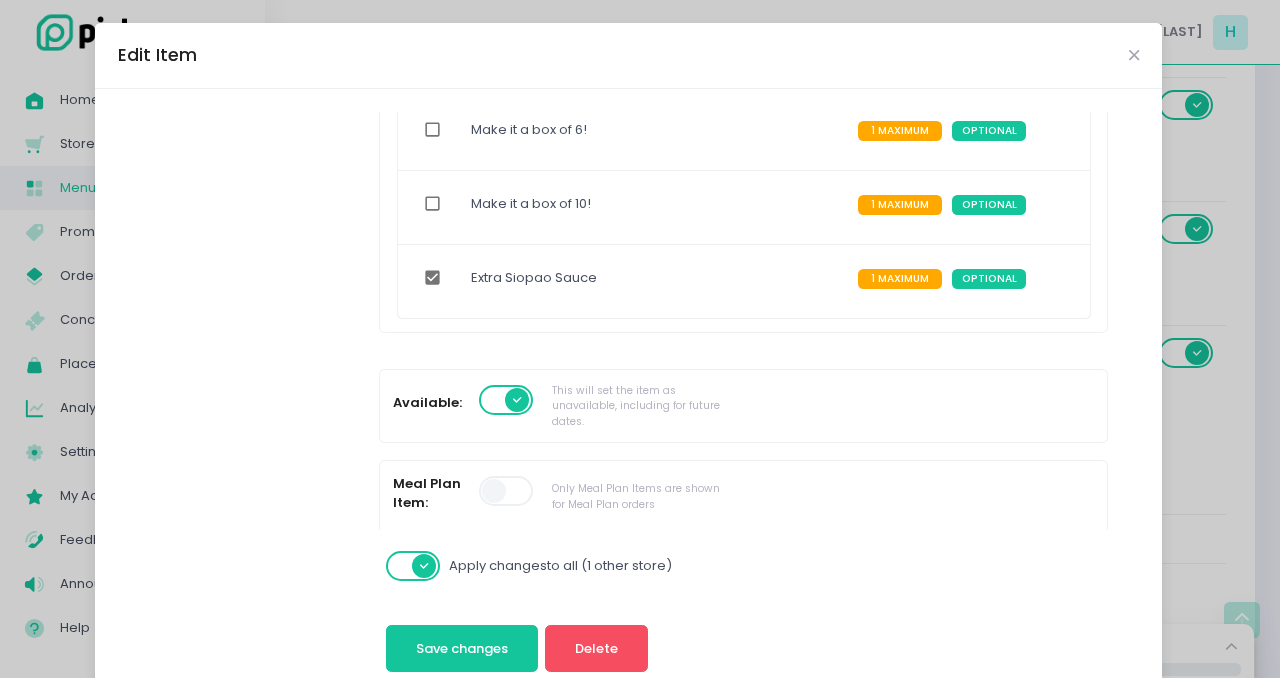 click at bounding box center (414, 566) 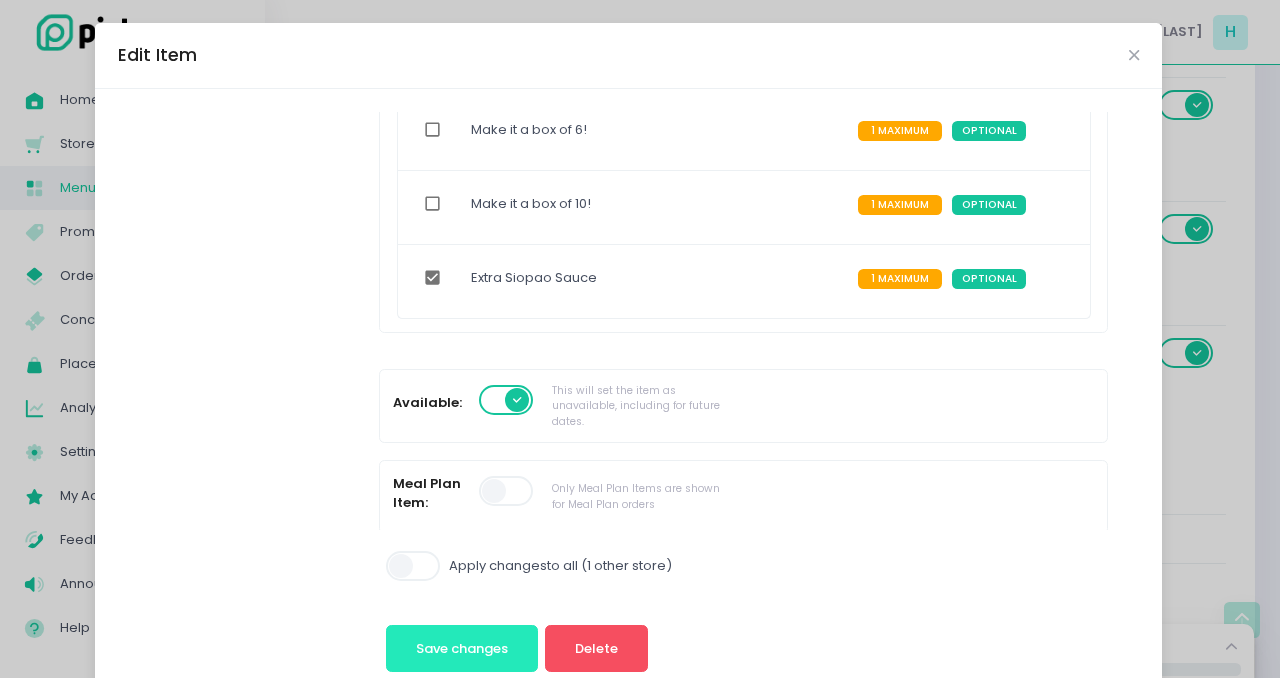 click on "Save changes" at bounding box center (462, 648) 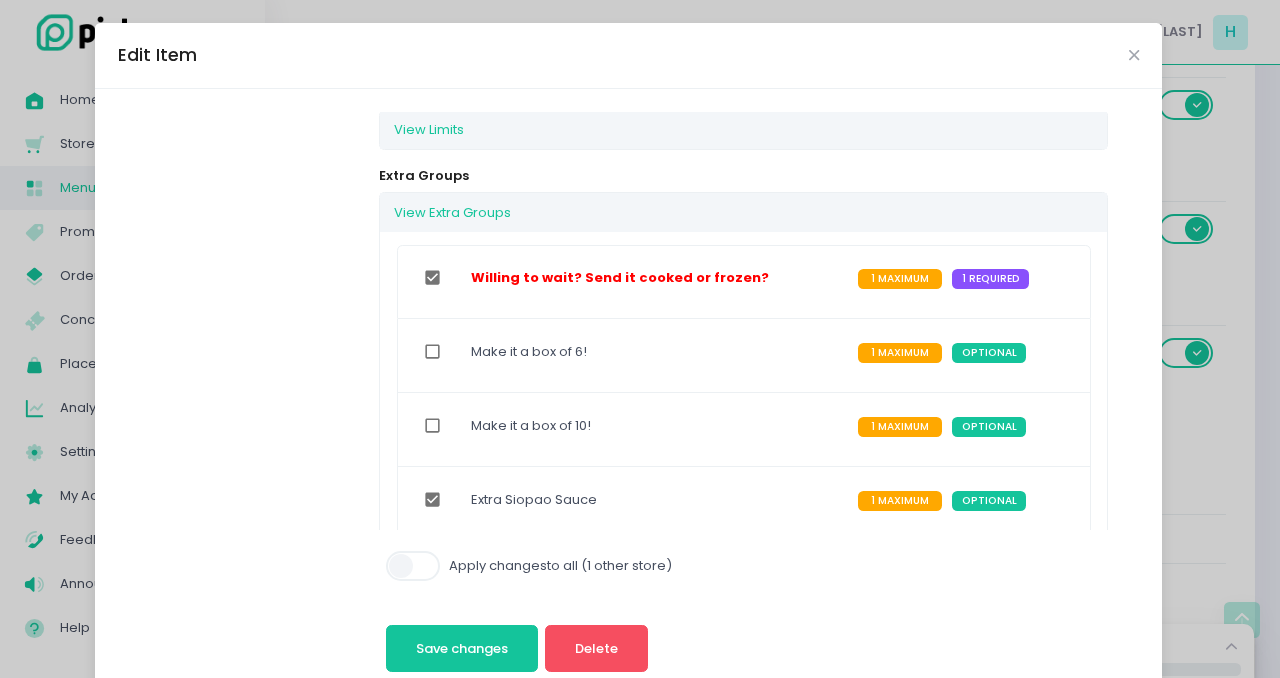 scroll, scrollTop: 392, scrollLeft: 0, axis: vertical 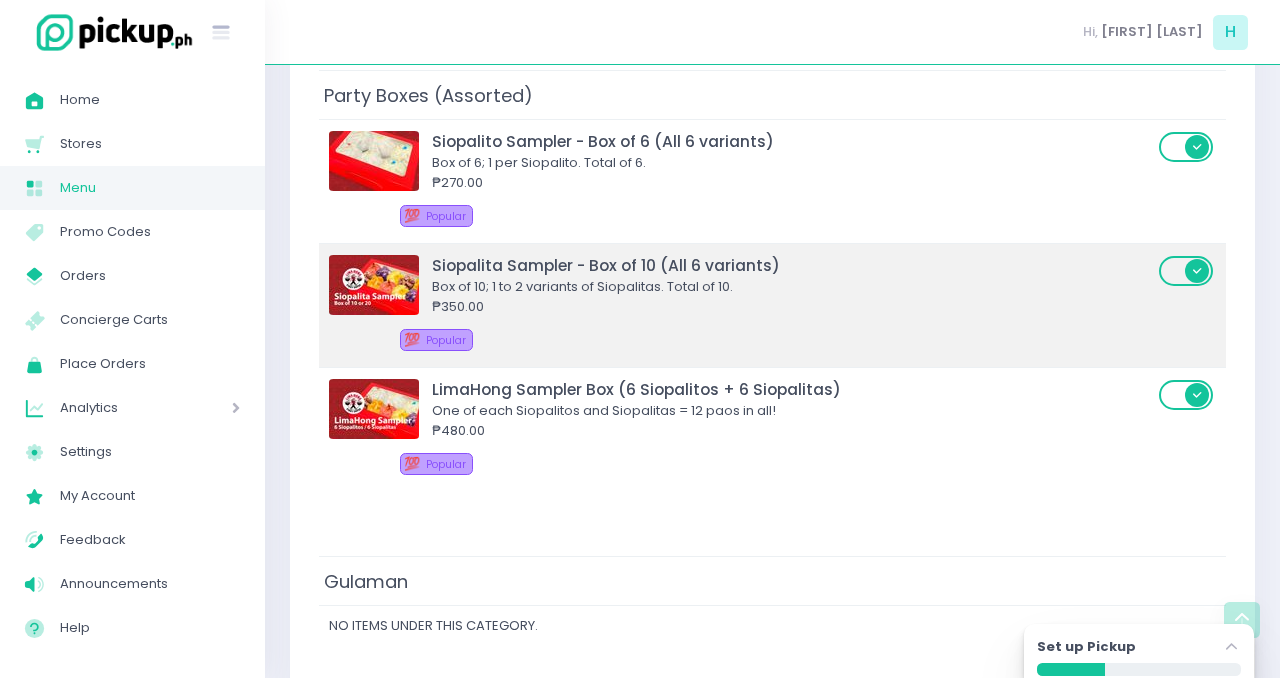 click at bounding box center [374, 285] 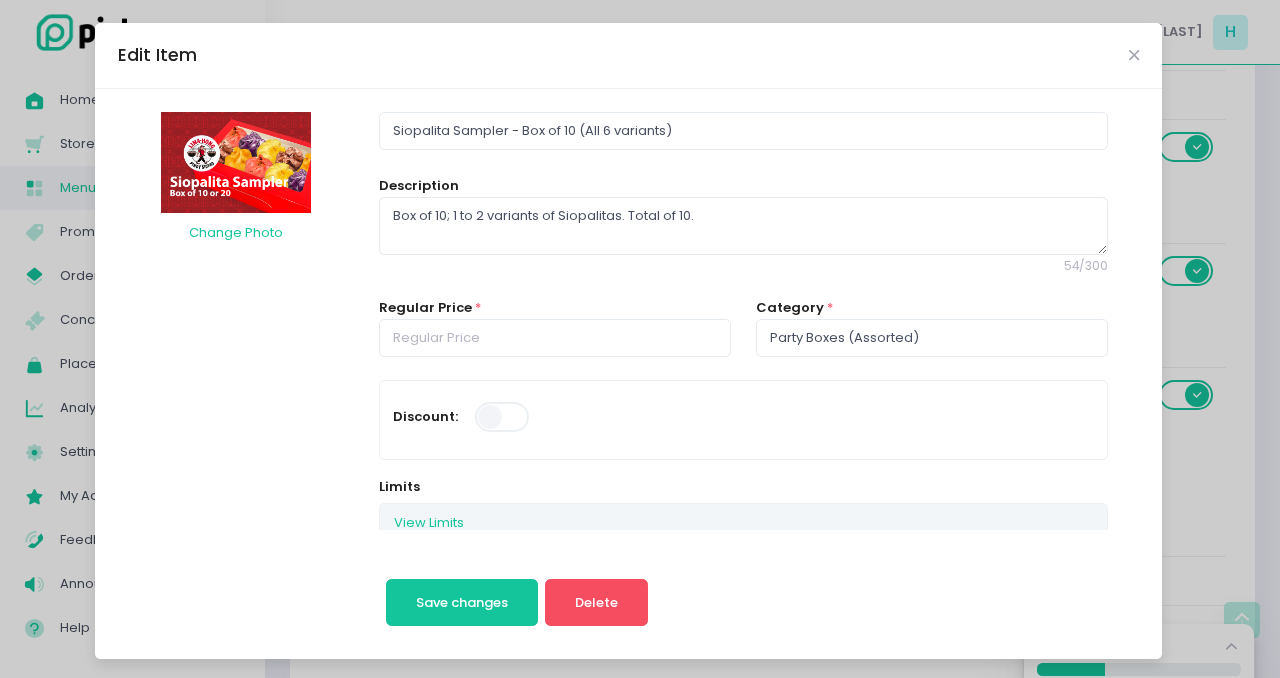 click at bounding box center (236, 162) 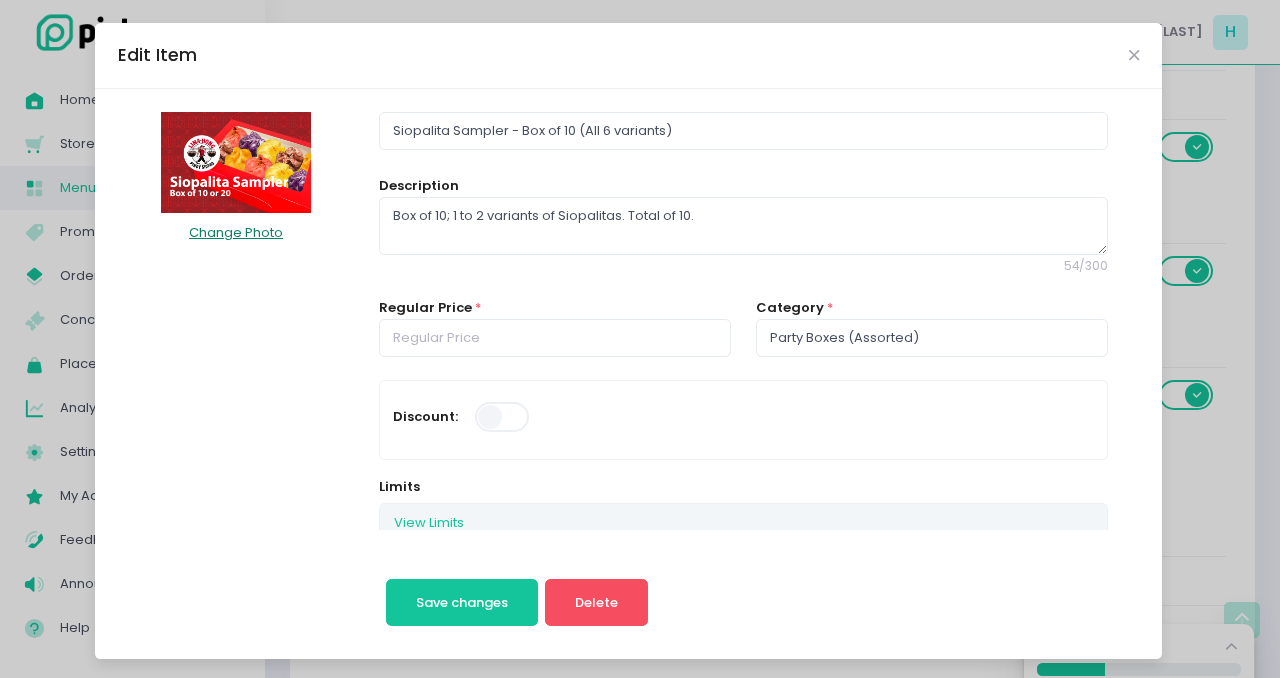 click on "Change Photo" at bounding box center (236, 232) 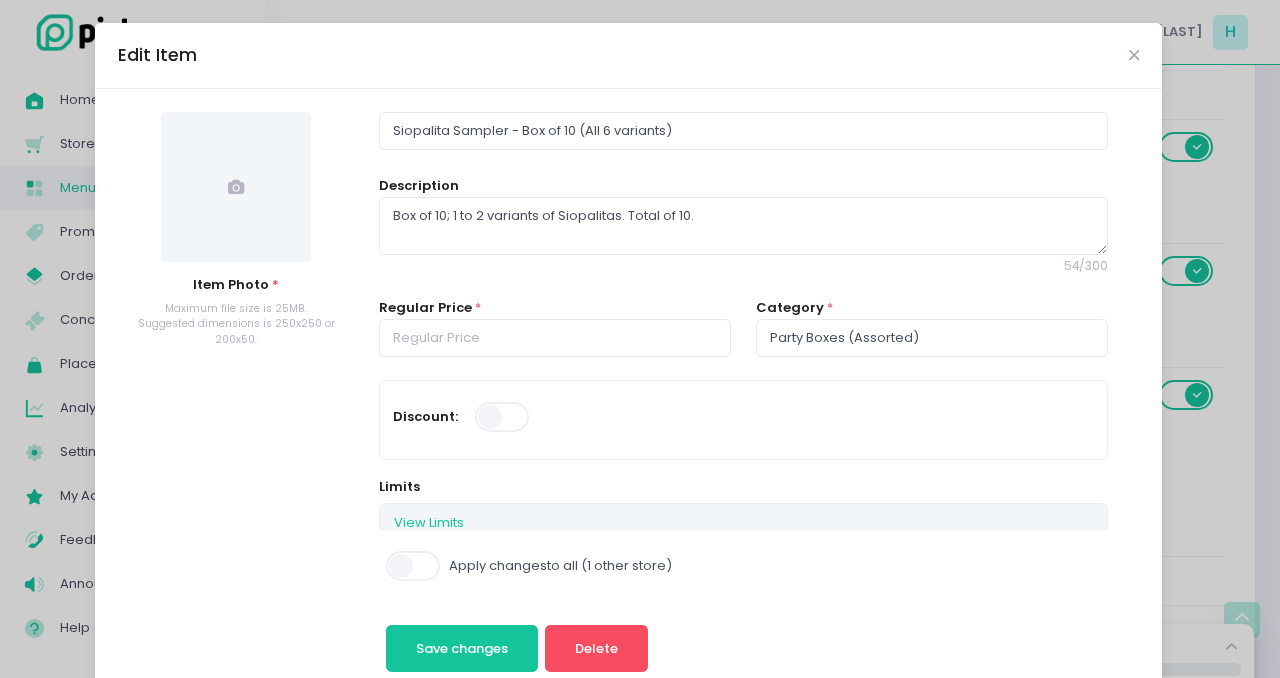 click at bounding box center (236, 187) 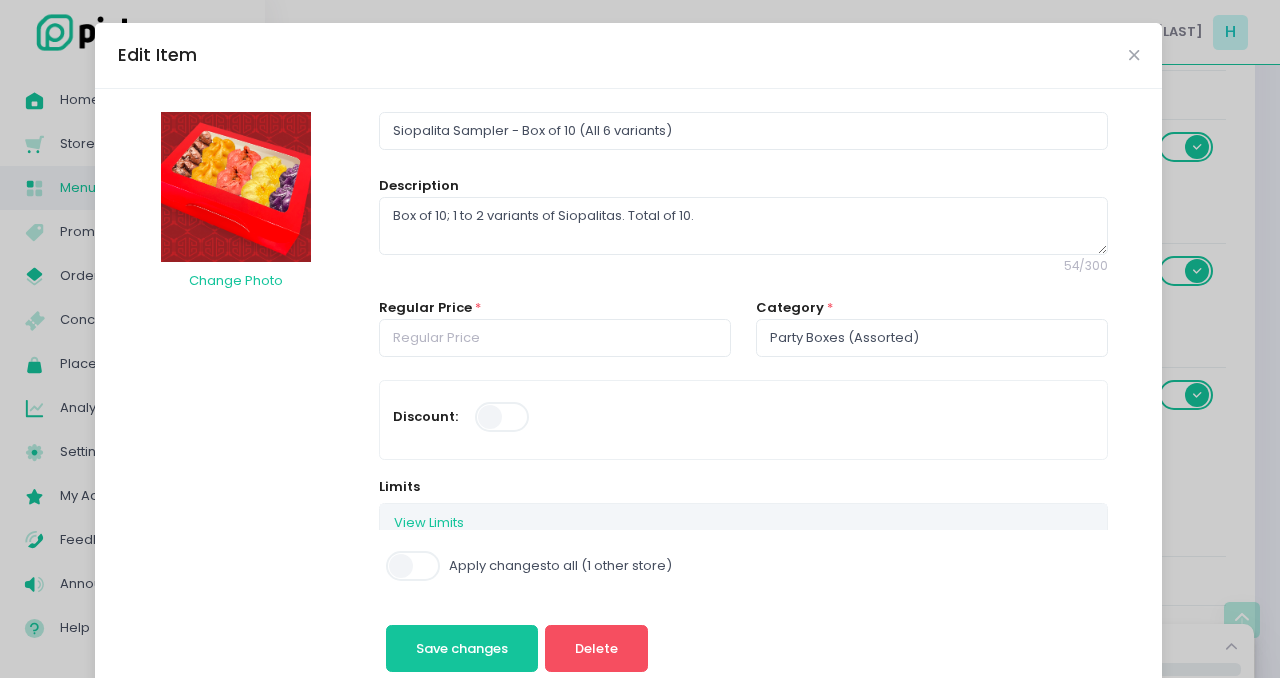 click at bounding box center (414, 566) 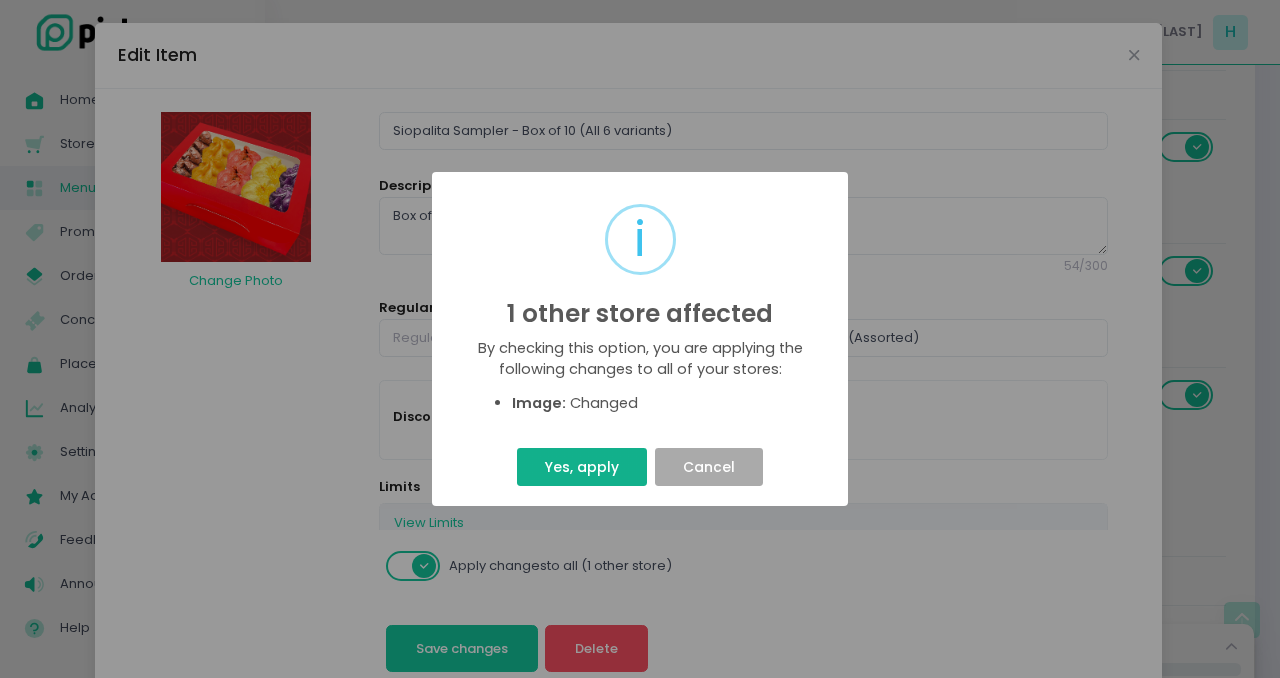 click on "Yes, apply" at bounding box center [581, 467] 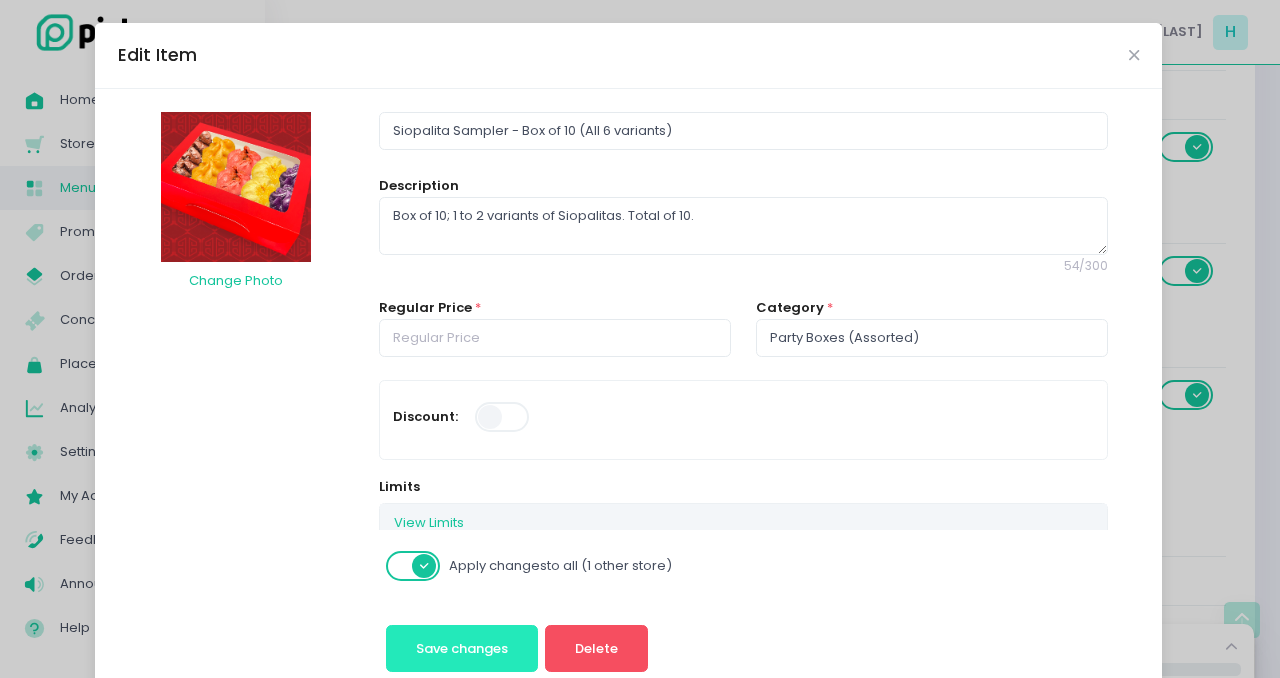 click on "Save changes" at bounding box center [462, 649] 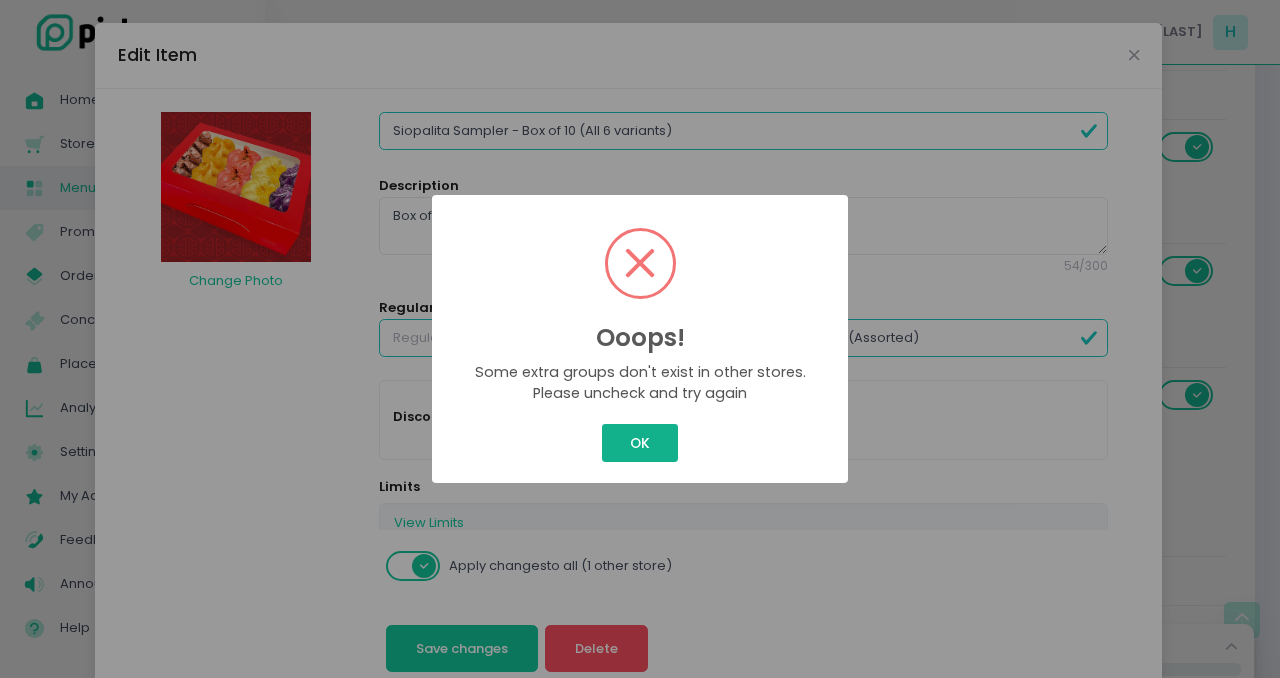 click on "OK" at bounding box center (639, 443) 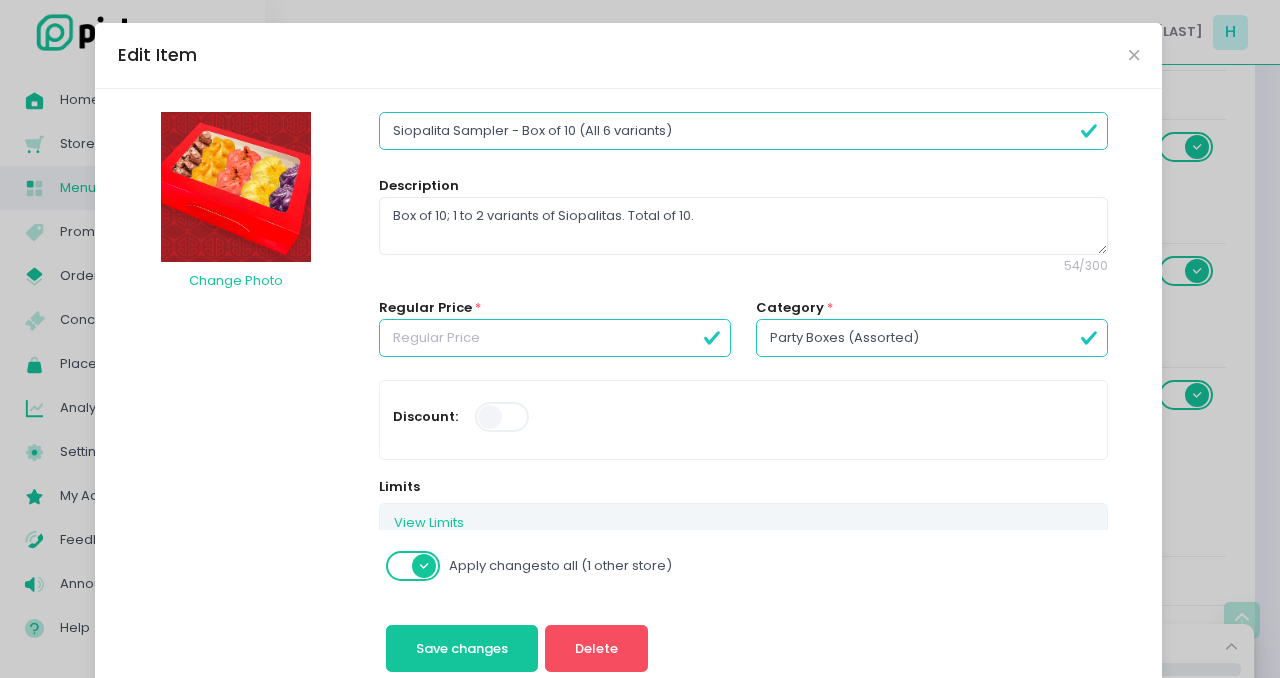 click at bounding box center (414, 566) 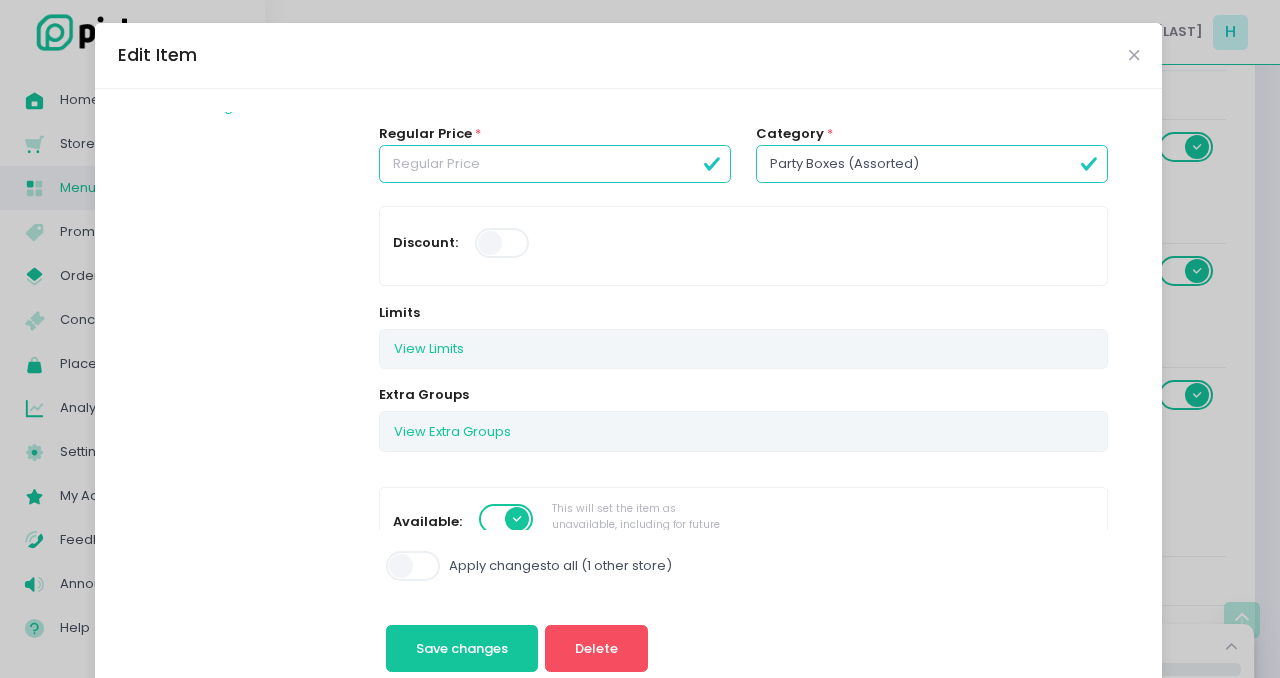 scroll, scrollTop: 250, scrollLeft: 0, axis: vertical 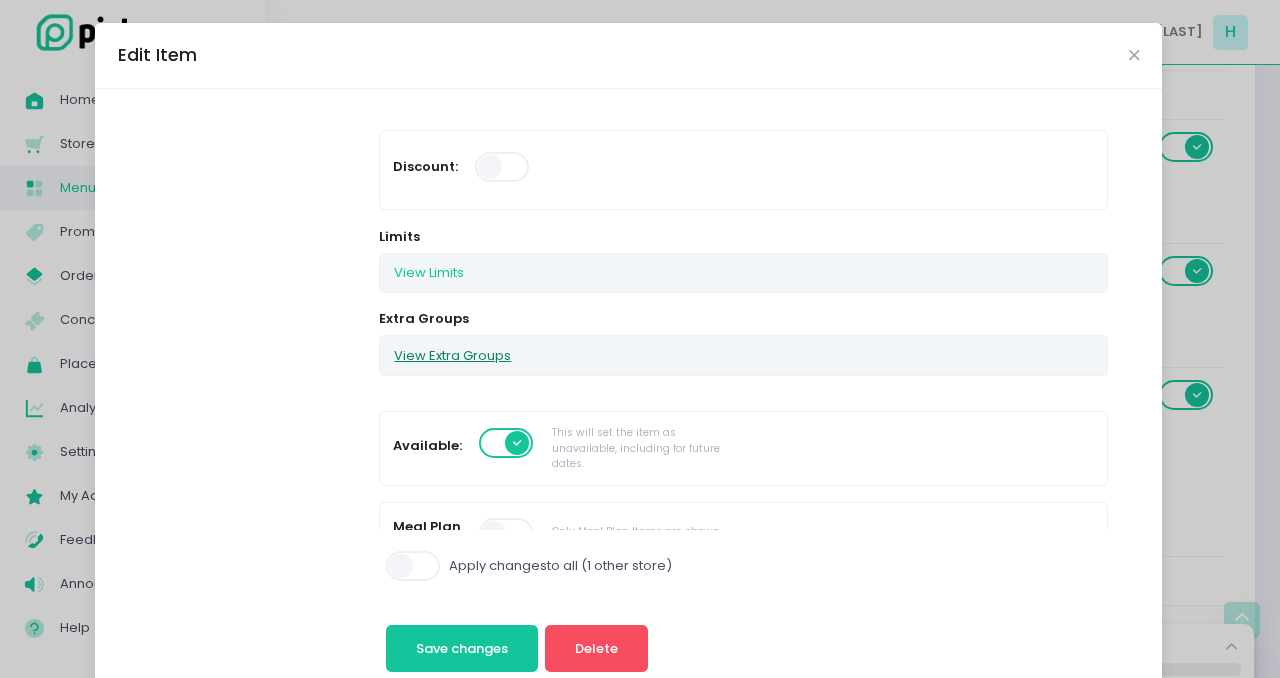 click on "View Extra Groups" at bounding box center (452, 355) 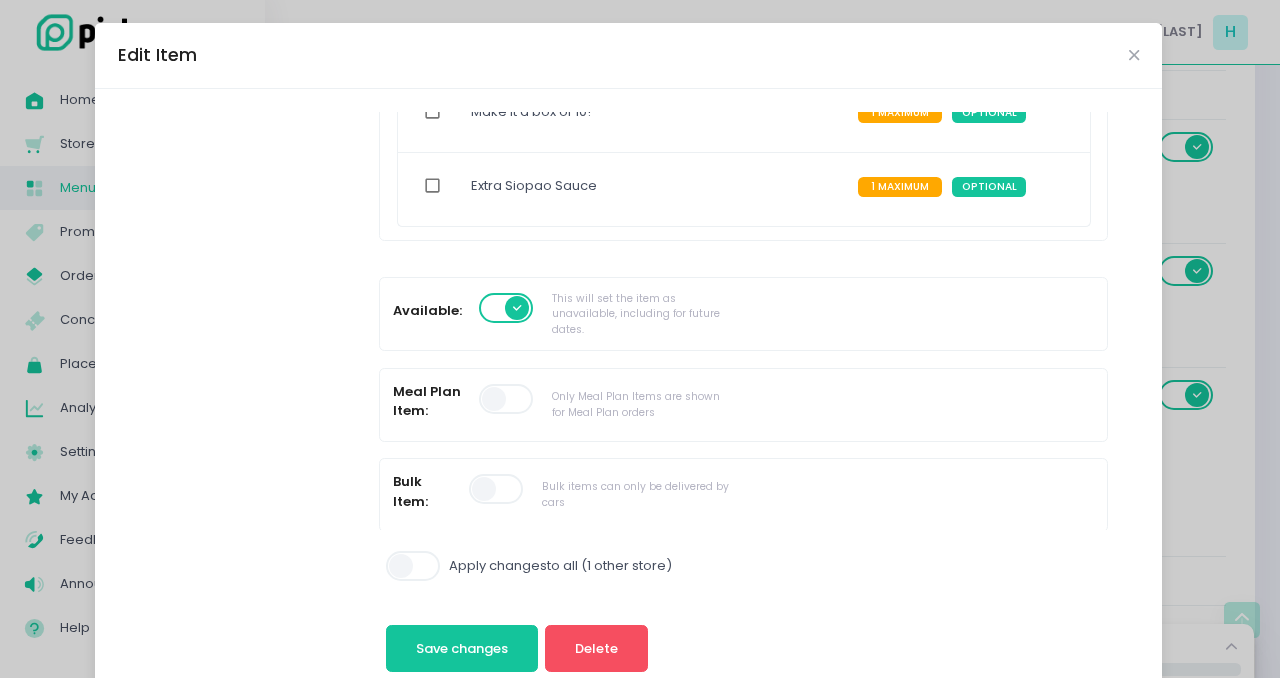 scroll, scrollTop: 717, scrollLeft: 0, axis: vertical 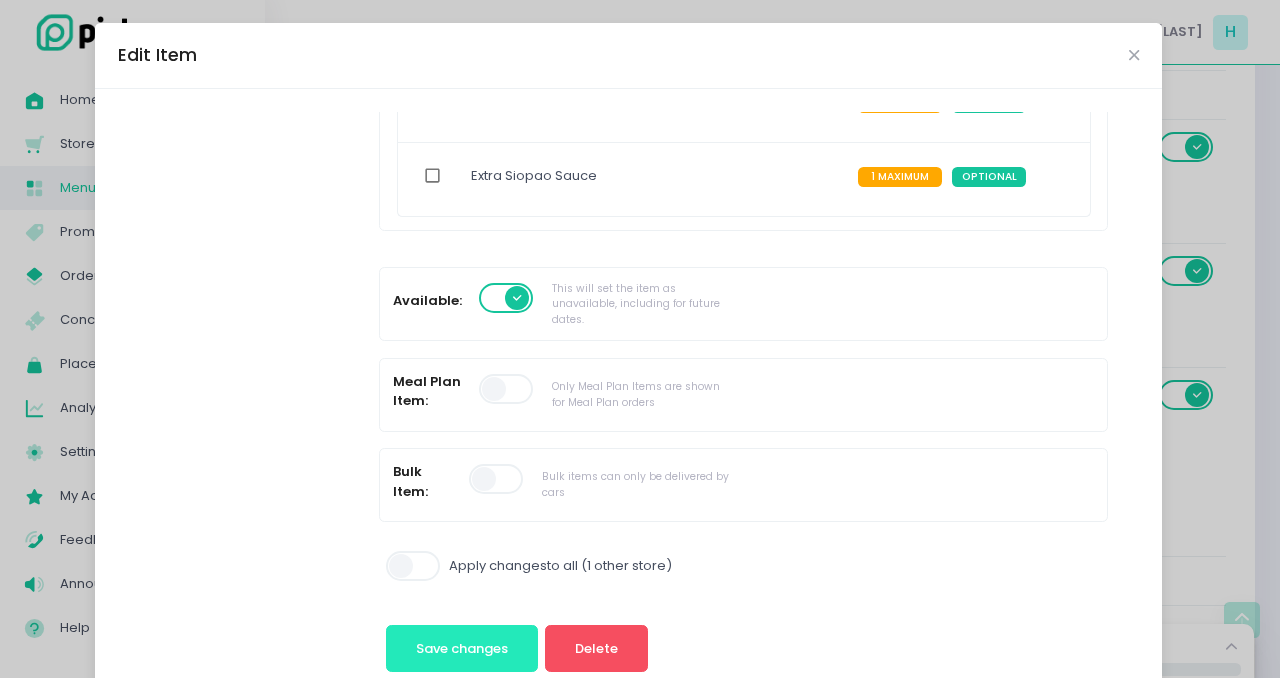 click on "Save changes" at bounding box center (462, 648) 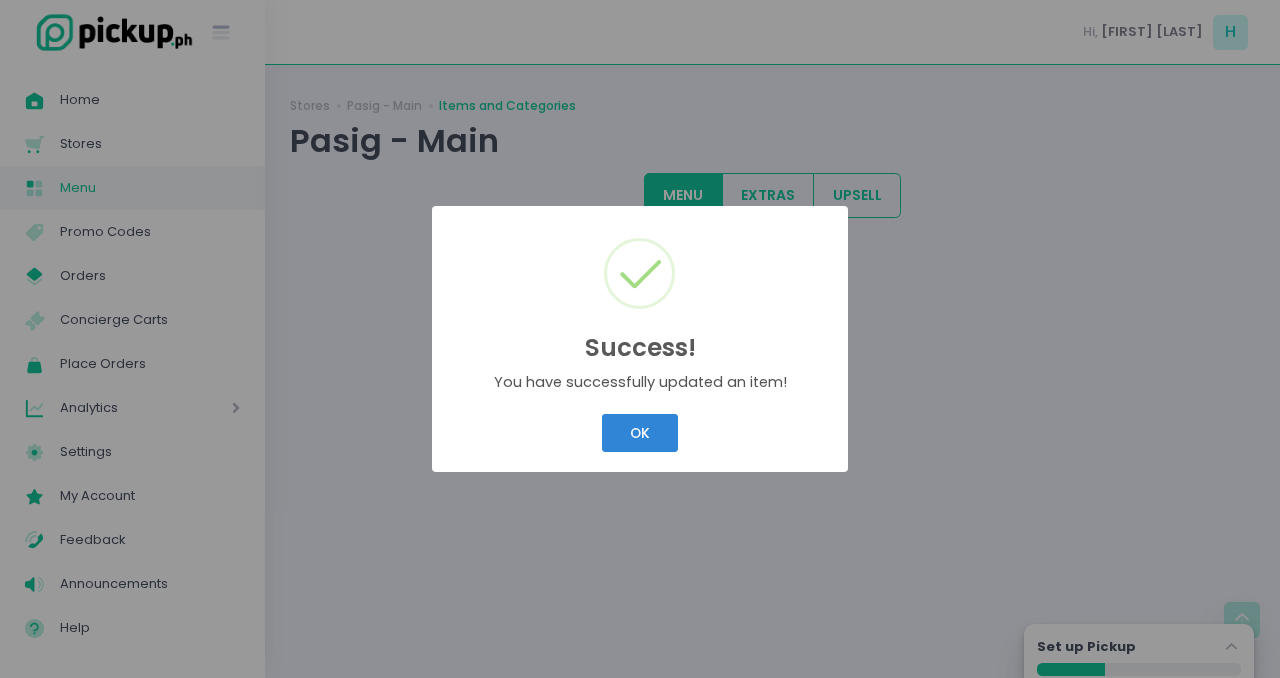 scroll, scrollTop: 0, scrollLeft: 0, axis: both 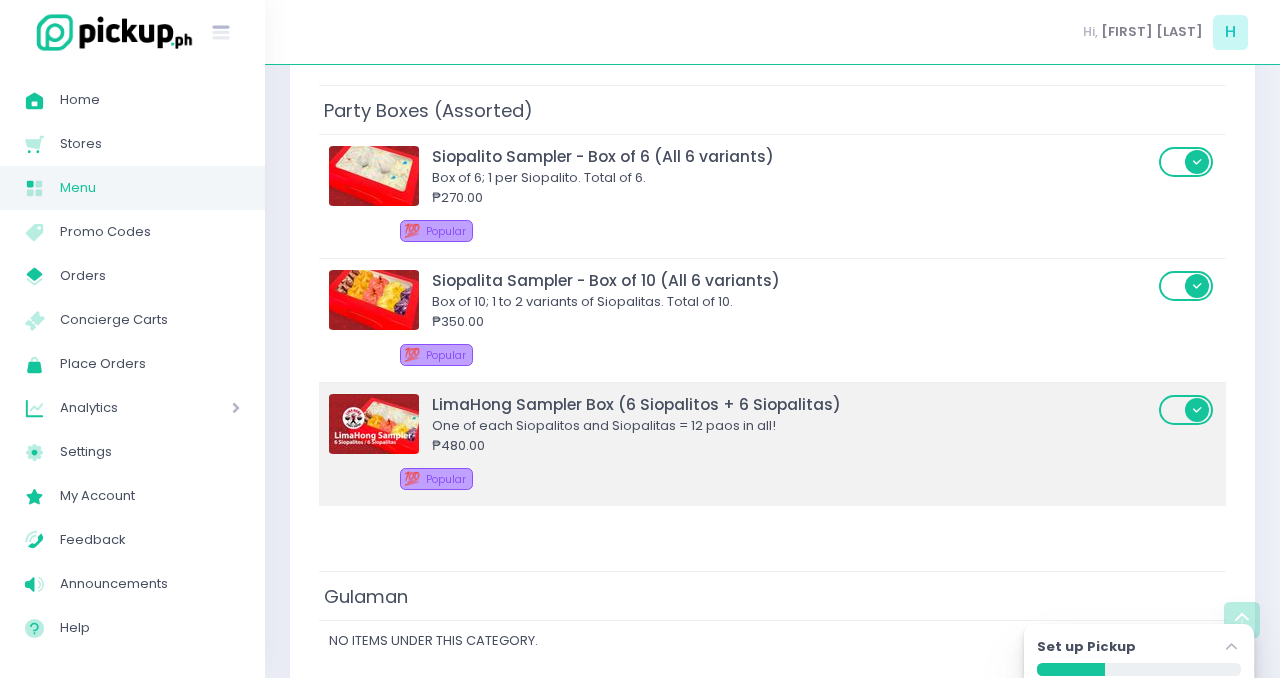 click at bounding box center [374, 424] 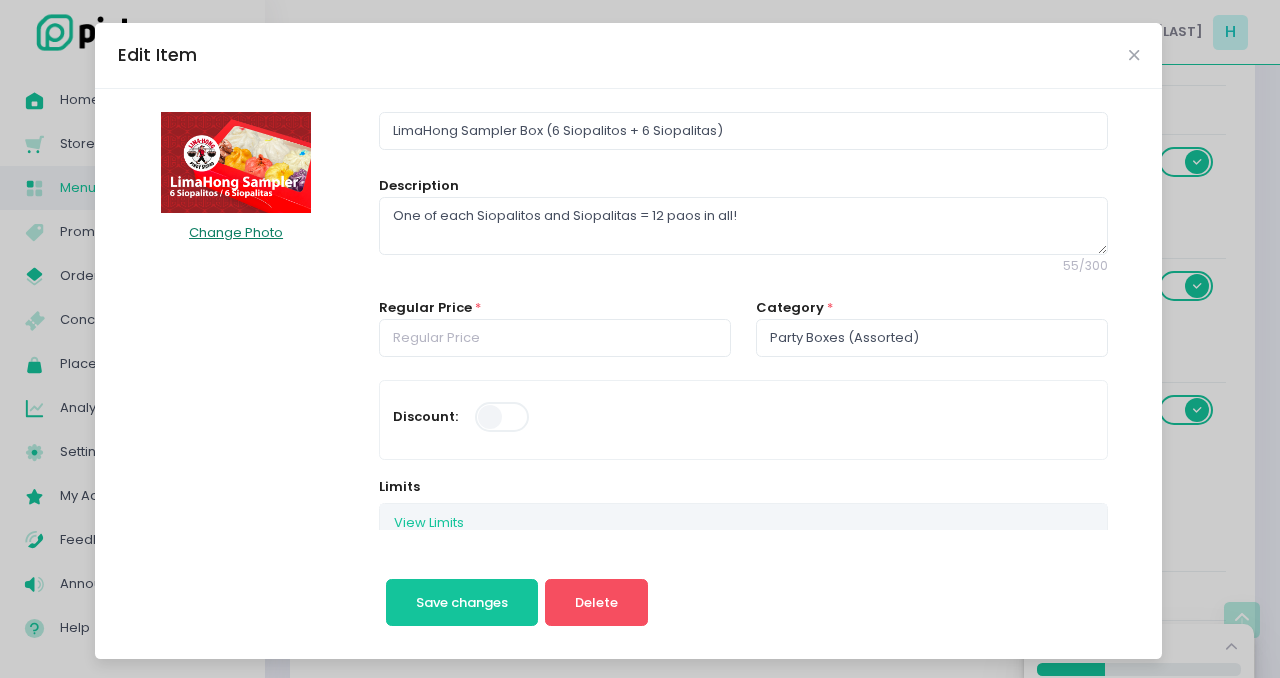 click on "Change Photo" at bounding box center [236, 232] 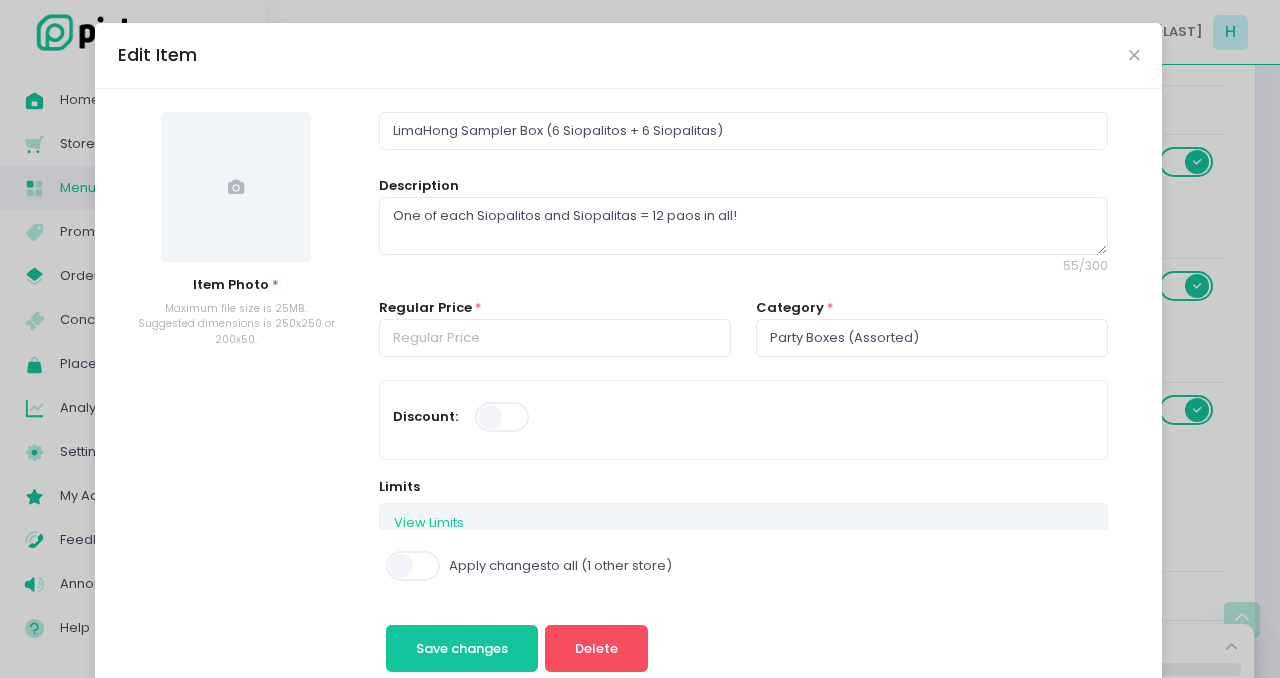 click at bounding box center [236, 187] 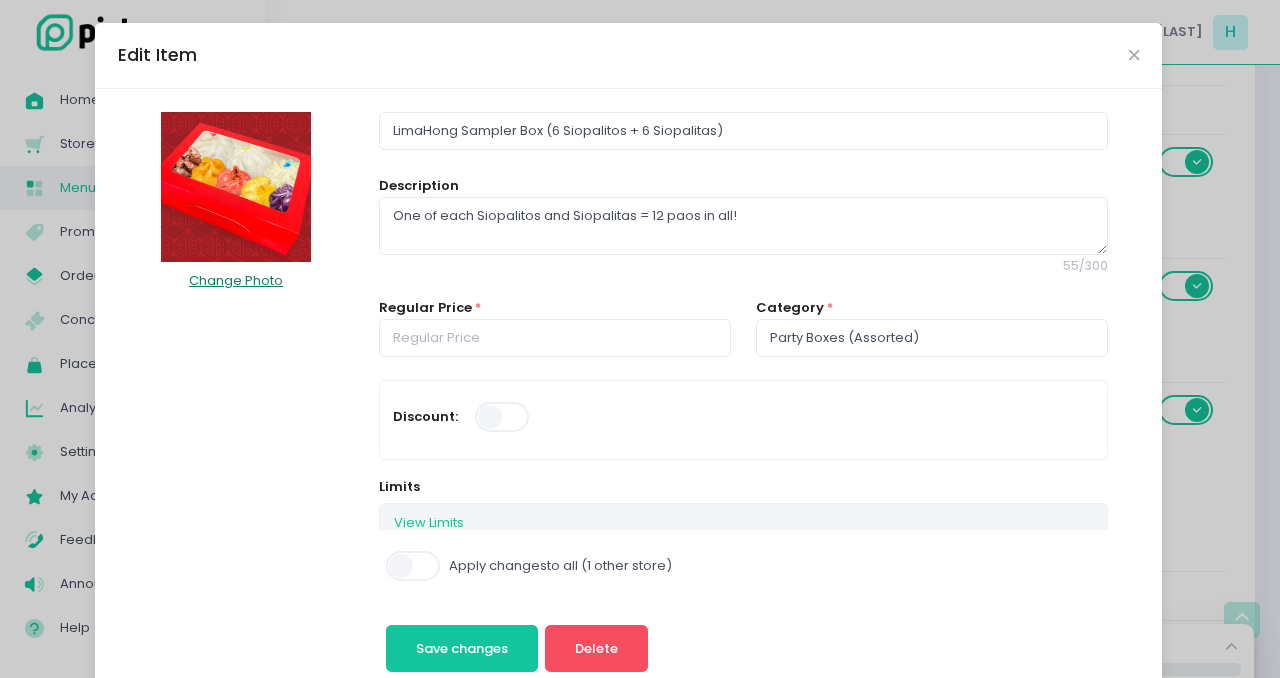 click on "Change Photo" at bounding box center (236, 281) 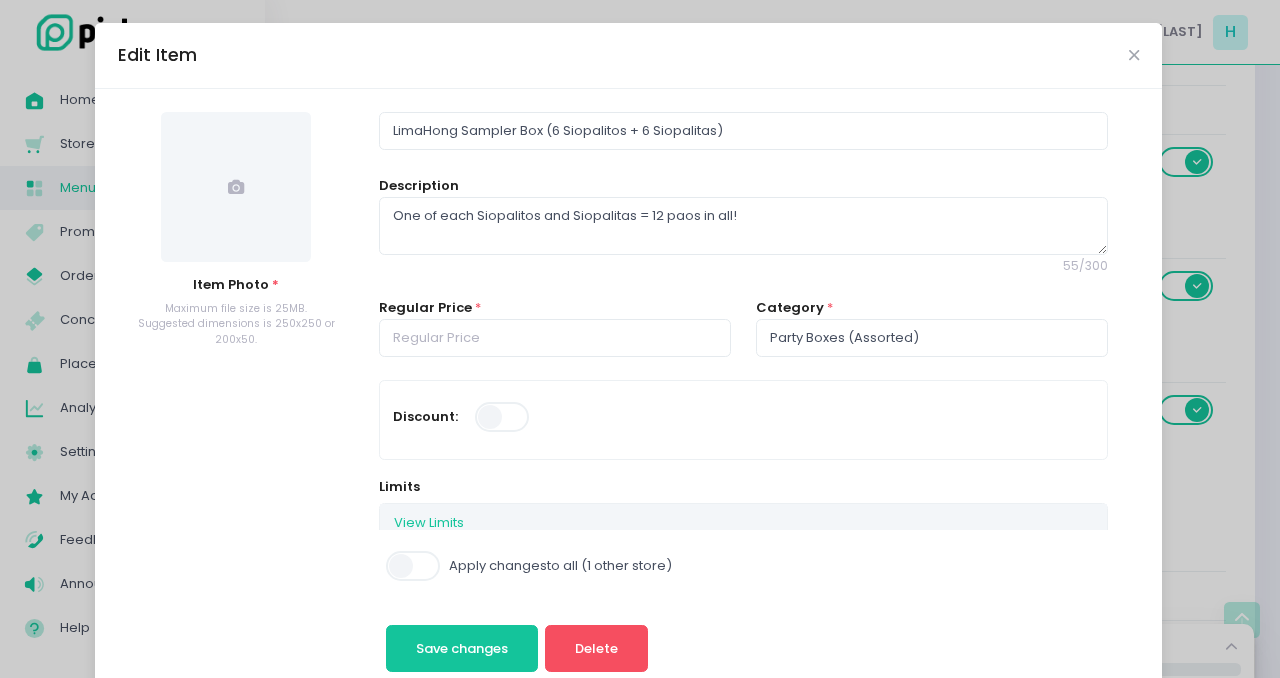 click at bounding box center (236, 187) 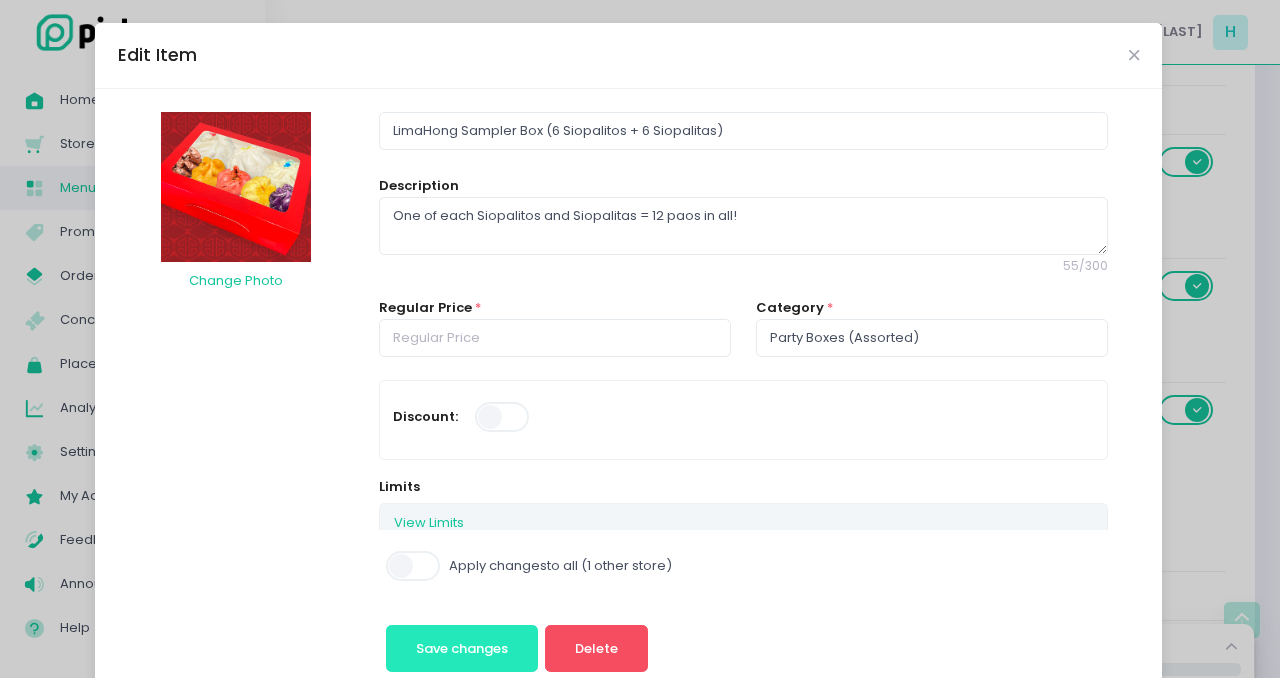click on "Save changes" at bounding box center [462, 648] 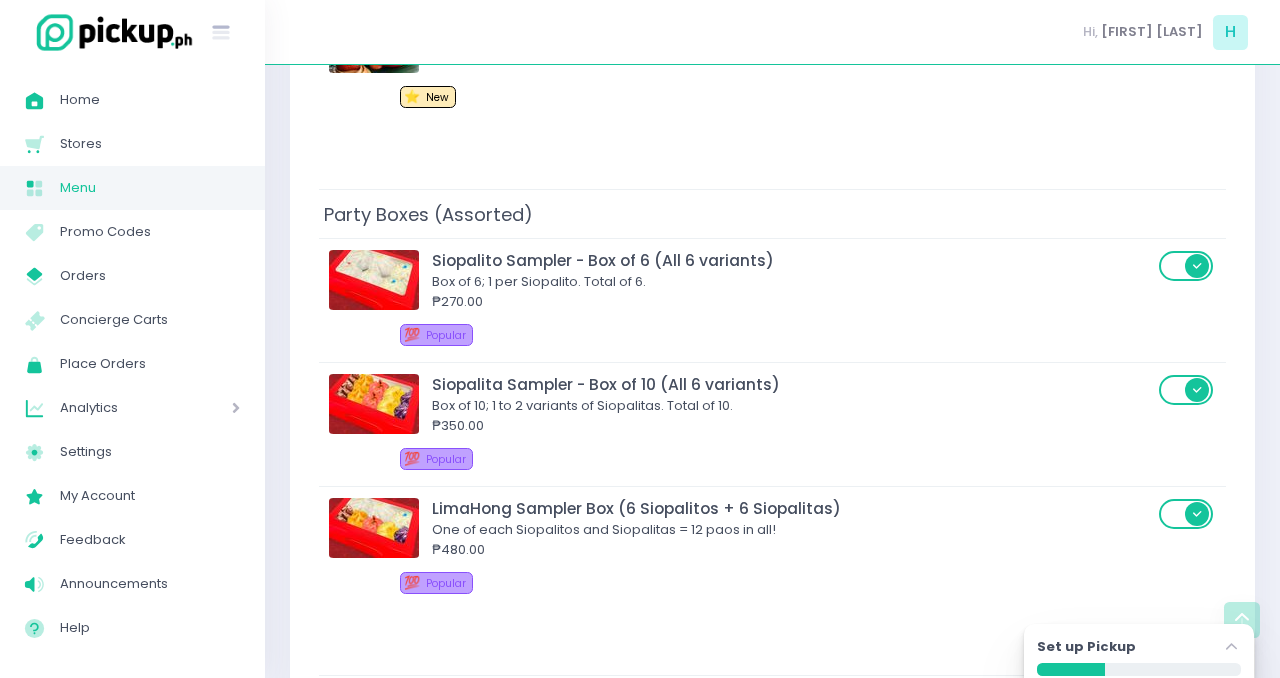scroll, scrollTop: 1966, scrollLeft: 0, axis: vertical 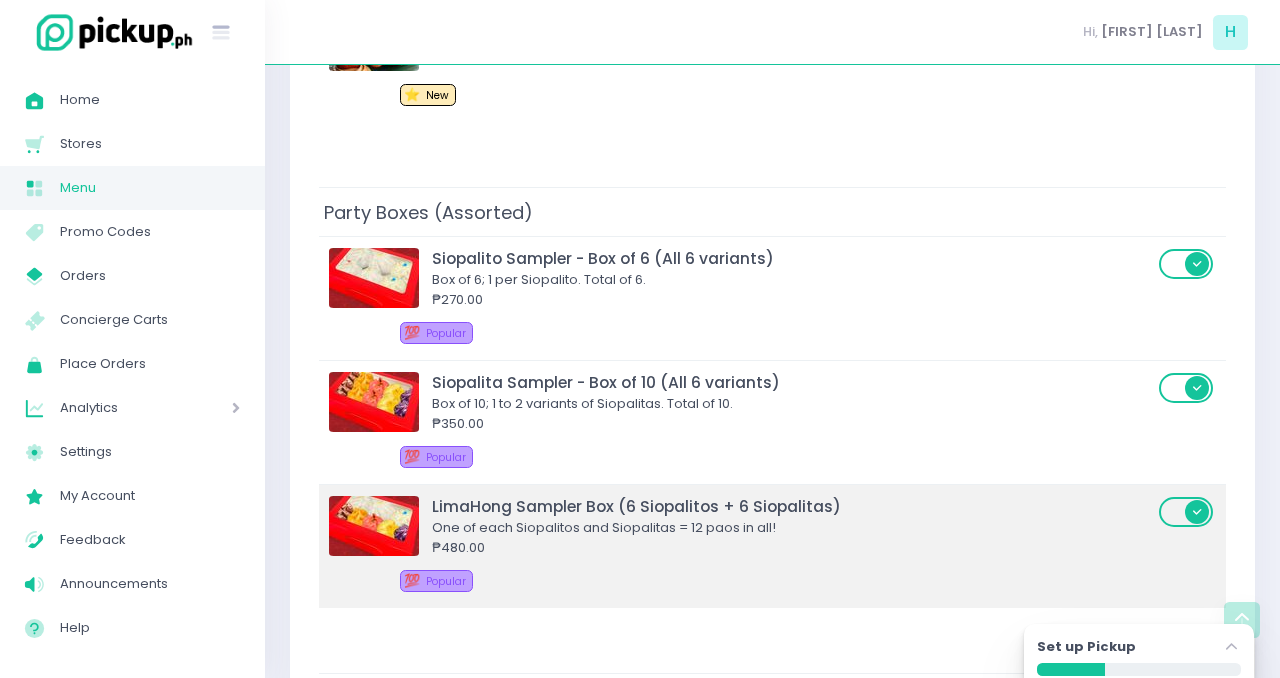 click at bounding box center (374, 526) 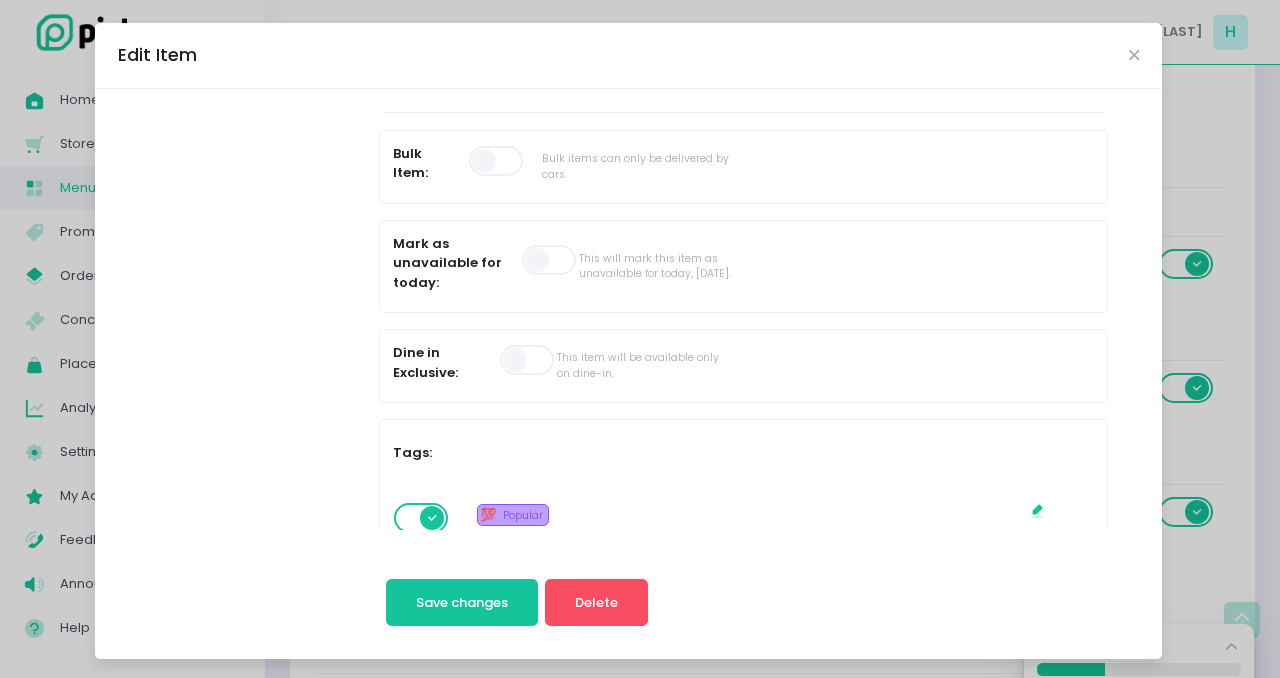 scroll, scrollTop: 0, scrollLeft: 0, axis: both 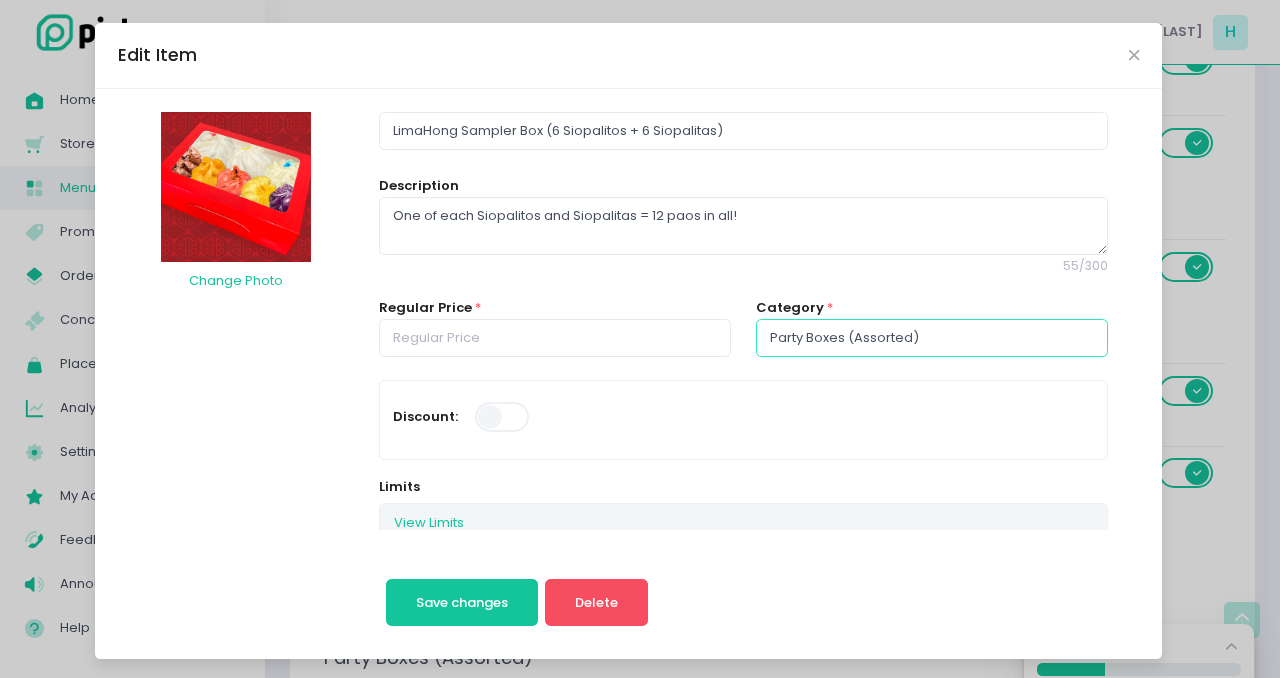 click on "Party Boxes (Assorted)" at bounding box center (932, 338) 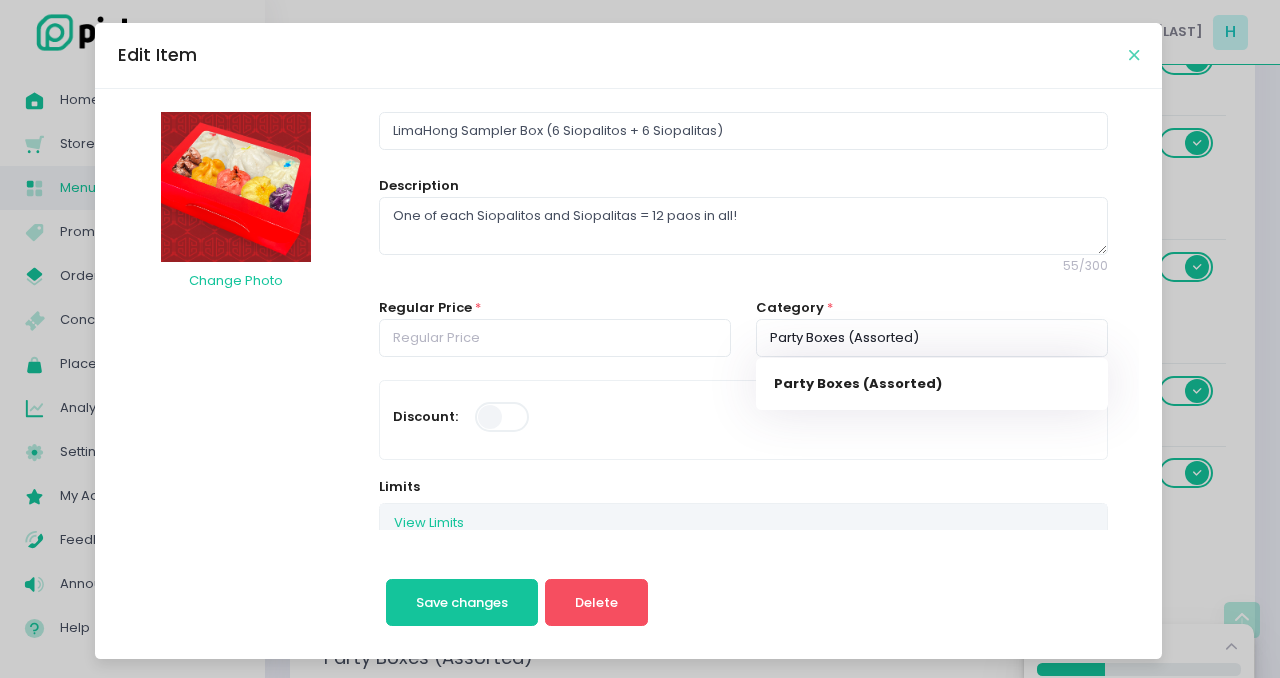 click at bounding box center (1134, 55) 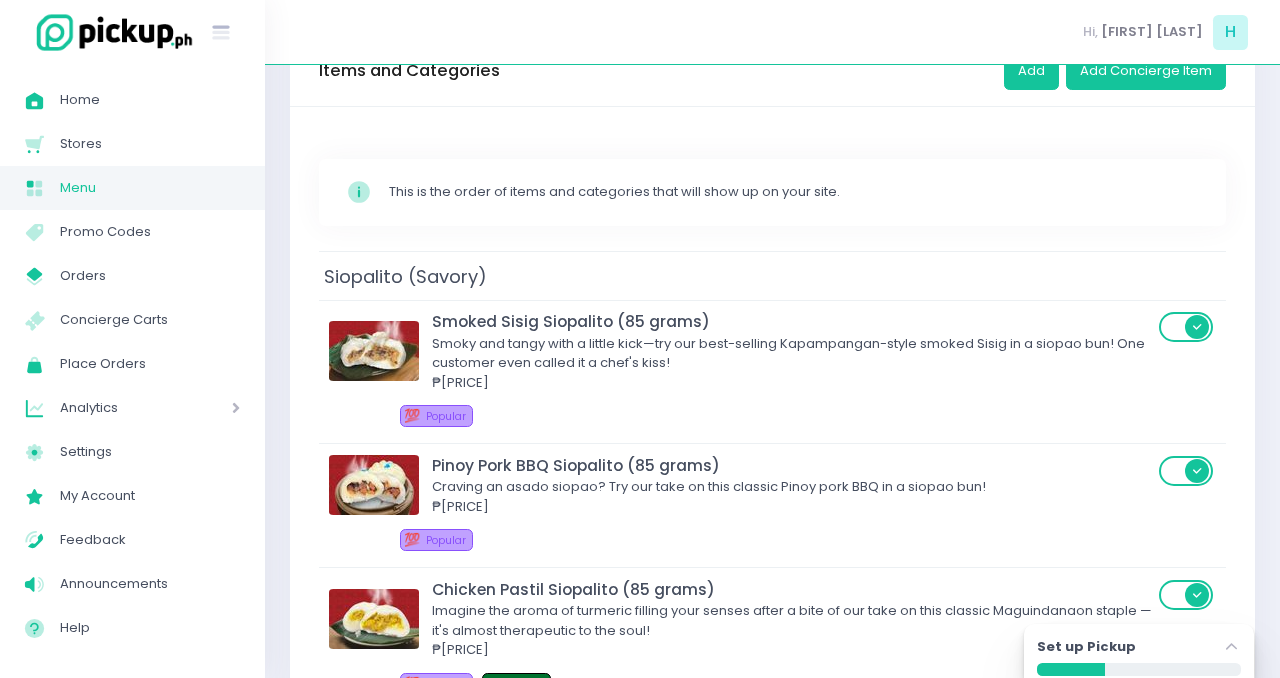 scroll, scrollTop: 0, scrollLeft: 0, axis: both 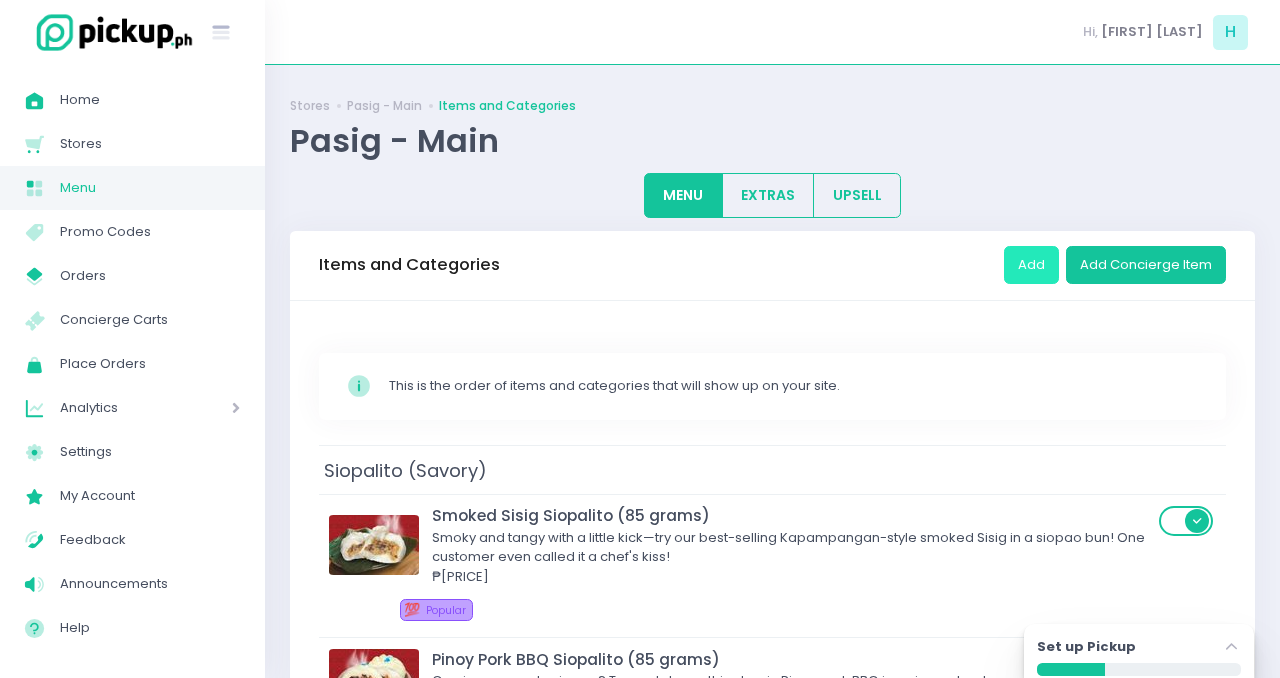 click on "Add" at bounding box center [1031, 265] 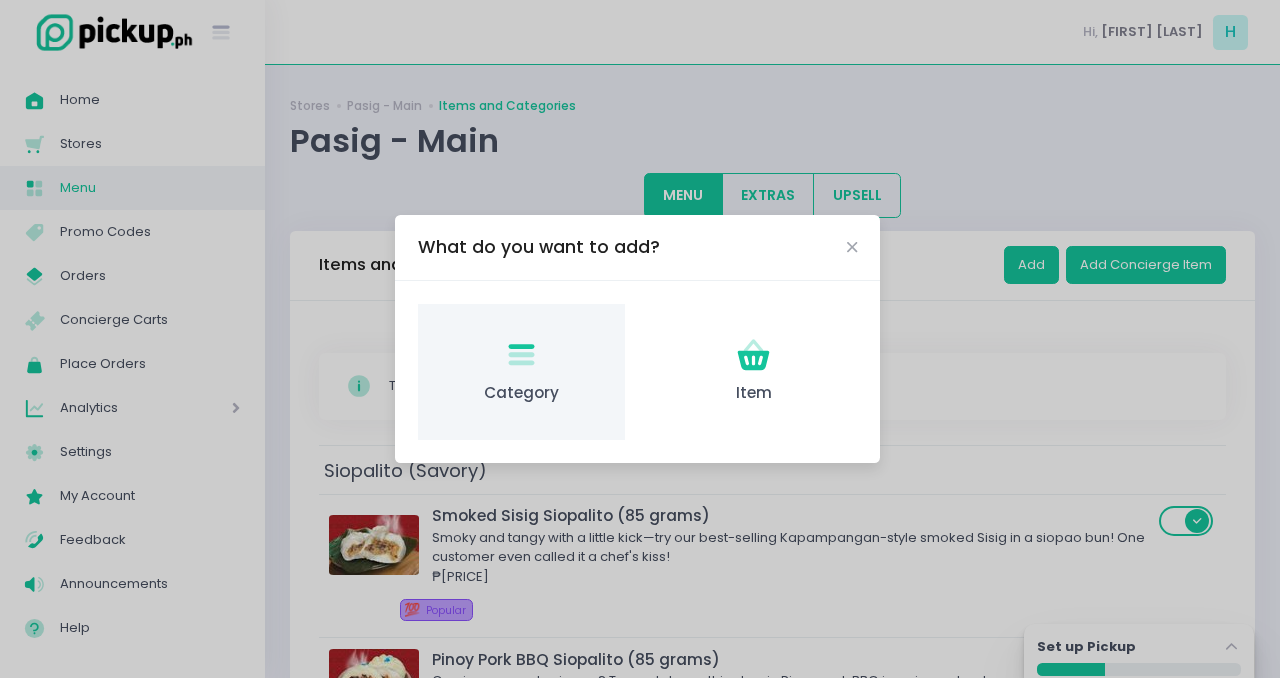 click 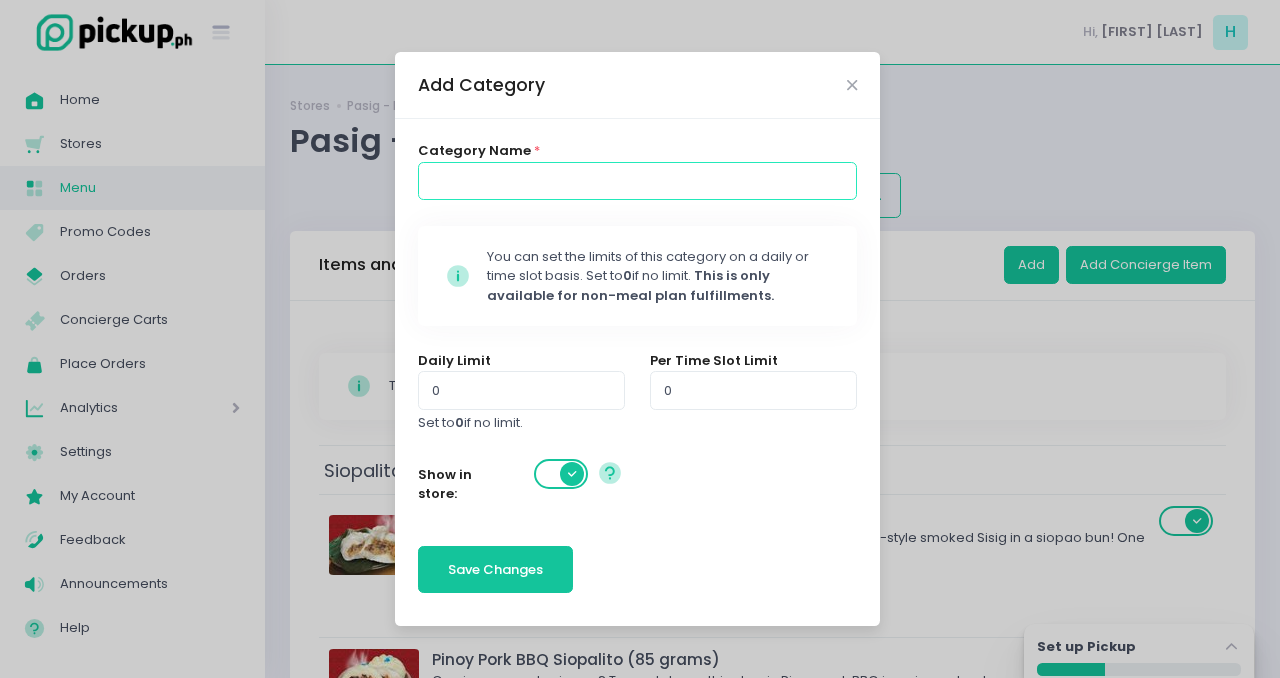 click at bounding box center [638, 181] 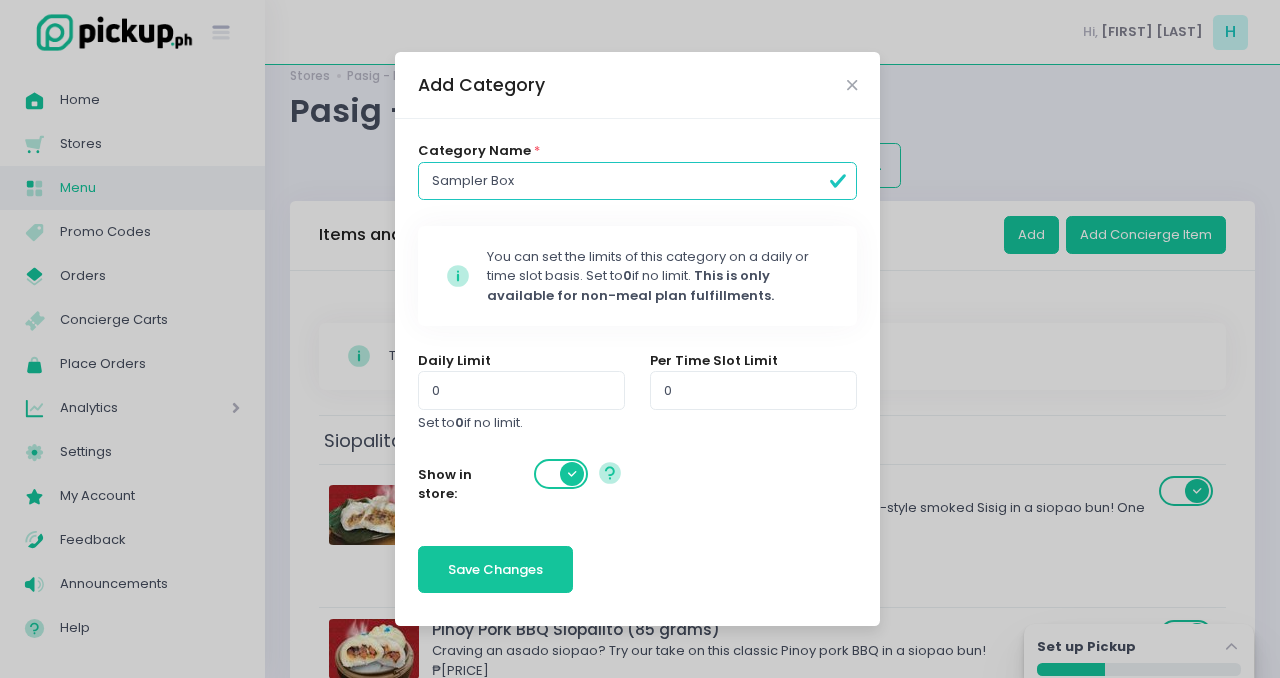 scroll, scrollTop: 32, scrollLeft: 0, axis: vertical 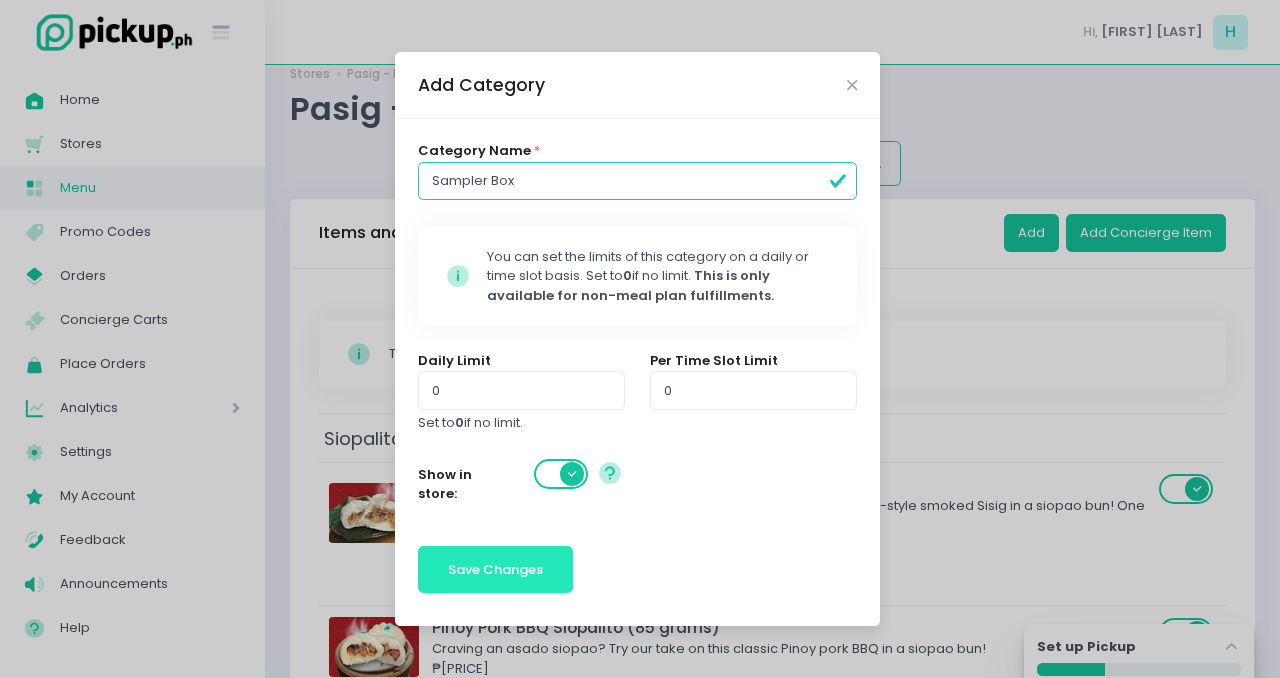 type on "Sampler Box" 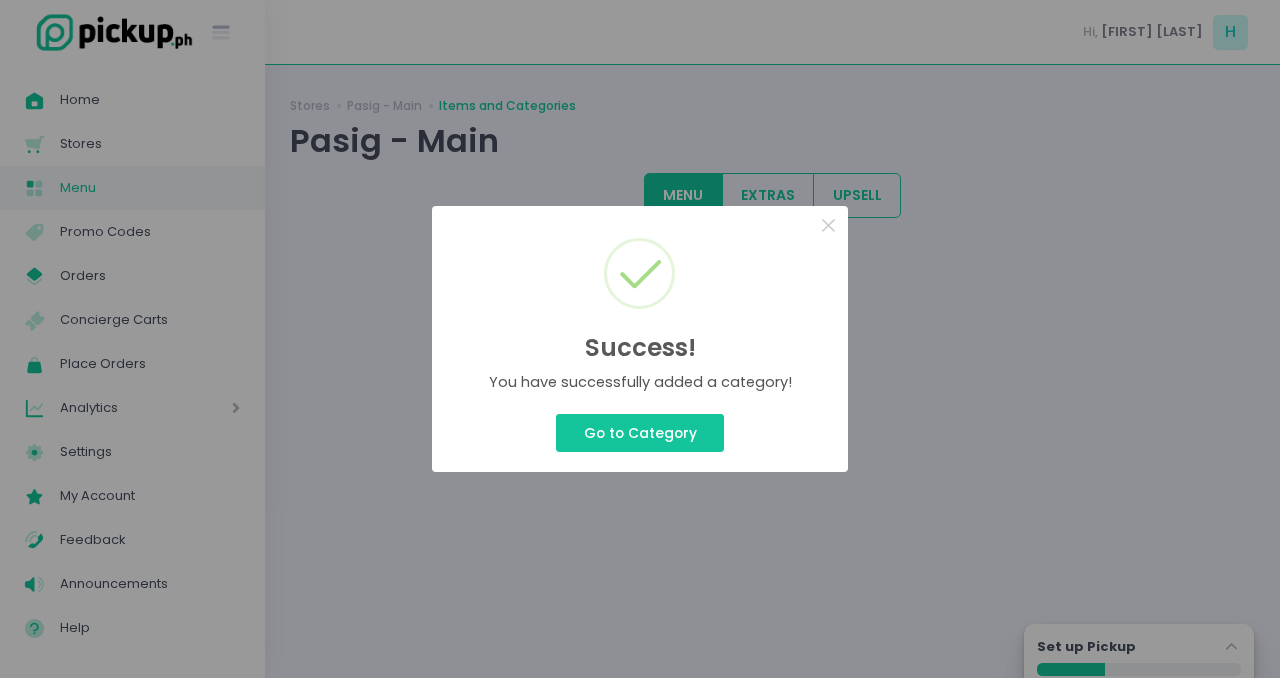 scroll, scrollTop: 0, scrollLeft: 0, axis: both 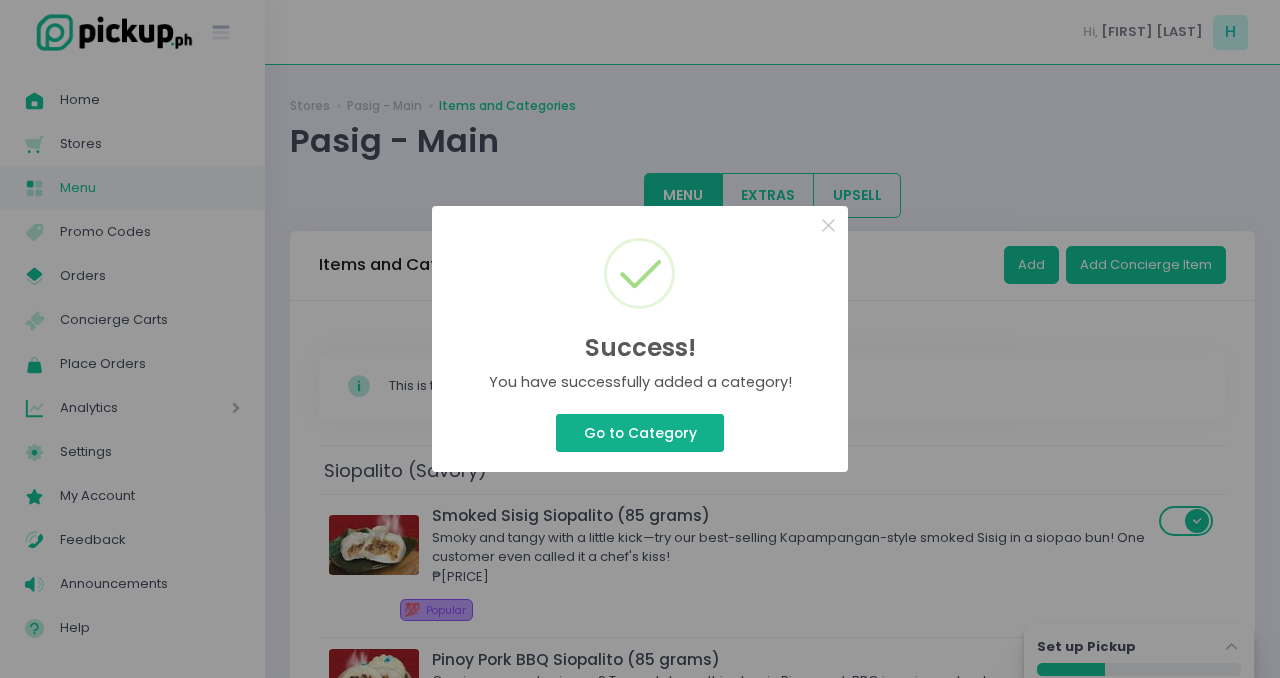 click on "Go to Category" at bounding box center (640, 433) 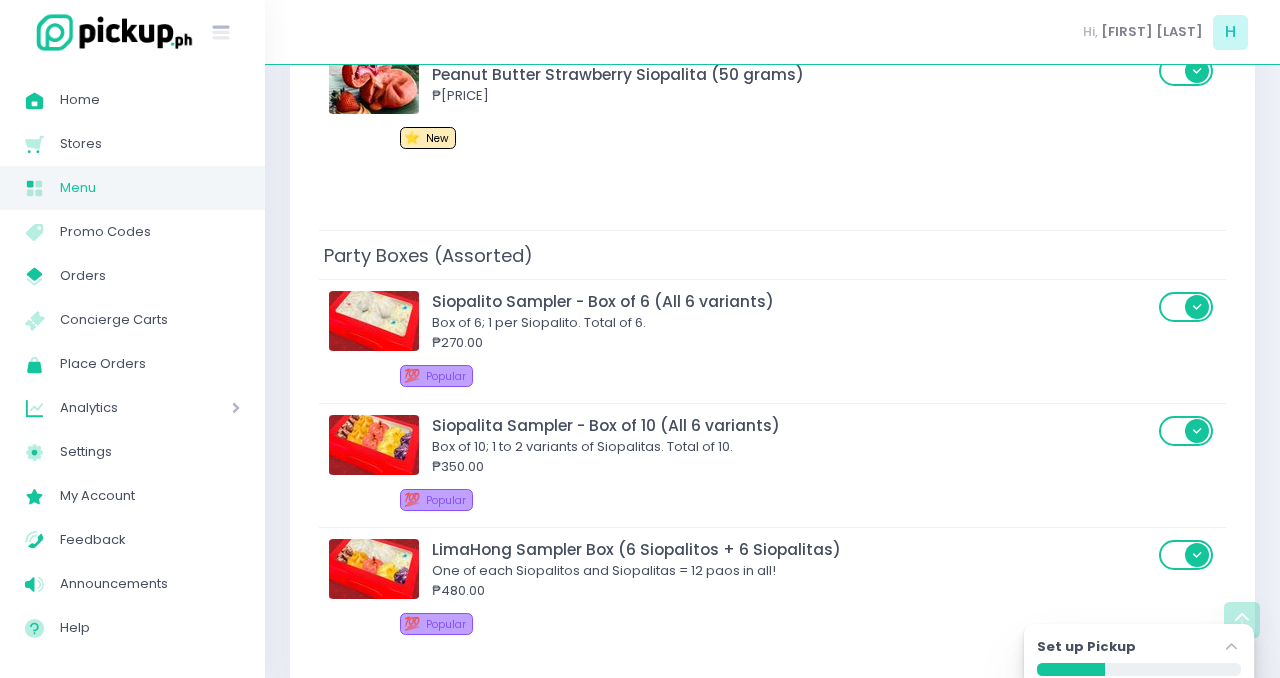 scroll, scrollTop: 1899, scrollLeft: 0, axis: vertical 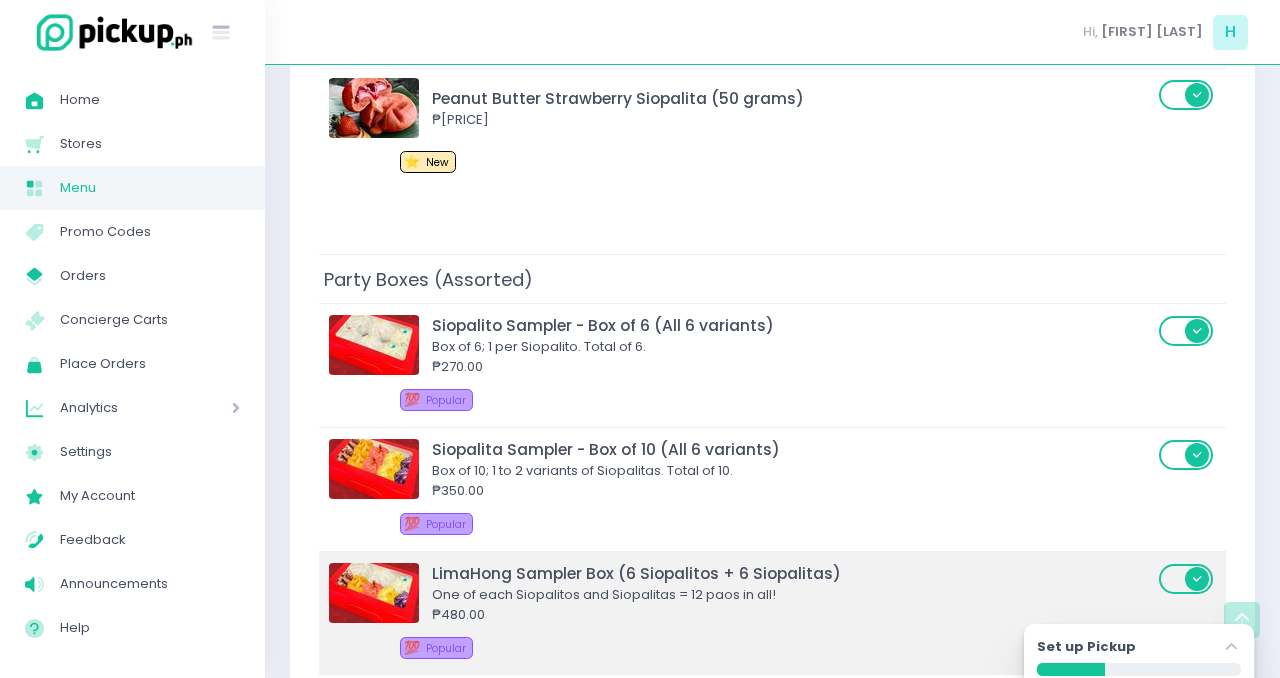 click at bounding box center [374, 593] 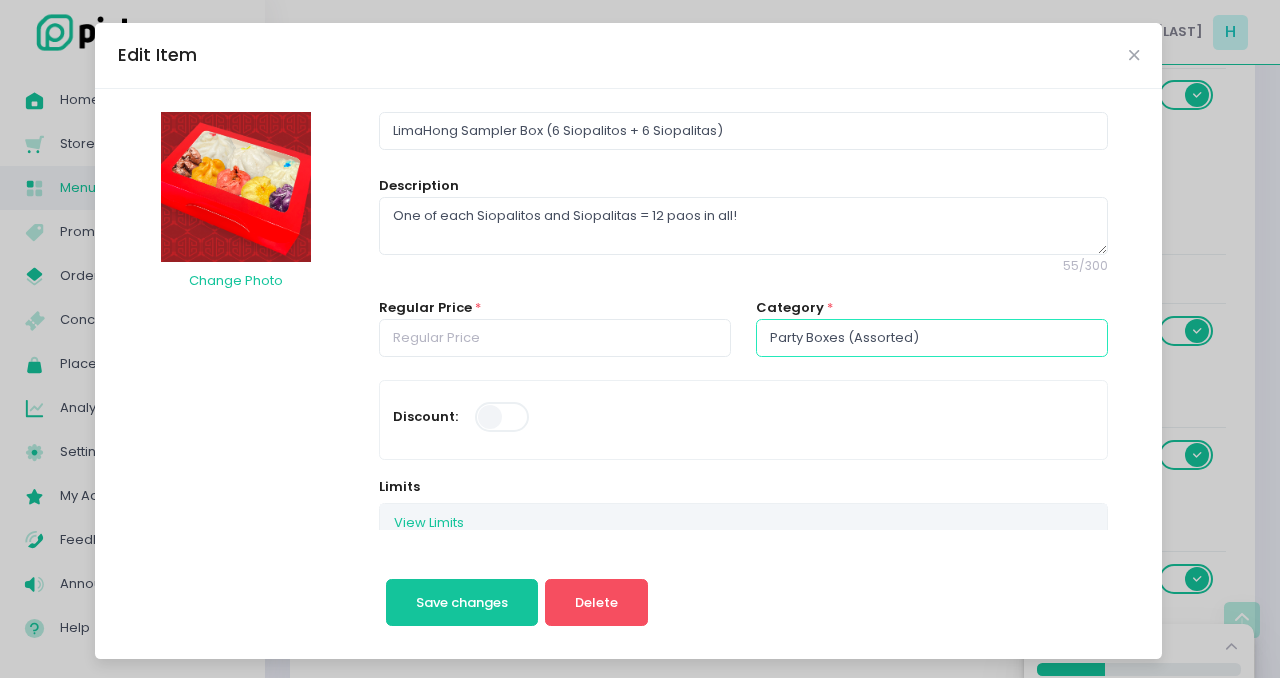 click on "Party Boxes (Assorted)" at bounding box center (932, 338) 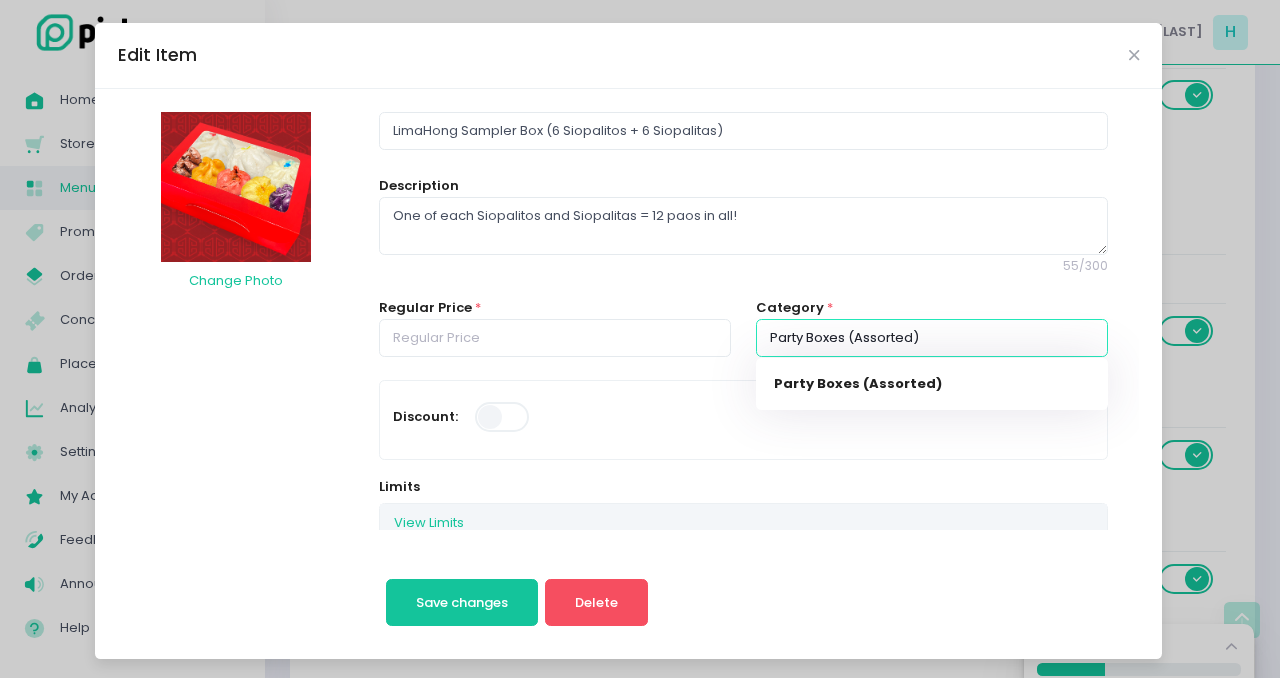 click on "Party Boxes (Assorted)" at bounding box center [932, 338] 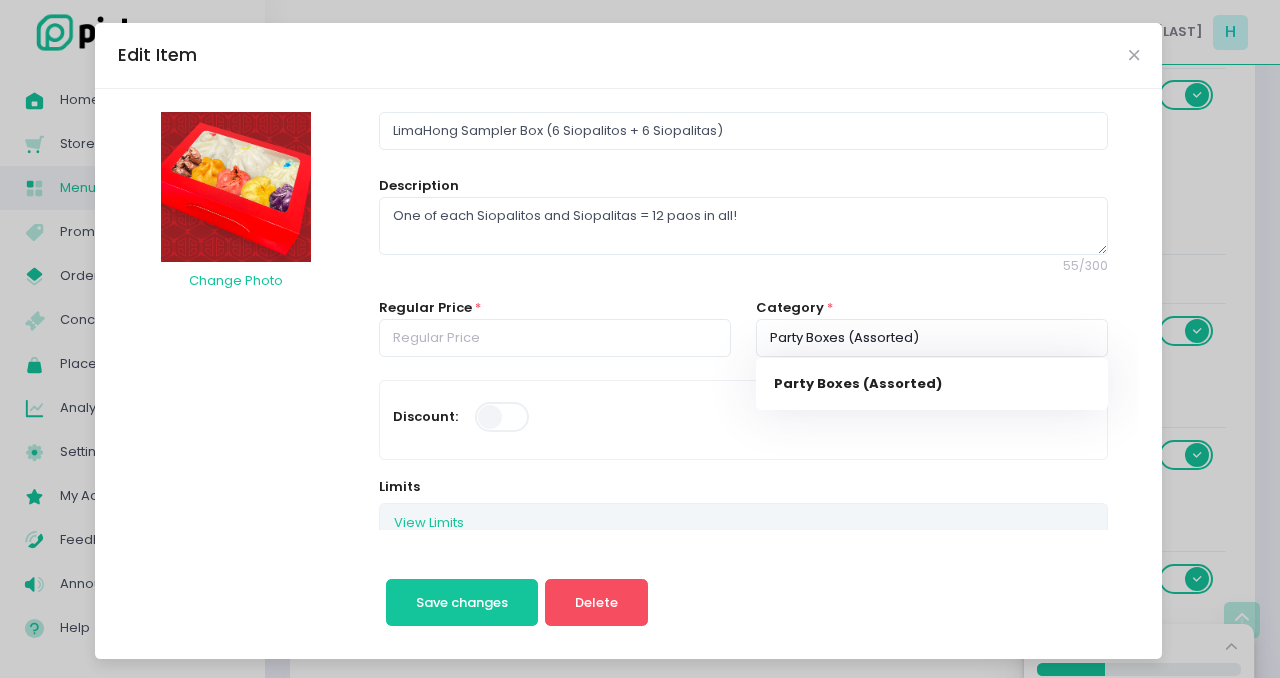click on "One of each Siopalitos and Siopalitas = 12 paos in all! 55 / 300" at bounding box center (743, 236) 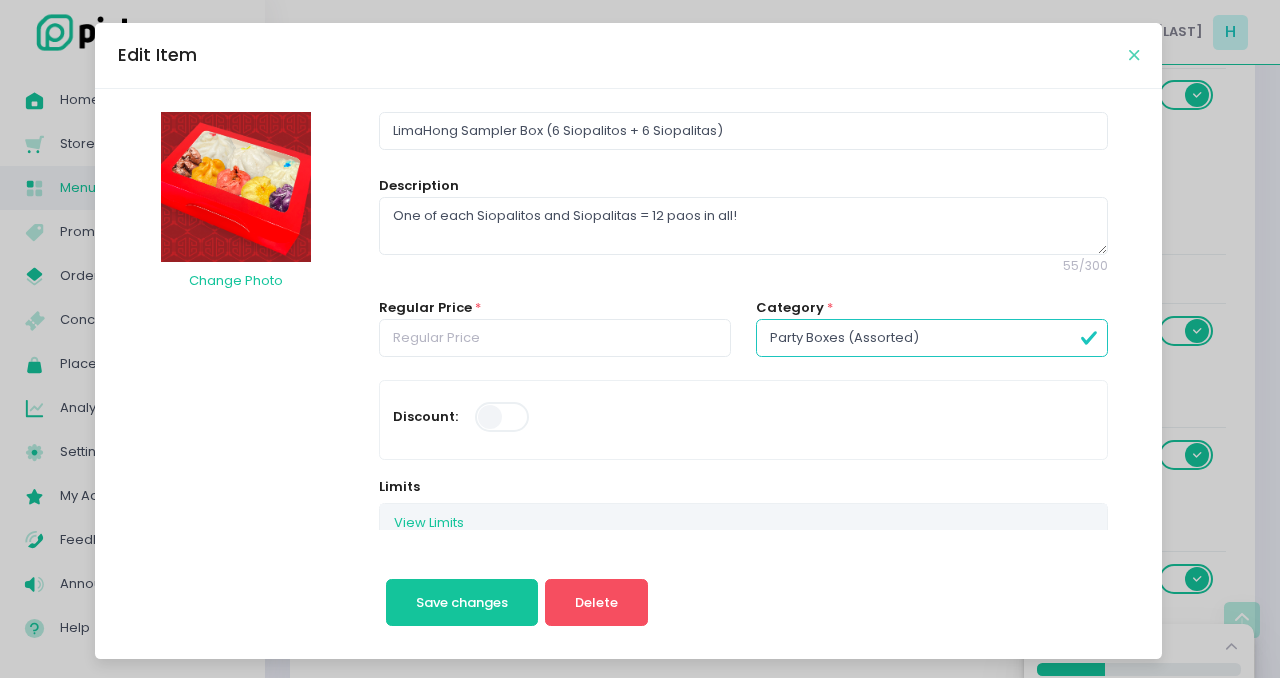 click at bounding box center [1134, 55] 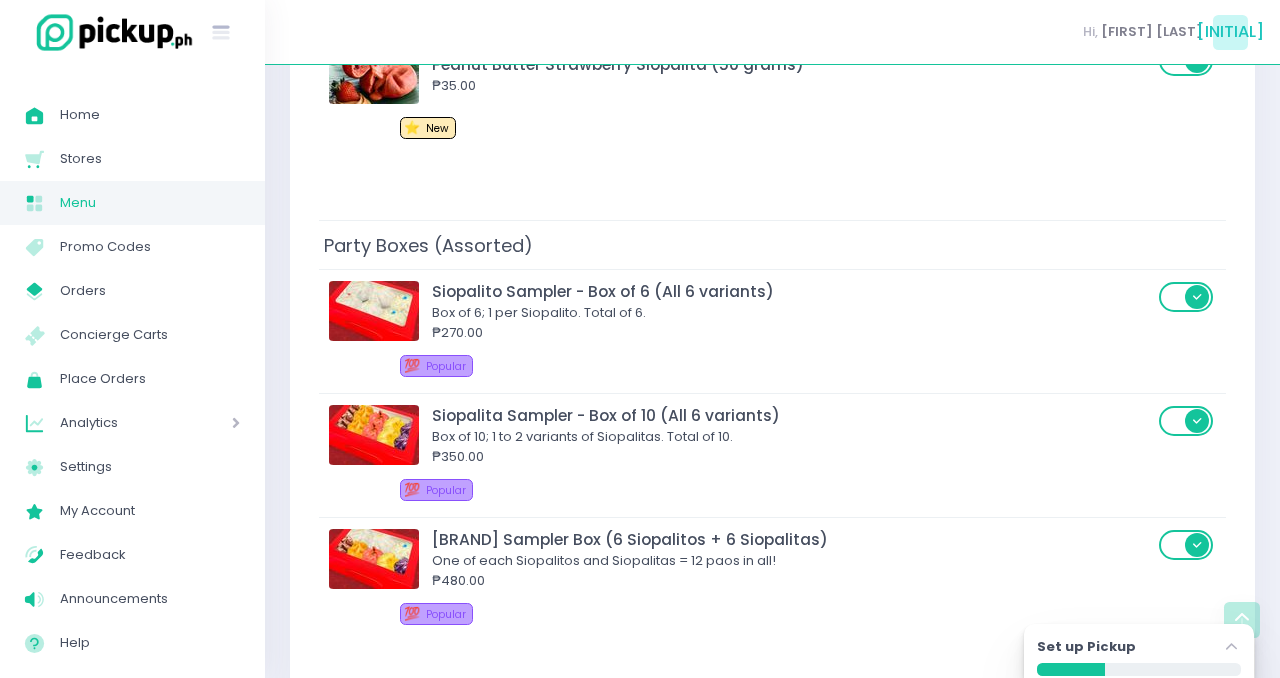 scroll, scrollTop: 1931, scrollLeft: 0, axis: vertical 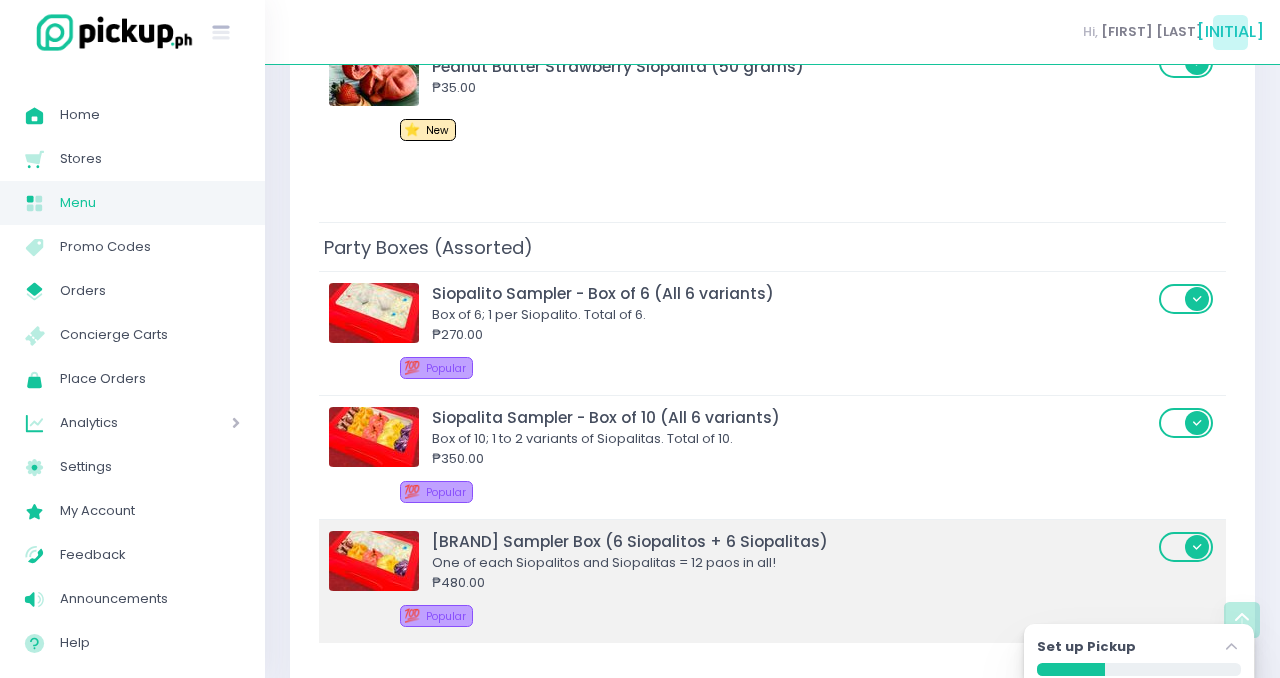 click at bounding box center [374, 561] 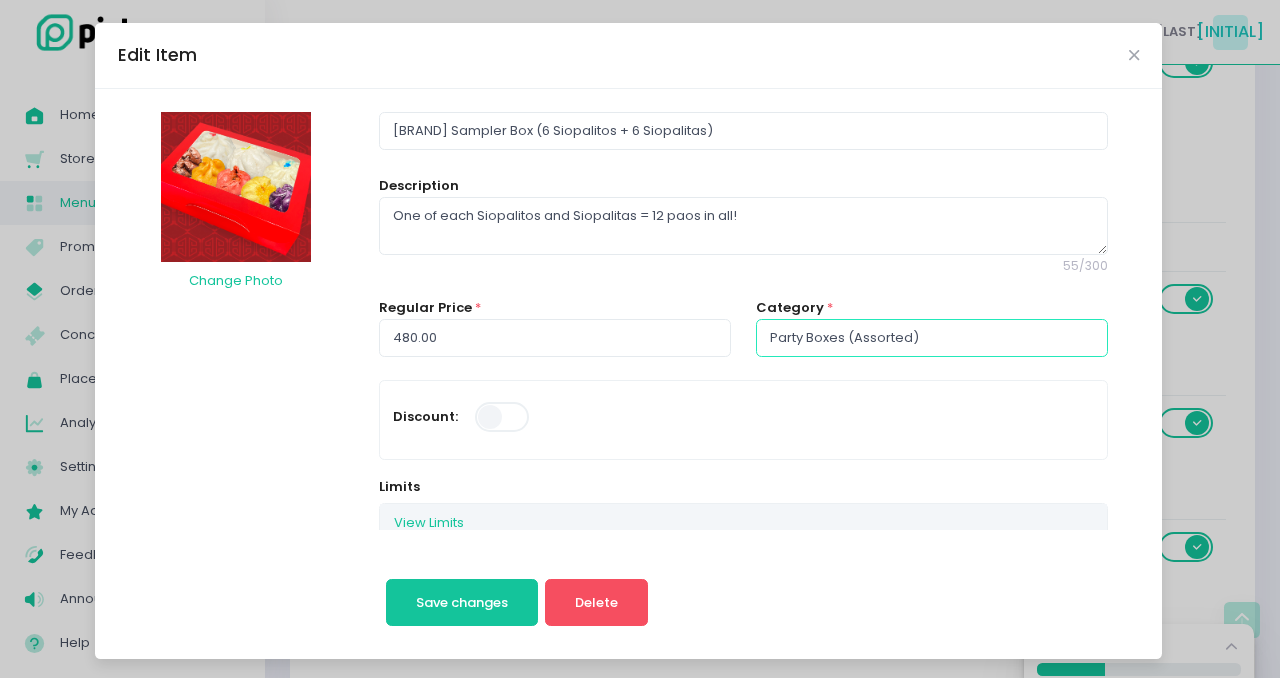 click on "Party Boxes (Assorted)" at bounding box center (932, 338) 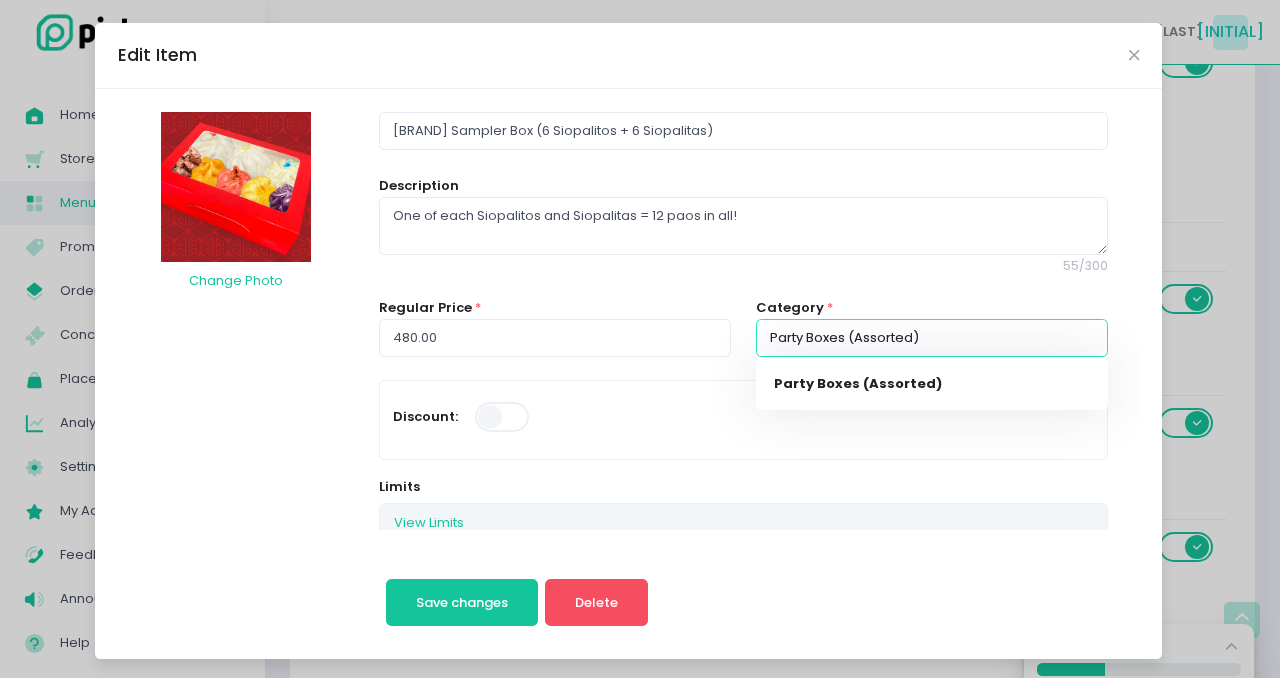 click on "Party Boxes (Assorted)" at bounding box center (932, 338) 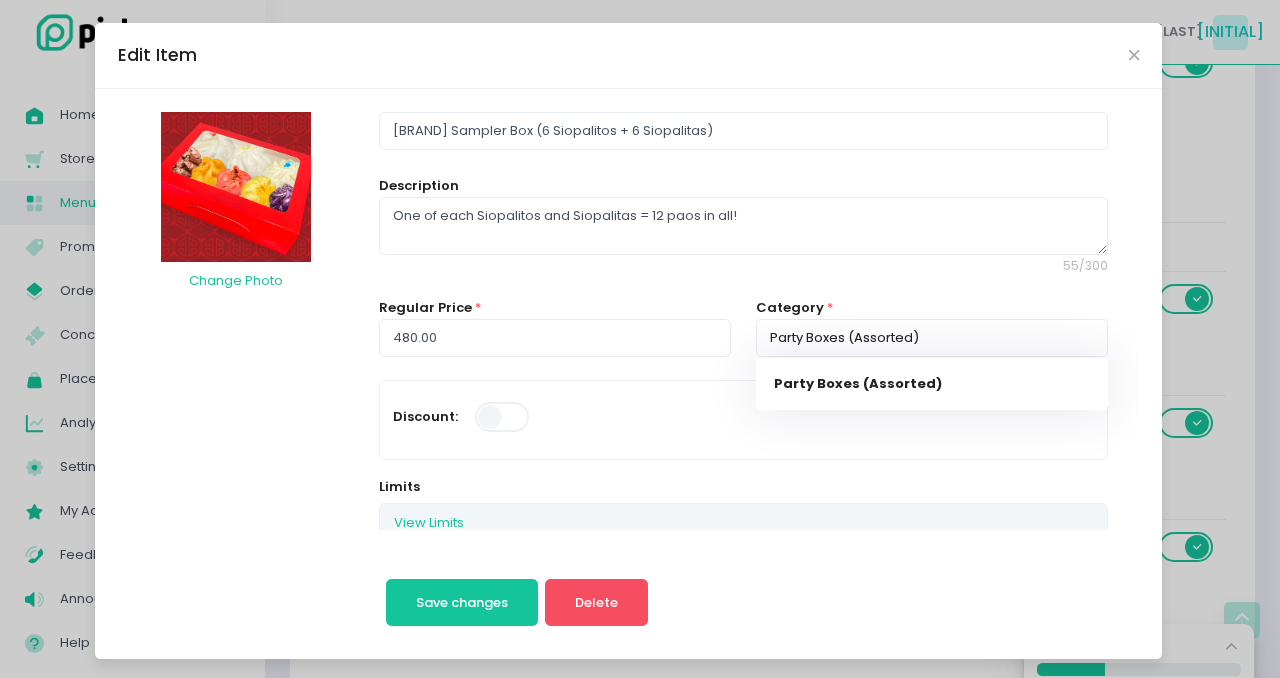 click on "LimaHong Sampler Box (6 Siopalitos + 6 Siopalitas)   Description     One of each Siopalitos and Siopalitas = 12 paos in all! 55 / 300   Regular Price   *   480.00   Category   *   Party Boxes (Assorted) Party Boxes (Assorted) Party Boxes (Assorted) Discount: Limits View Limits Stockholm-icons / Code / Info-circle Created with Sketch. You can set the limits of this item on a daily or time slot basis. Set to   0  if no limit.   Daily Limit     0   Per Time Slot Limit     0 Extra Groups View Extra Groups Willing to wait? Send it cooked or frozen?     1   MAXIMUM 1   REQUIRED Make it a box of 6!     1   MAXIMUM OPTIONAL Make it a box of 10!     1   MAXIMUM OPTIONAL Extra Siopao Sauce     1   MAXIMUM OPTIONAL Available: This will set the item as unavailable, including for future dates. Meal Plan Item: Only Meal Plan Items are shown for Meal Plan orders Bulk Item: Bulk items can only be delivered by cars Mark as unavailable for today: This will mark this item as unavailable for today,   Aug 2, 2025 . Tags: 💯 ⭐" at bounding box center [743, 1139] 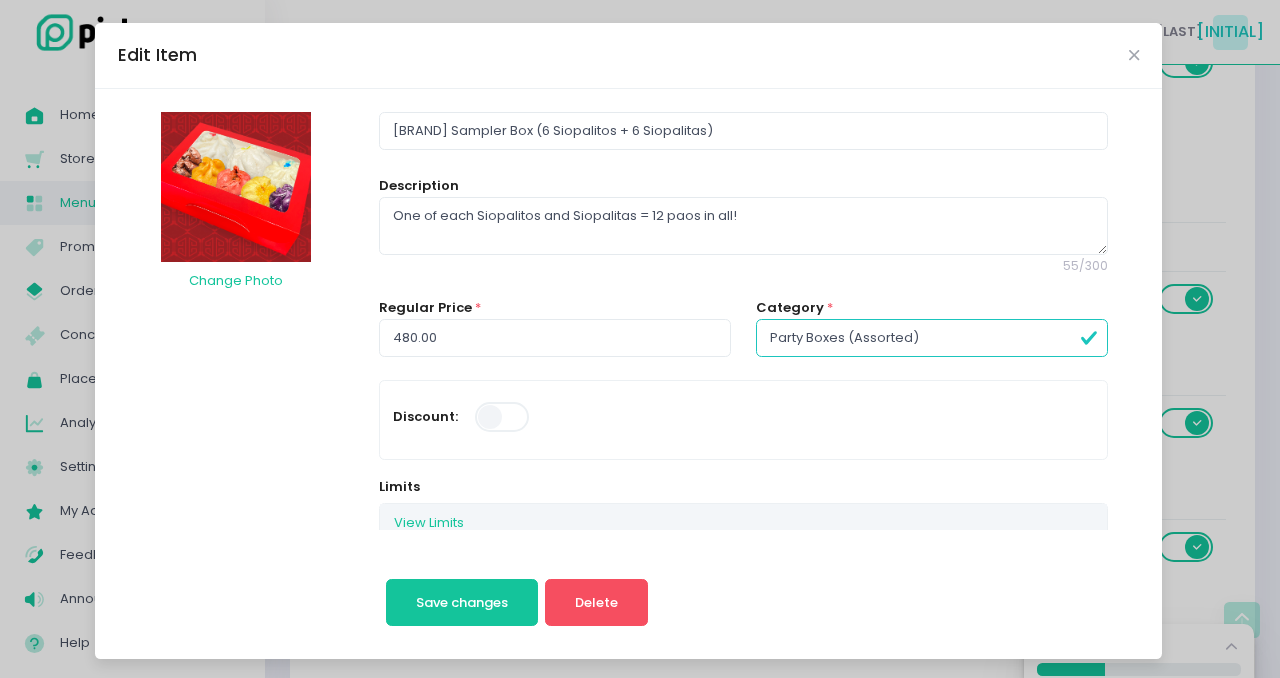 type on "Party Boxes (Assorted)" 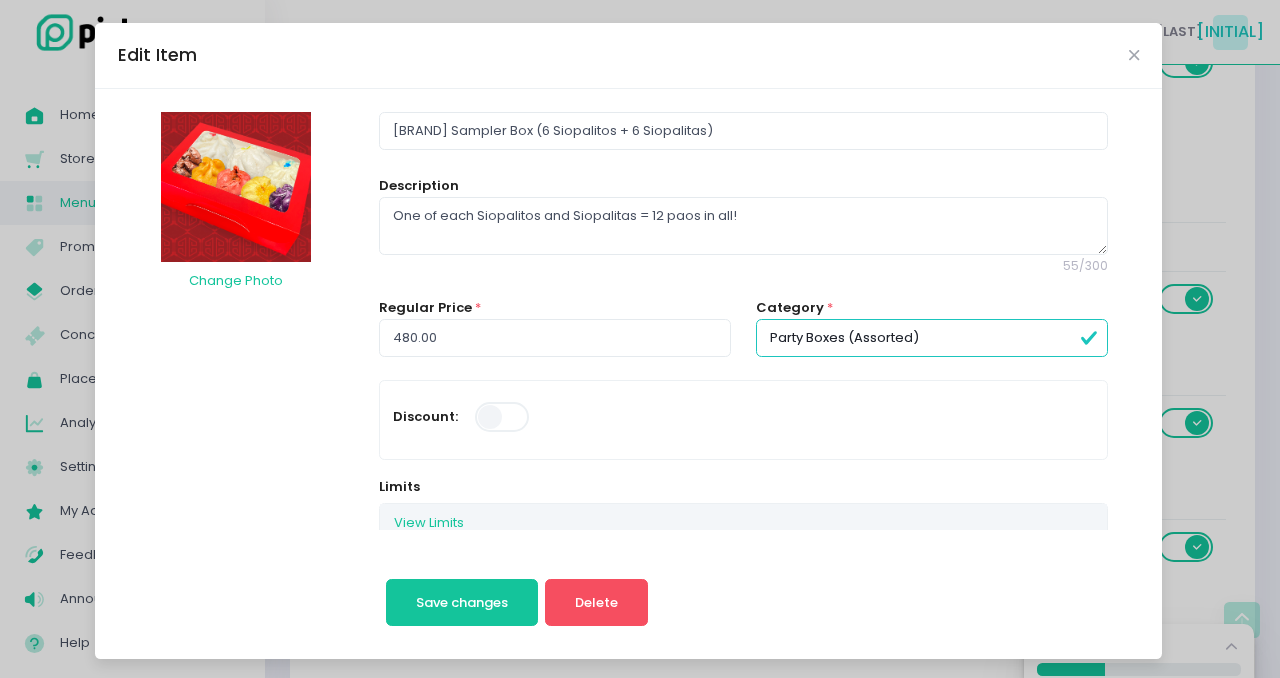 click on "Party Boxes (Assorted)" at bounding box center (932, 338) 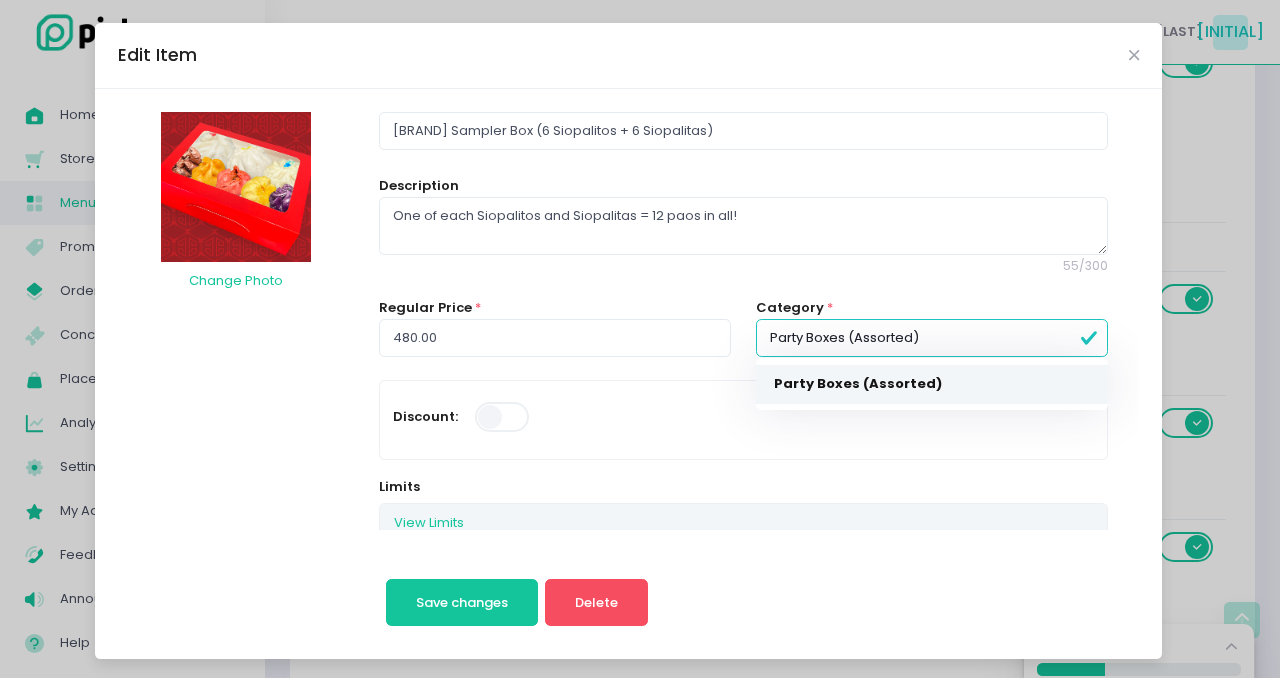 type on "S" 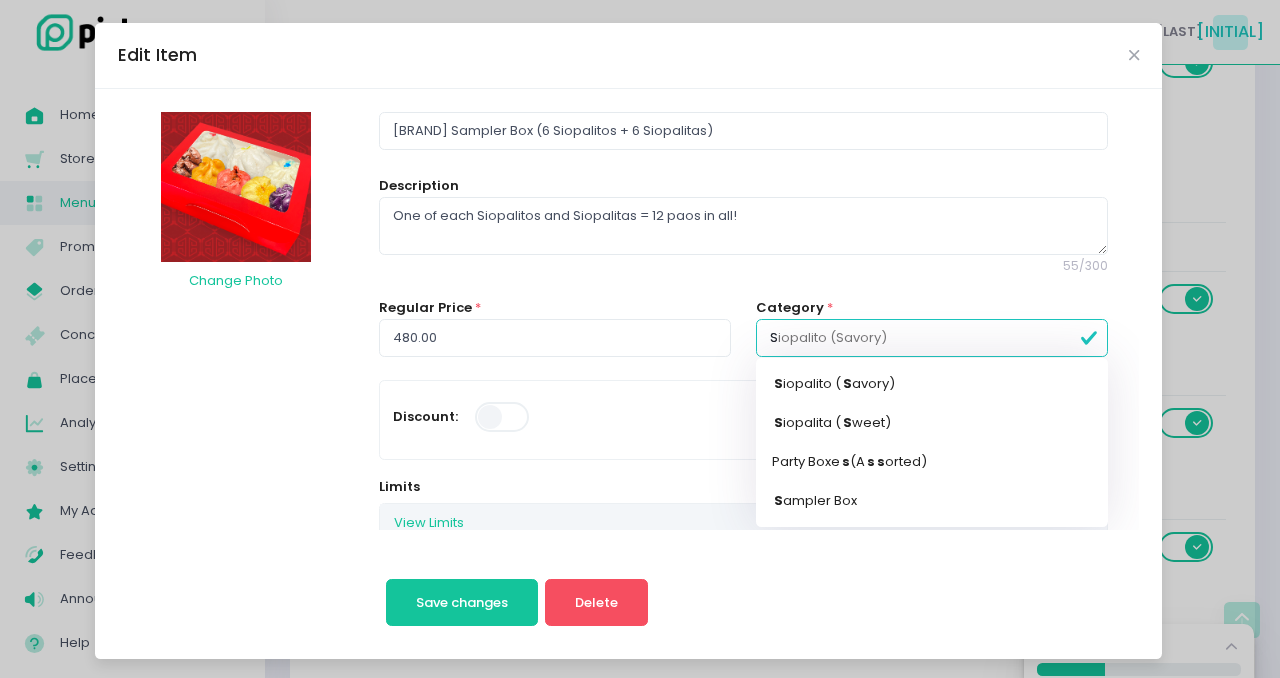 type on "Sa" 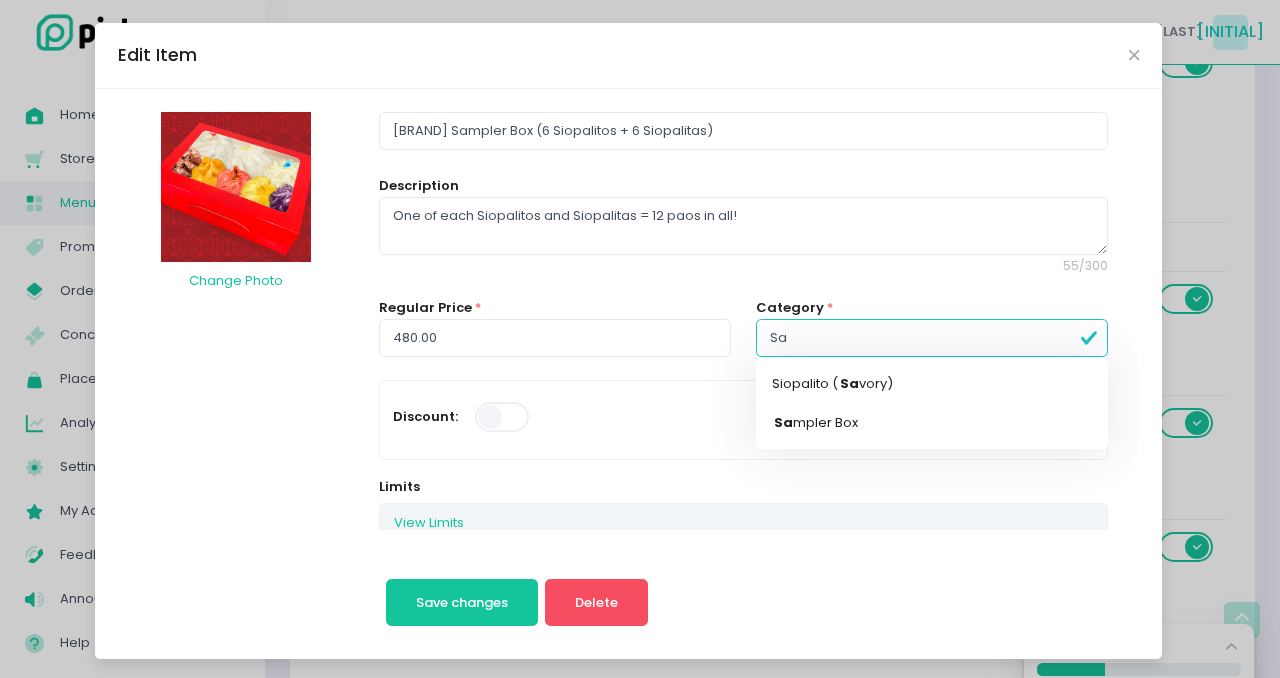 type on "Sam" 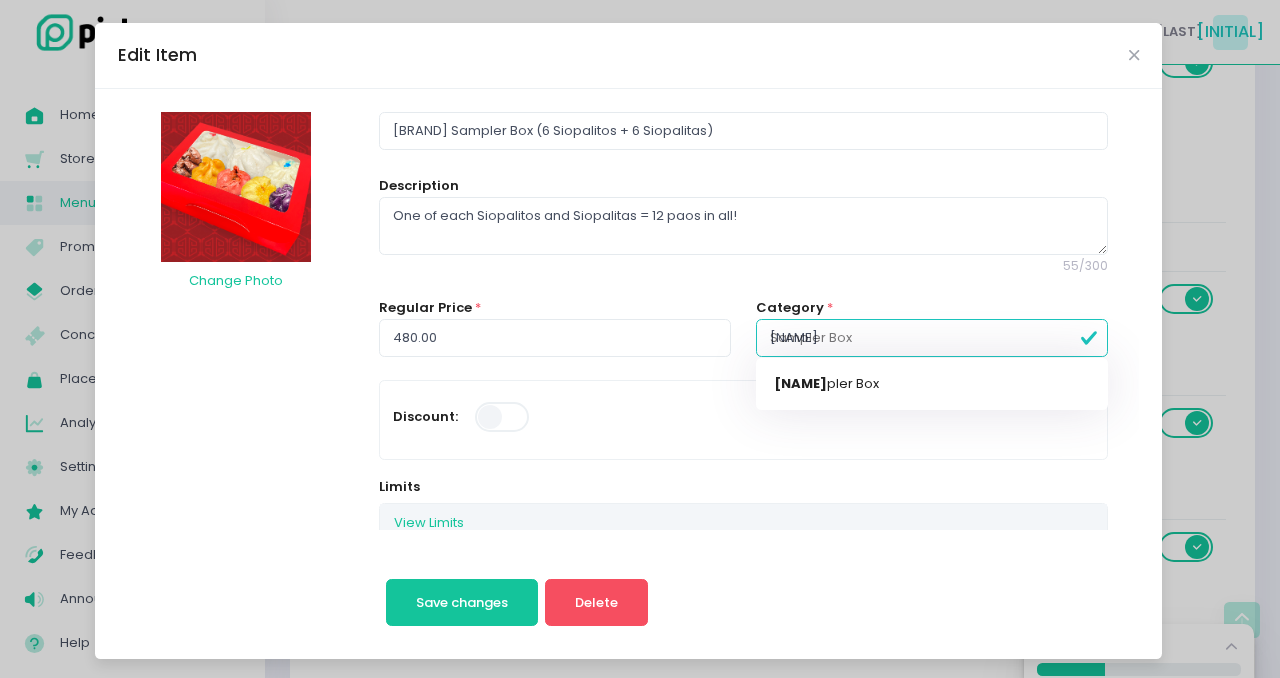 click on "Sam pler Box" at bounding box center [932, 384] 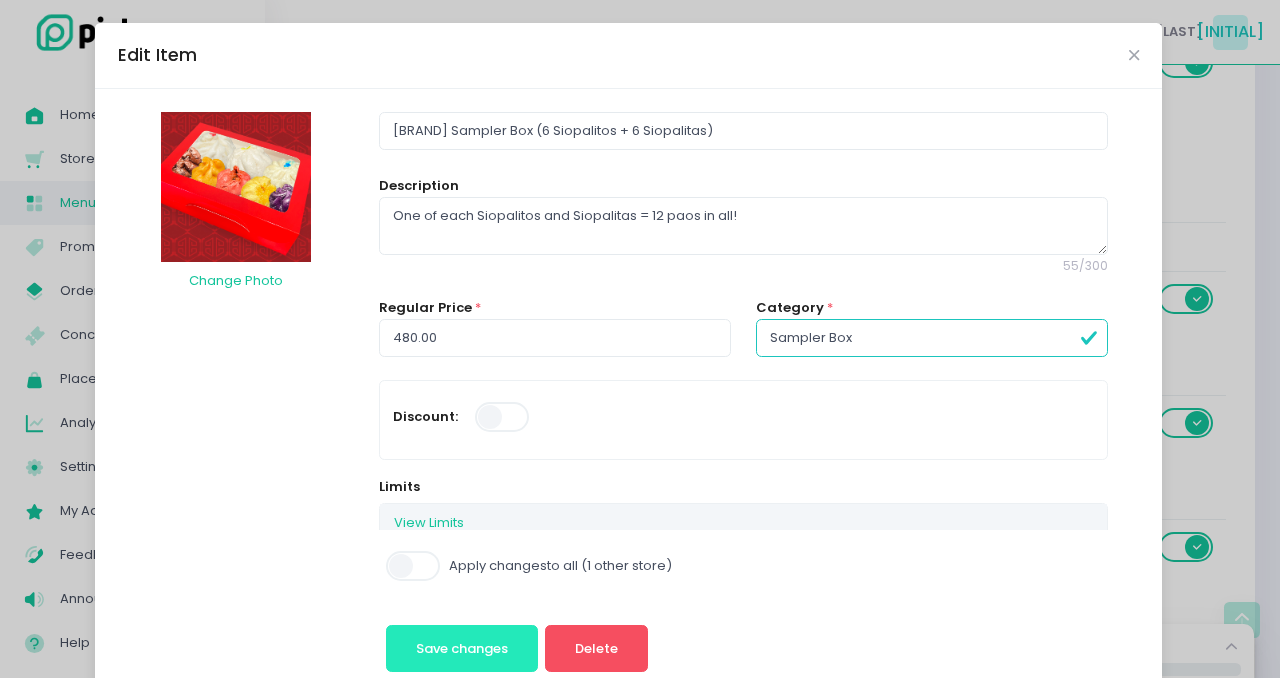 type on "Sampler Box" 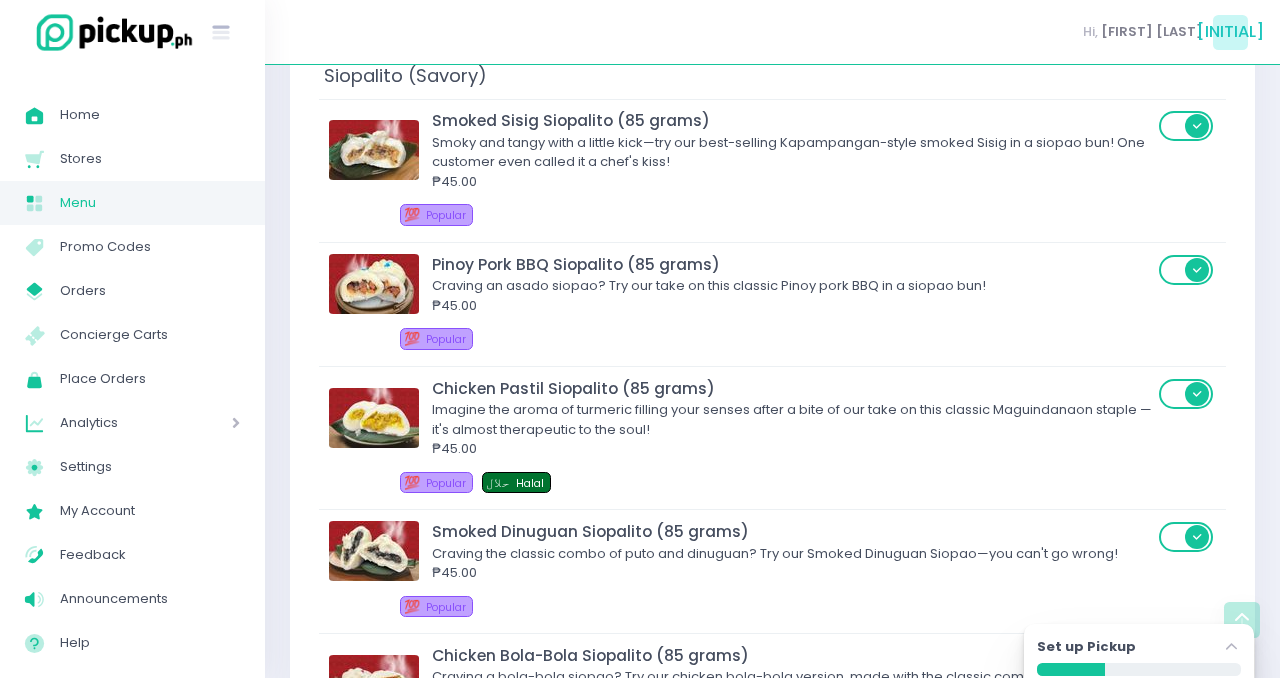 scroll, scrollTop: 0, scrollLeft: 0, axis: both 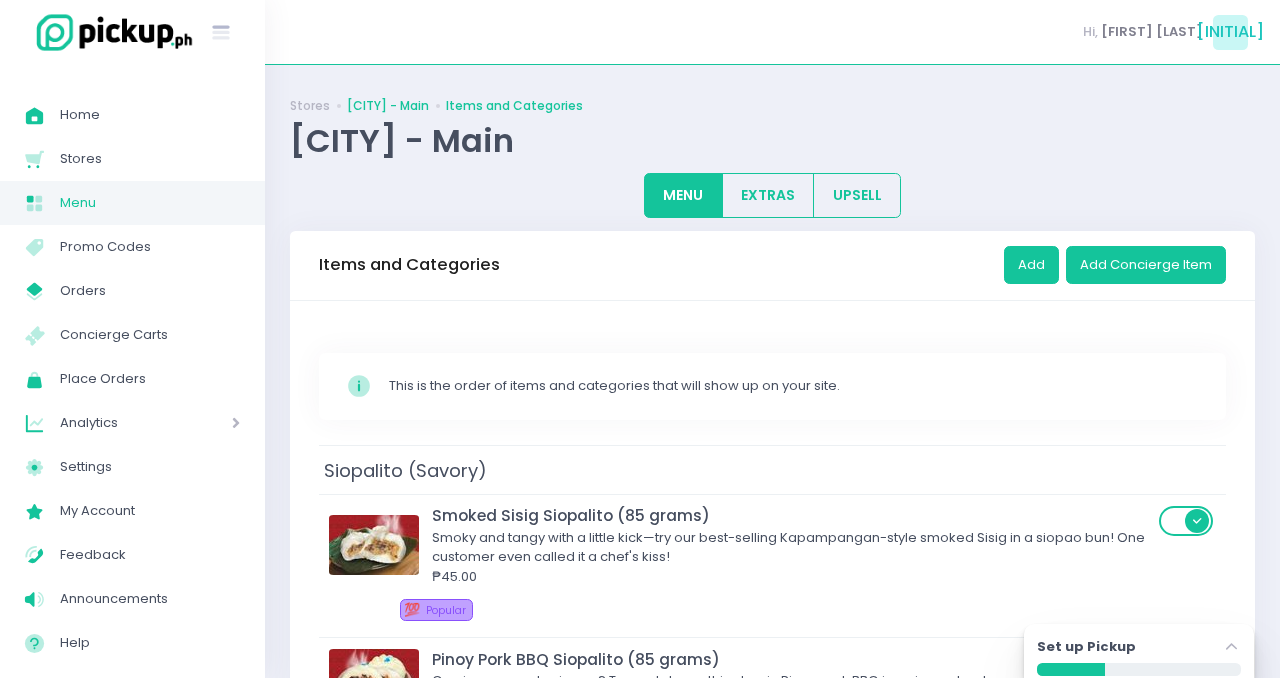 click on "Pasig - Main" at bounding box center (388, 106) 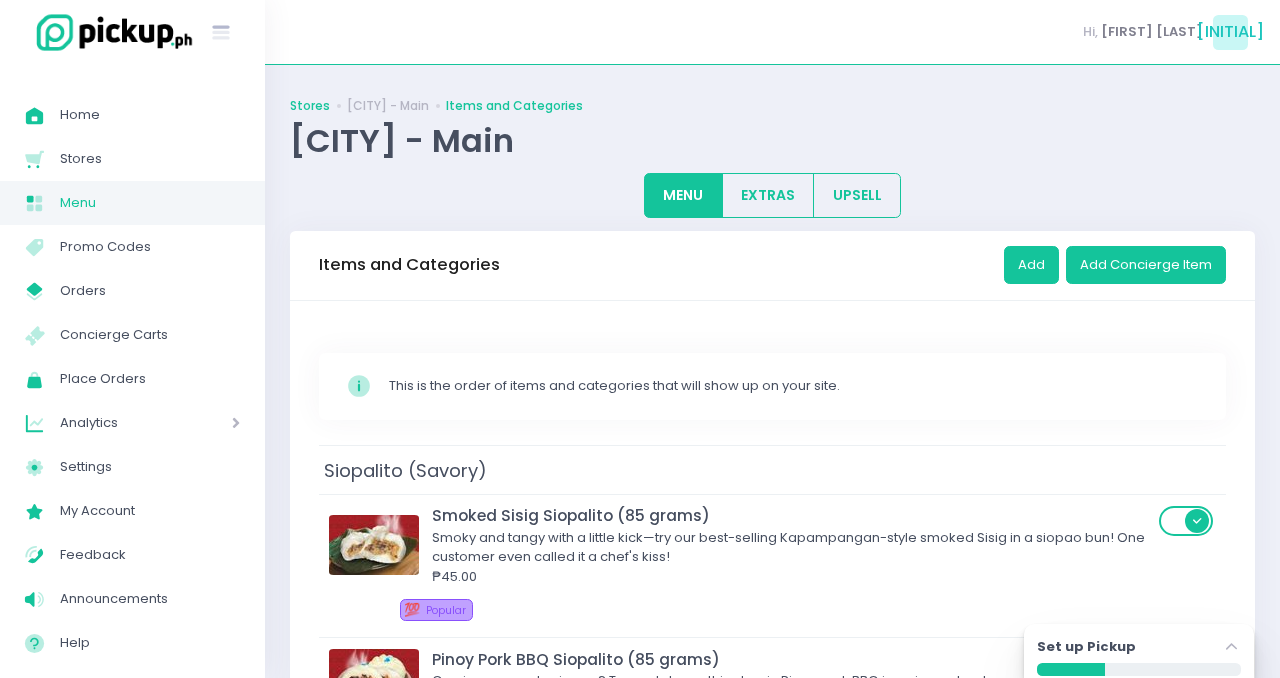 click on "Stores" at bounding box center (310, 106) 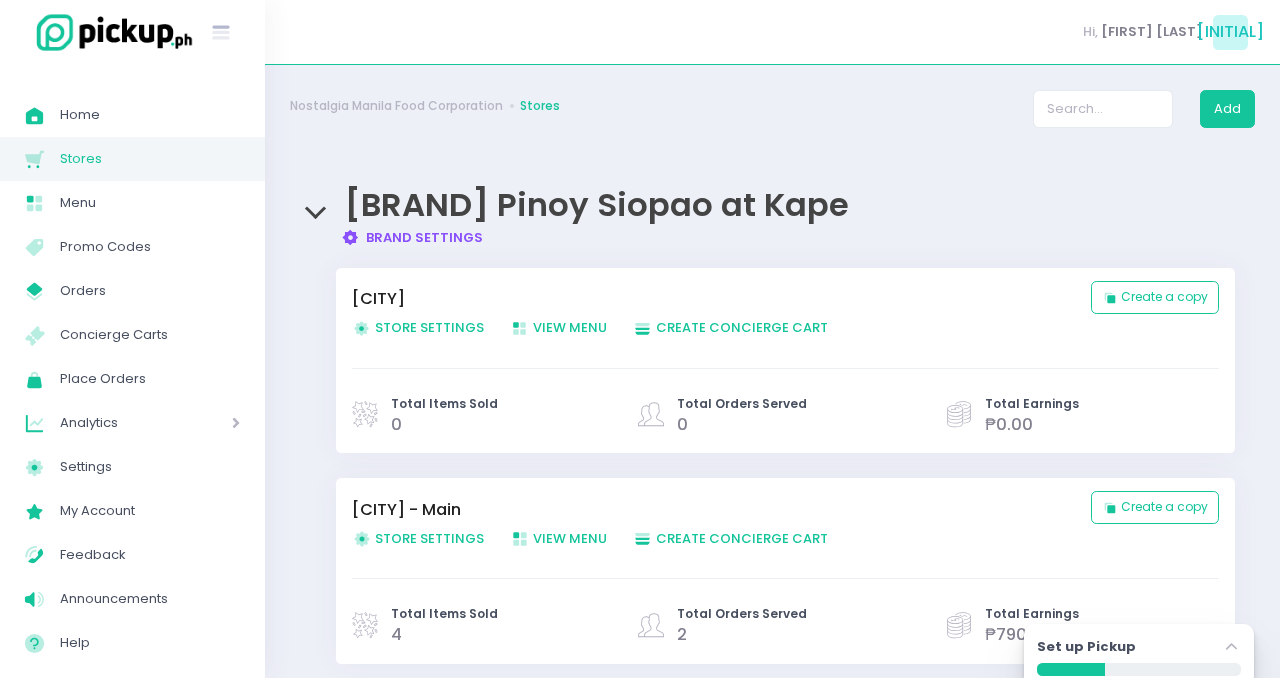 scroll, scrollTop: 60, scrollLeft: 0, axis: vertical 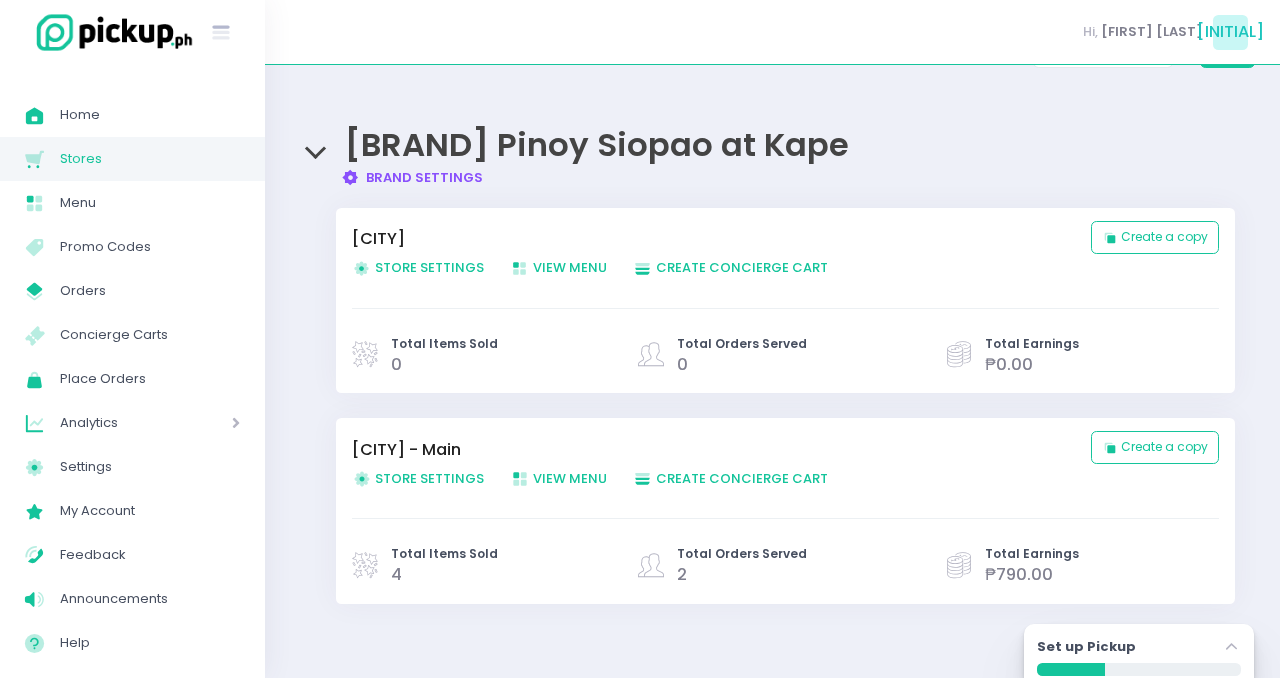 click on "View Menu Created with Sketch. View Menu" at bounding box center (558, 267) 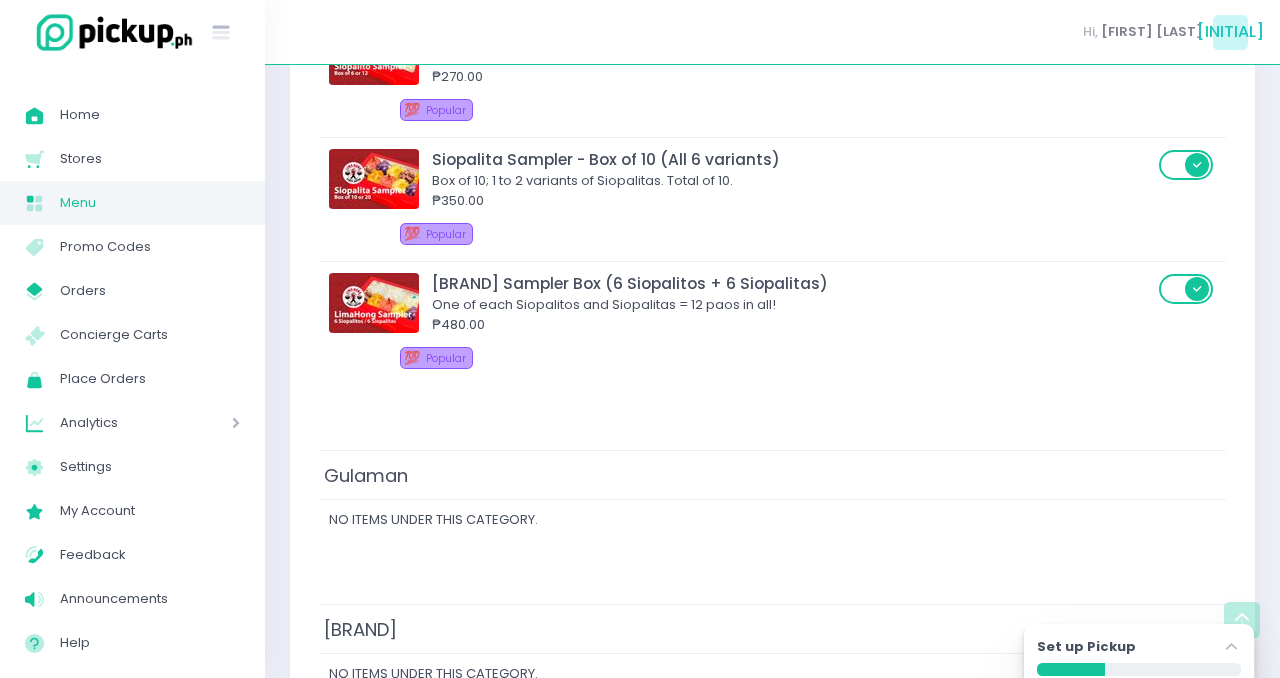 scroll, scrollTop: 2192, scrollLeft: 0, axis: vertical 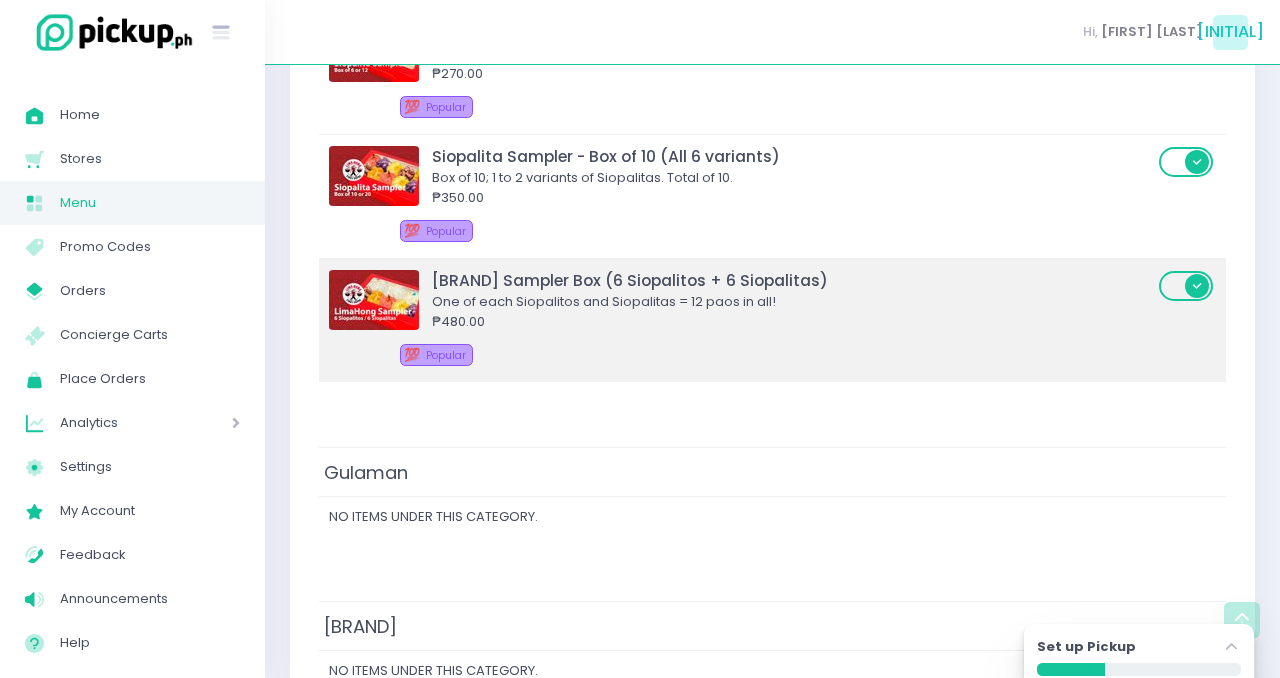 click at bounding box center (374, 300) 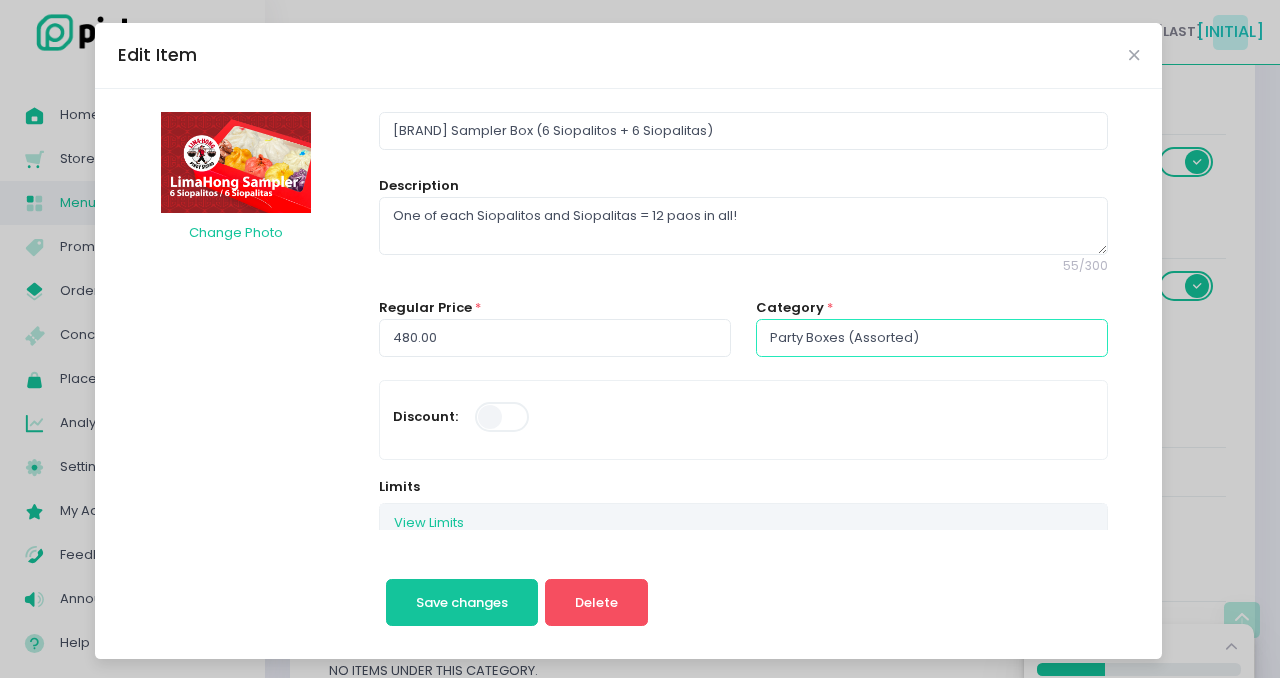 type on "Party Boxes (Assorted)" 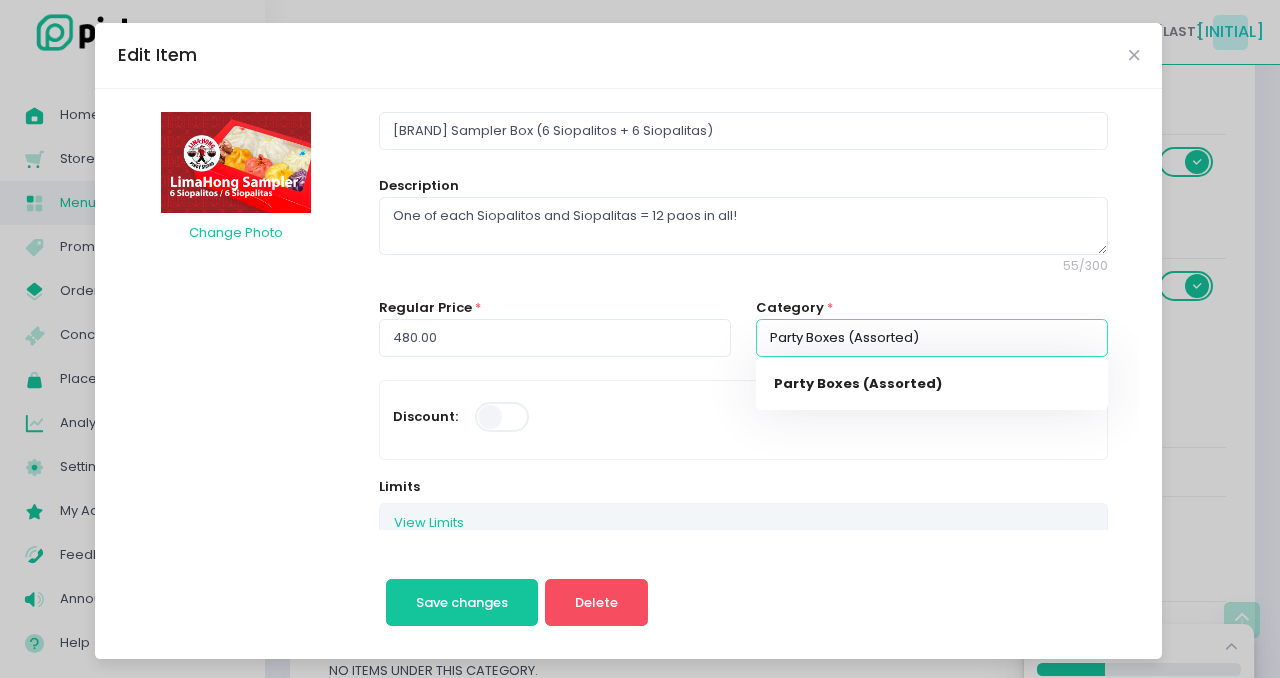 click on "Party Boxes (Assorted)" at bounding box center [932, 338] 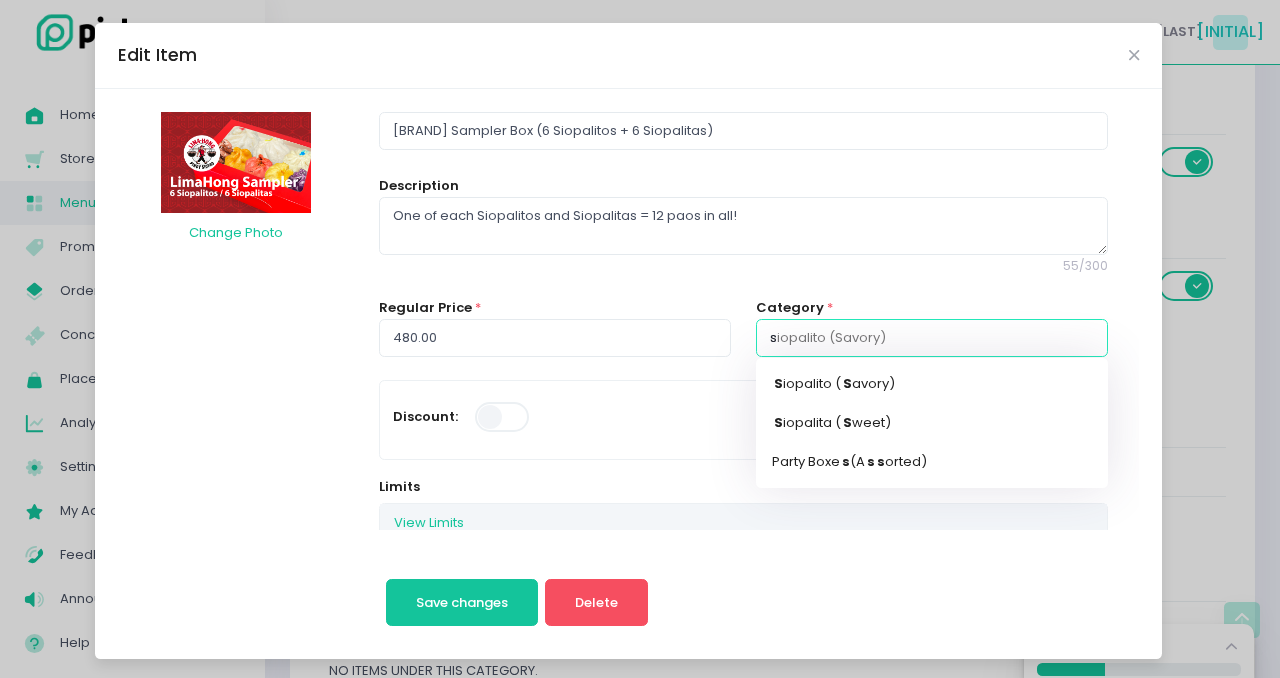 type on "sa" 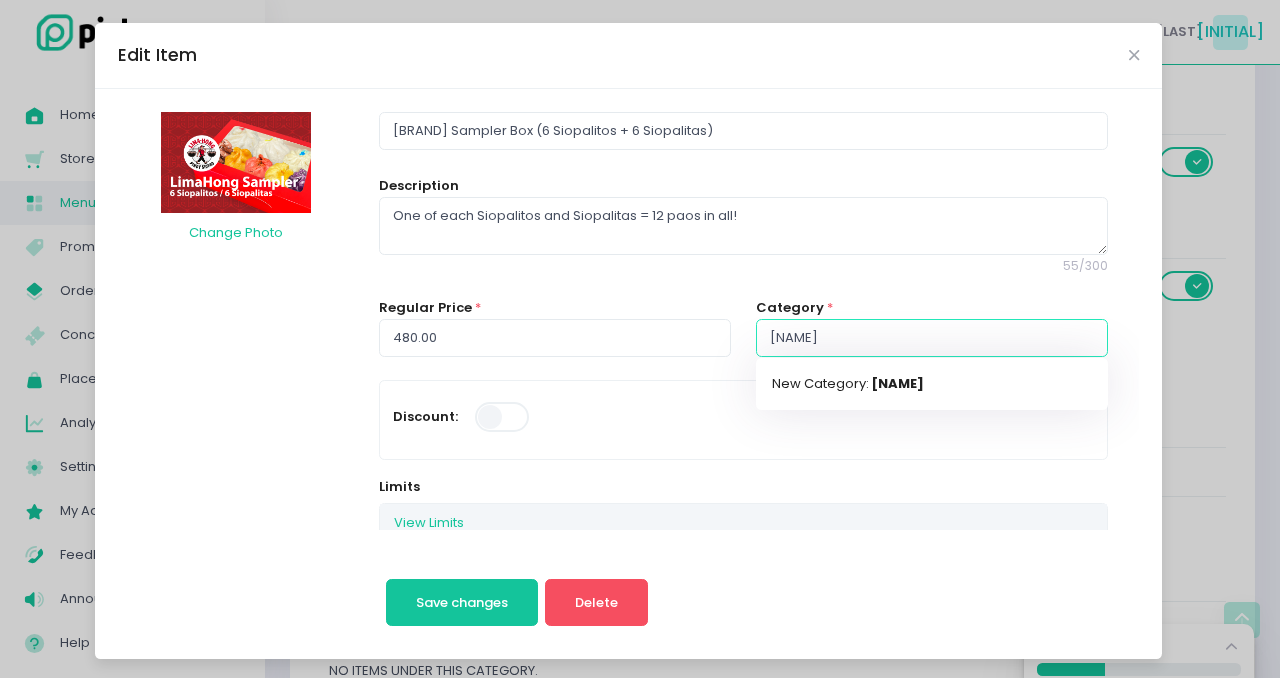 type on "samp" 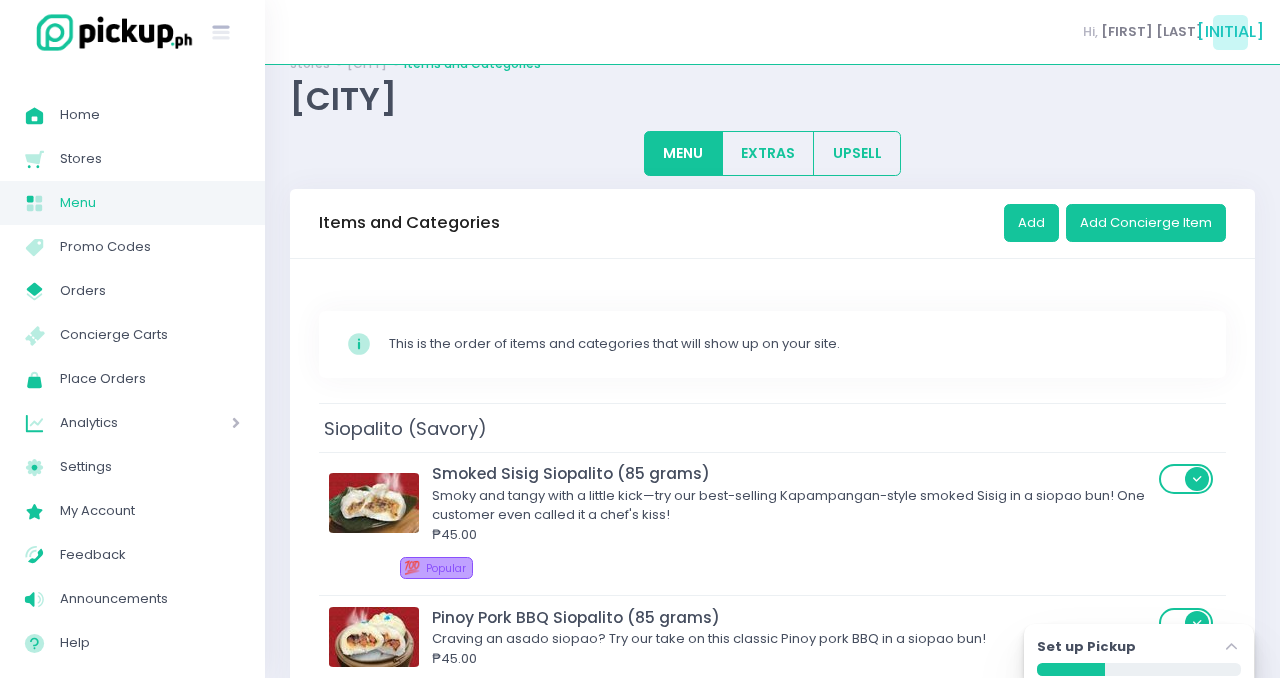 scroll, scrollTop: 0, scrollLeft: 0, axis: both 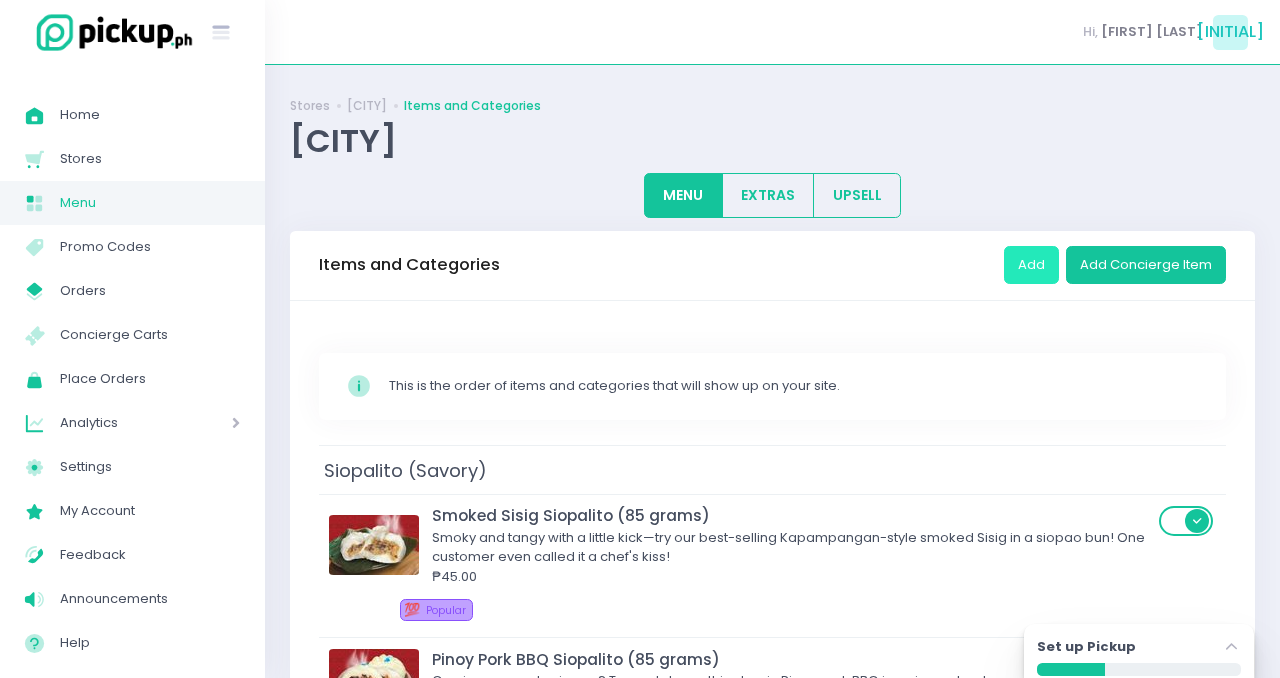 click on "Add" at bounding box center (1031, 265) 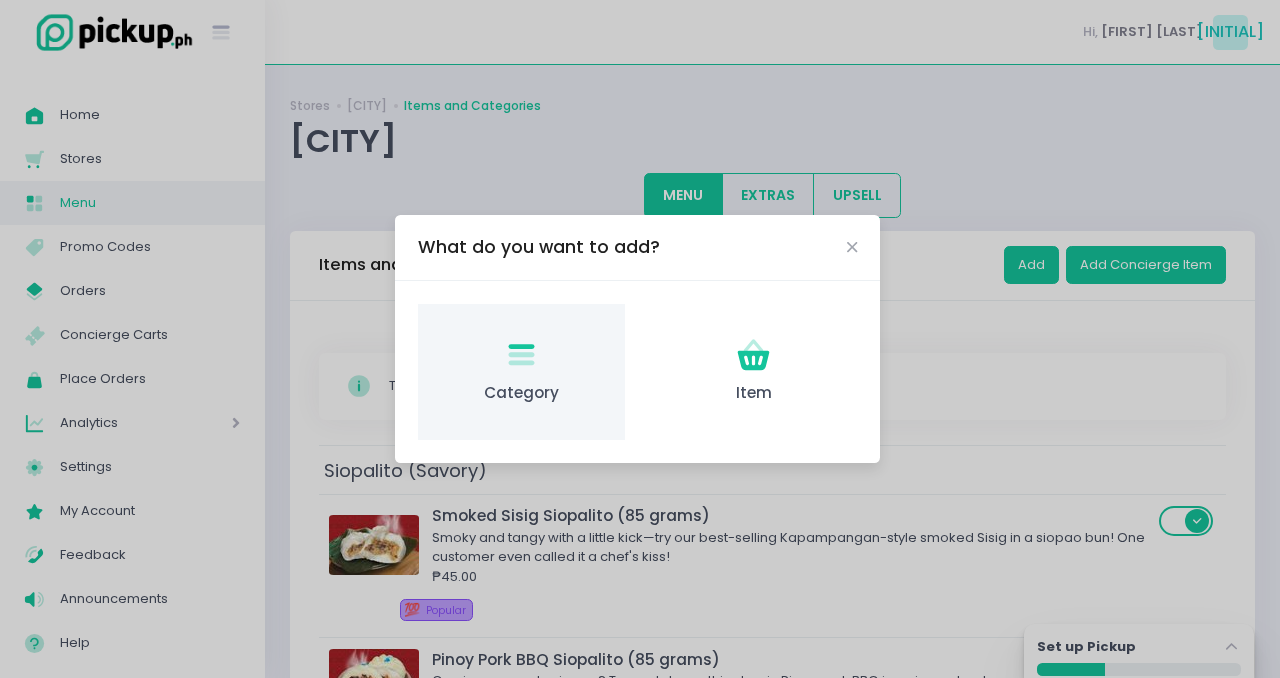 click on "Category Created with Sketch." 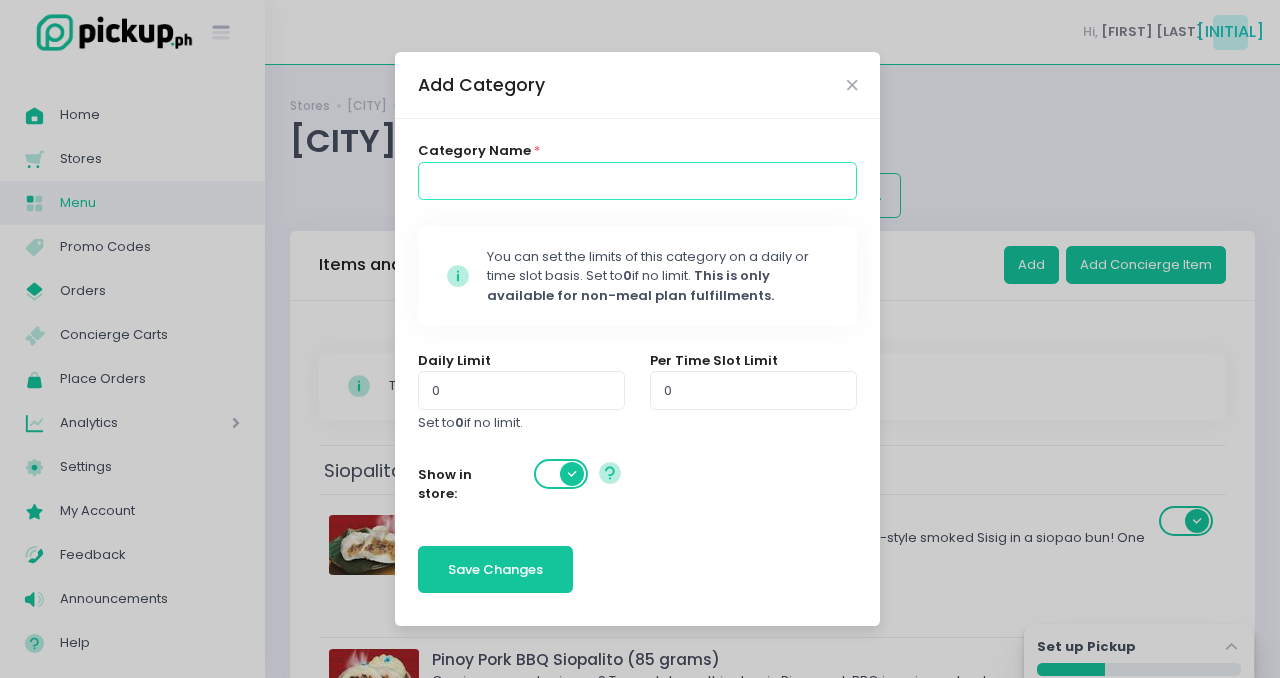 click at bounding box center (638, 181) 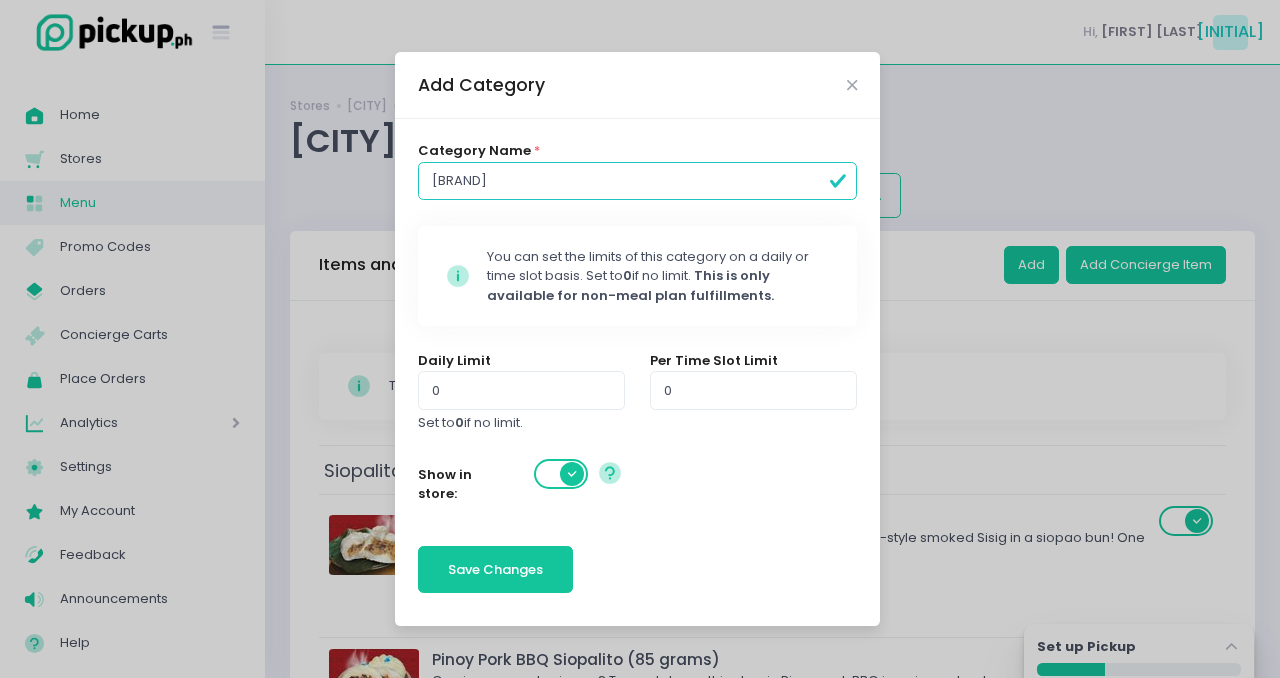 type on "Sampler Box" 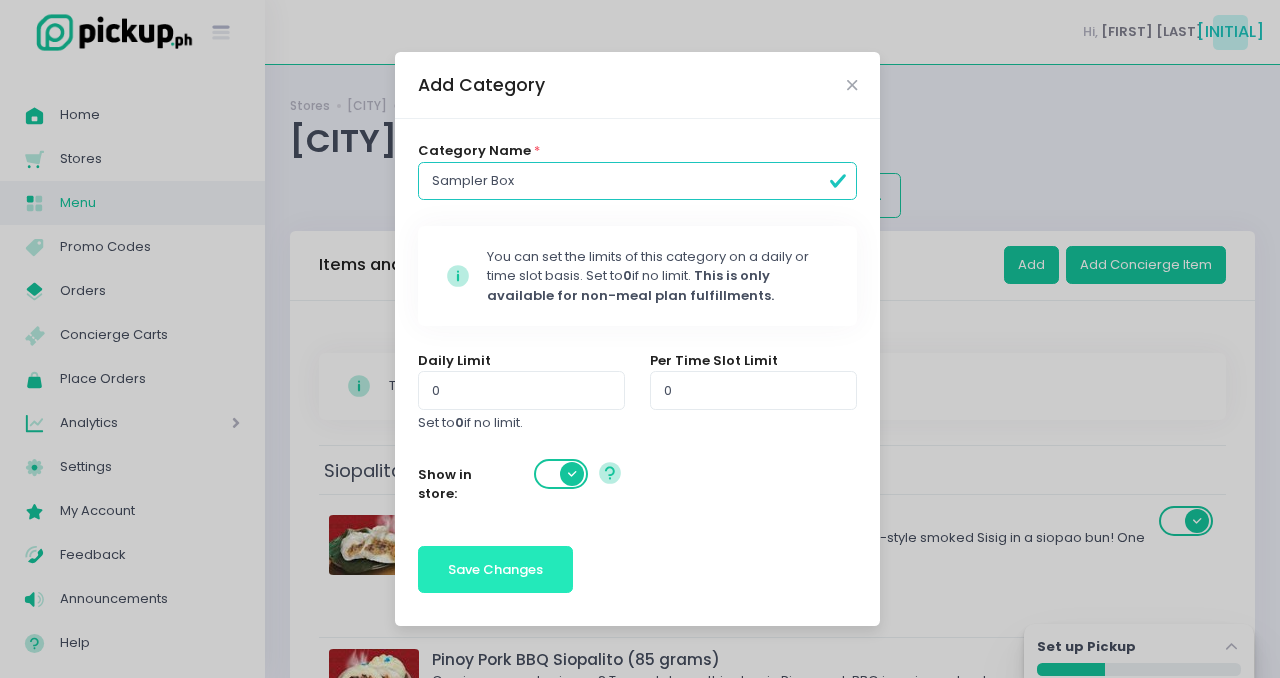 click on "Save Changes" at bounding box center [496, 570] 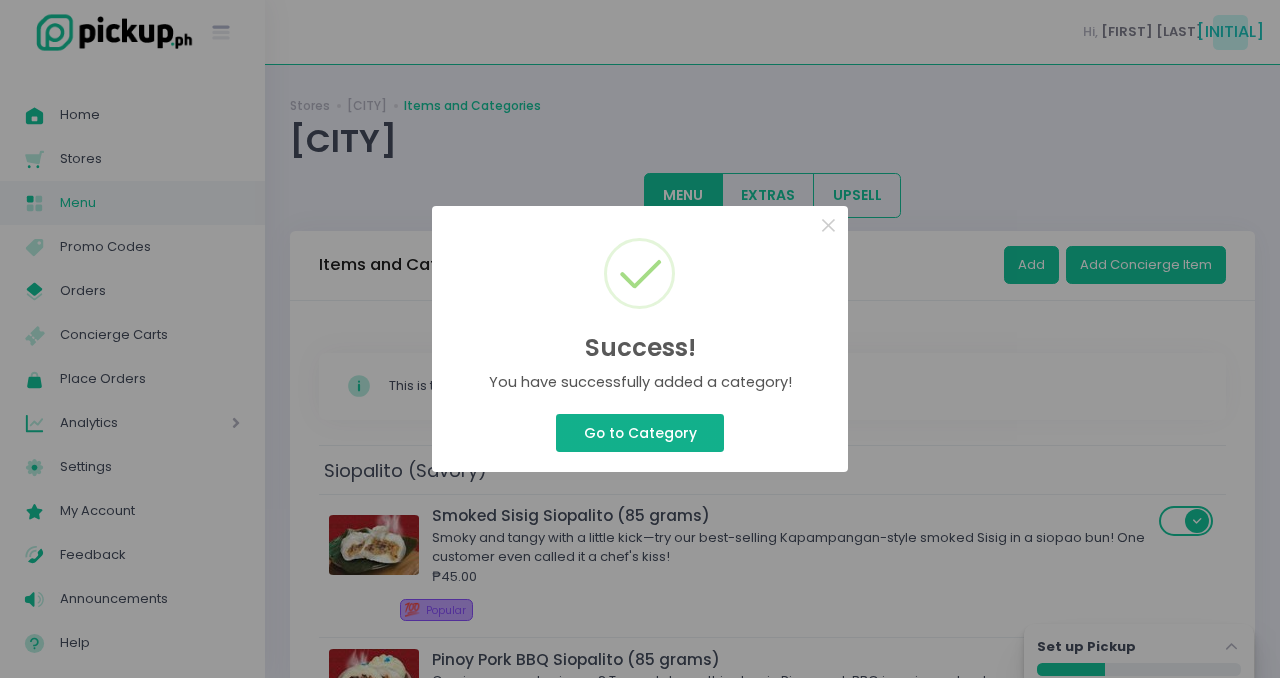 click on "Go to Category" at bounding box center [640, 433] 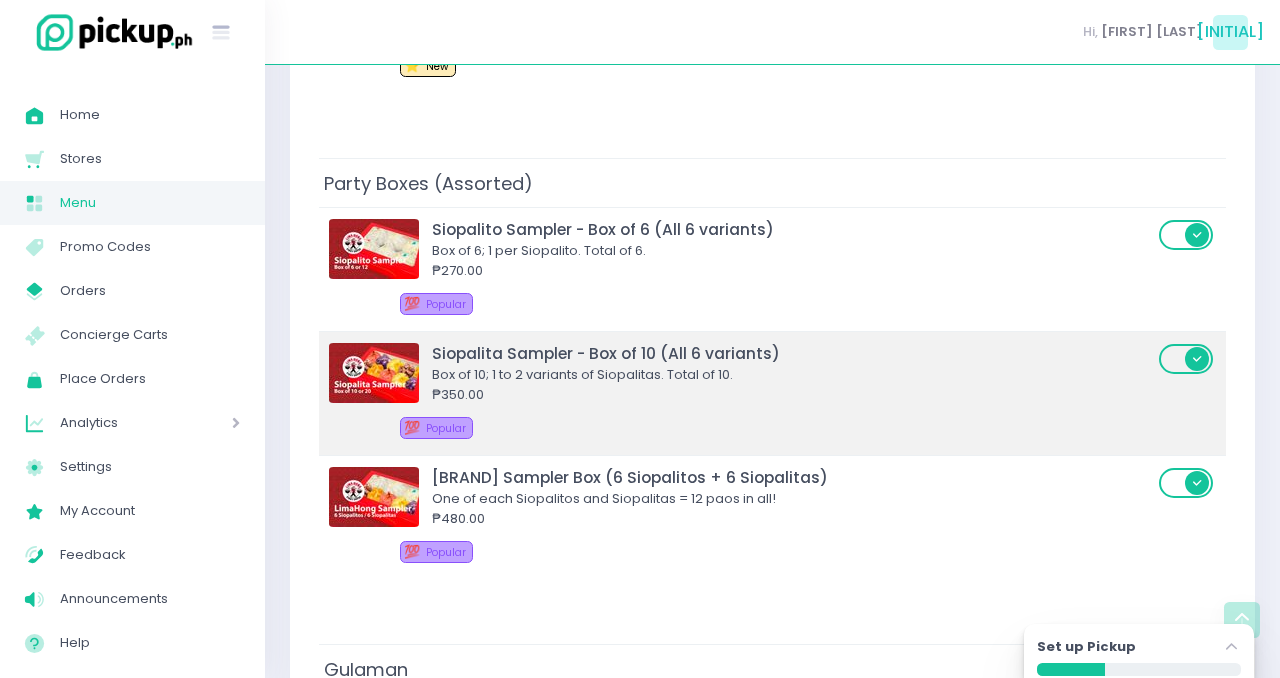 scroll, scrollTop: 1961, scrollLeft: 0, axis: vertical 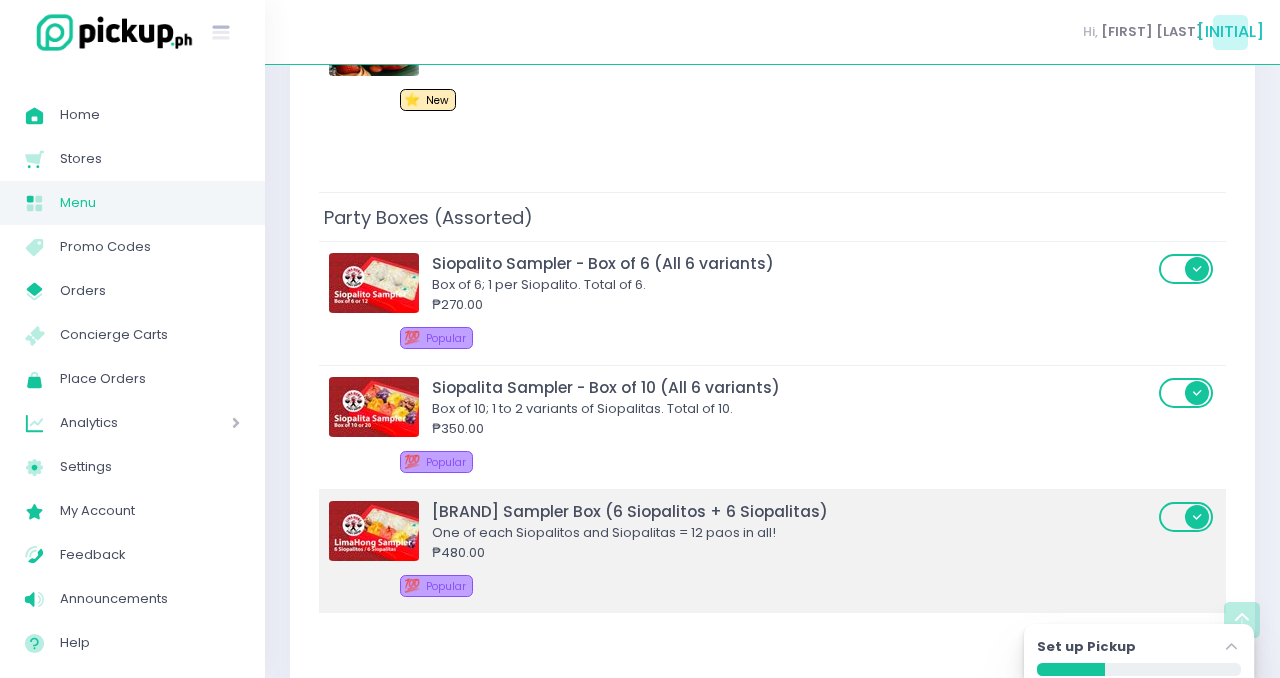 click at bounding box center [374, 531] 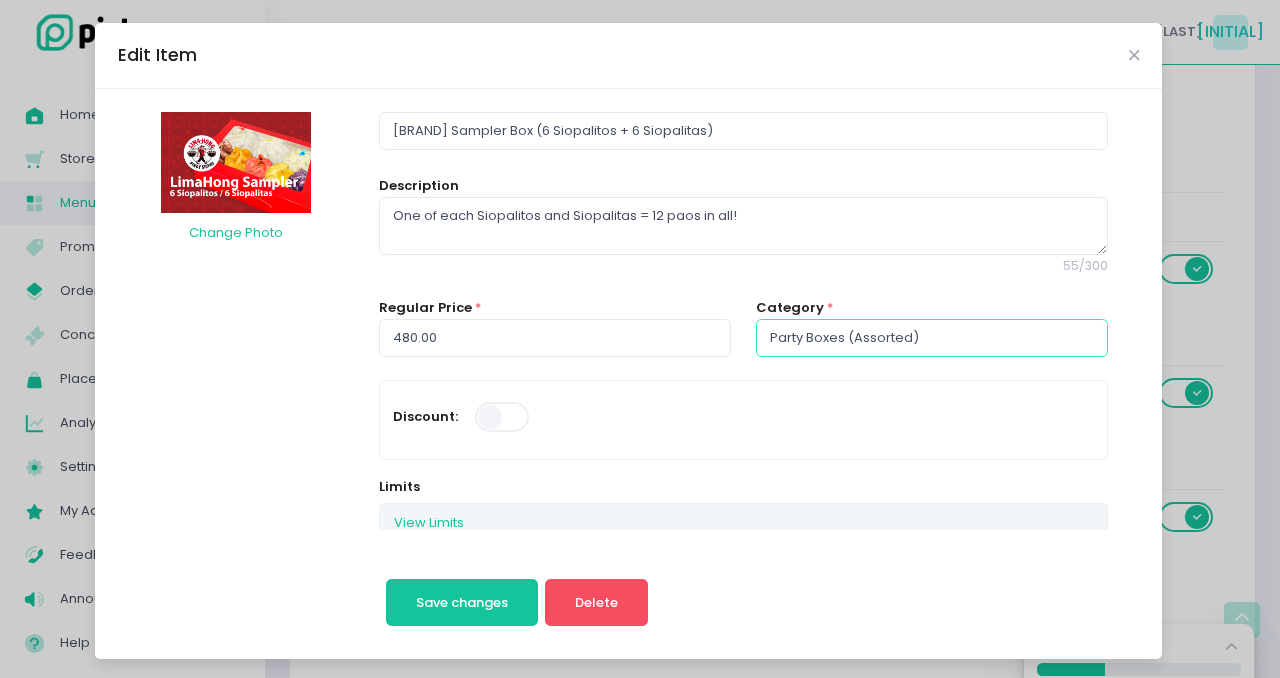 click on "Party Boxes (Assorted)" at bounding box center (932, 338) 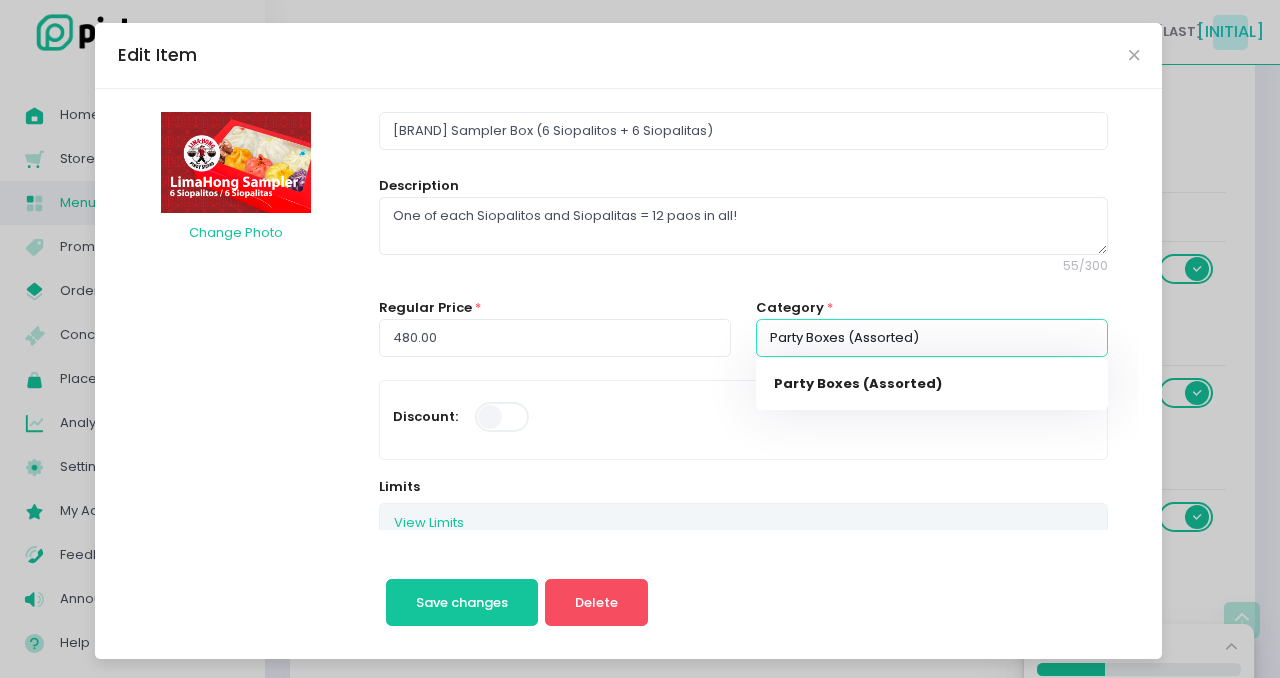 type on "s" 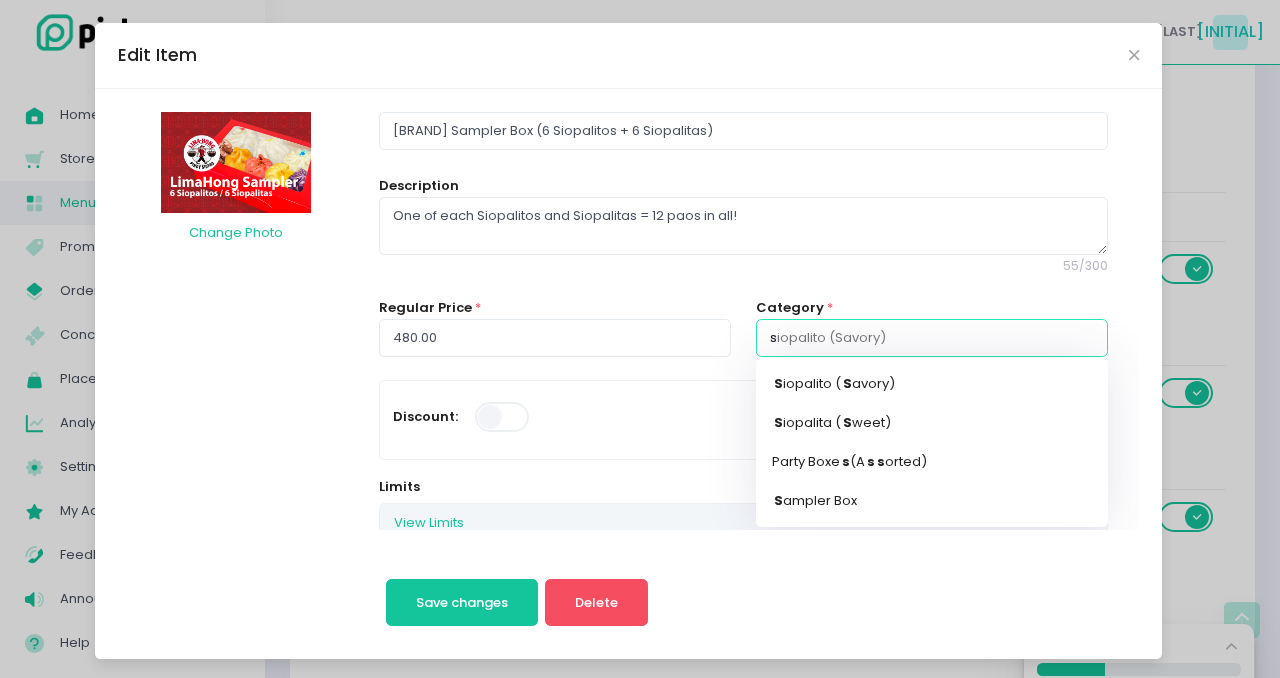 type on "sa" 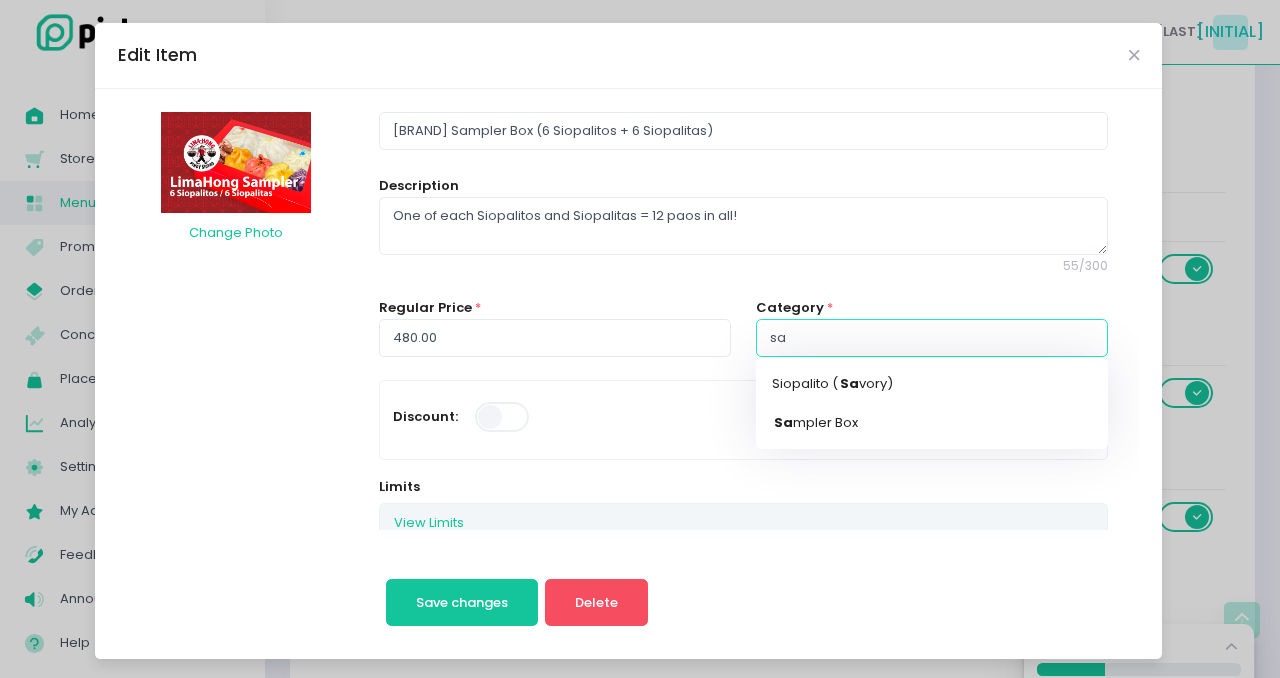 type on "sam" 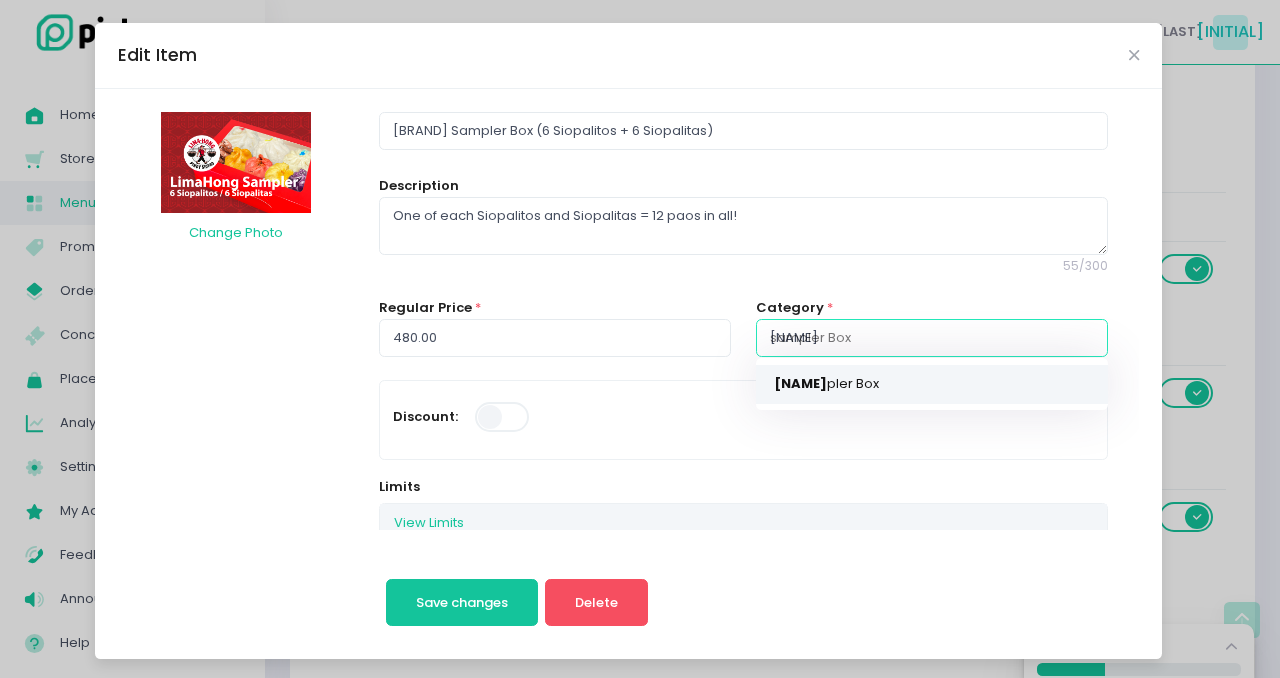 click on "Sam pler Box" at bounding box center (932, 384) 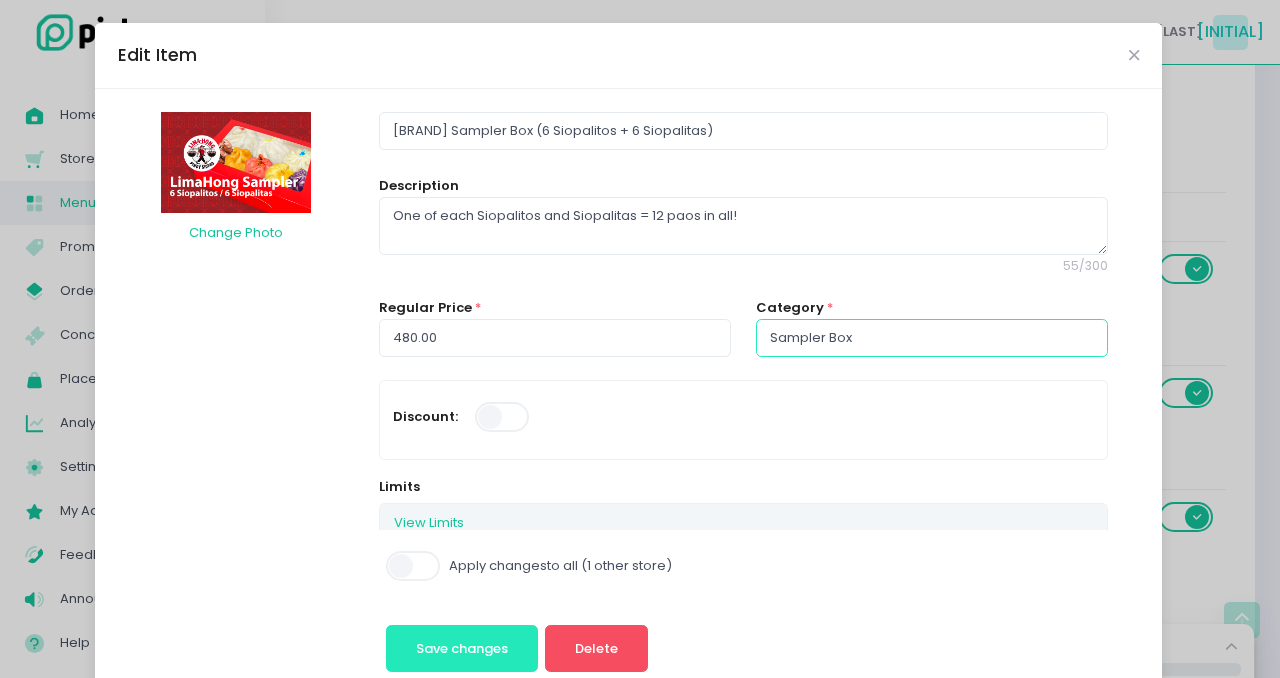 type on "Sampler Box" 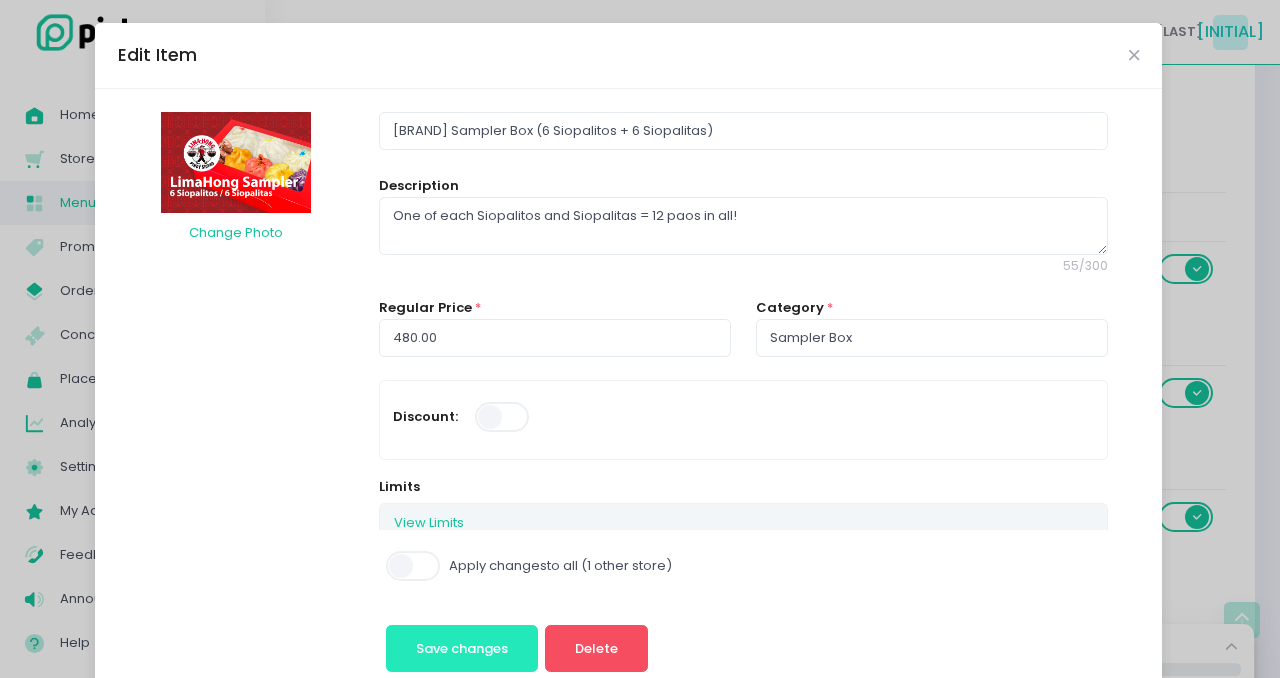 click on "Save changes" at bounding box center (462, 648) 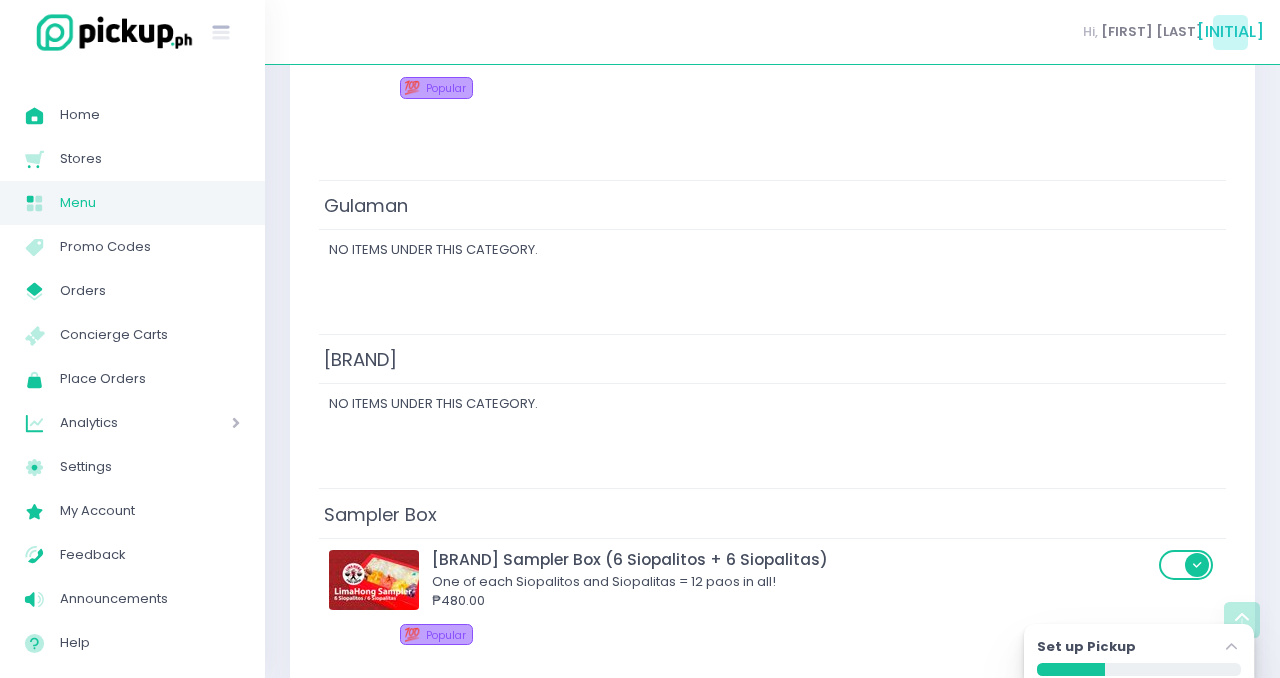 scroll, scrollTop: 2431, scrollLeft: 0, axis: vertical 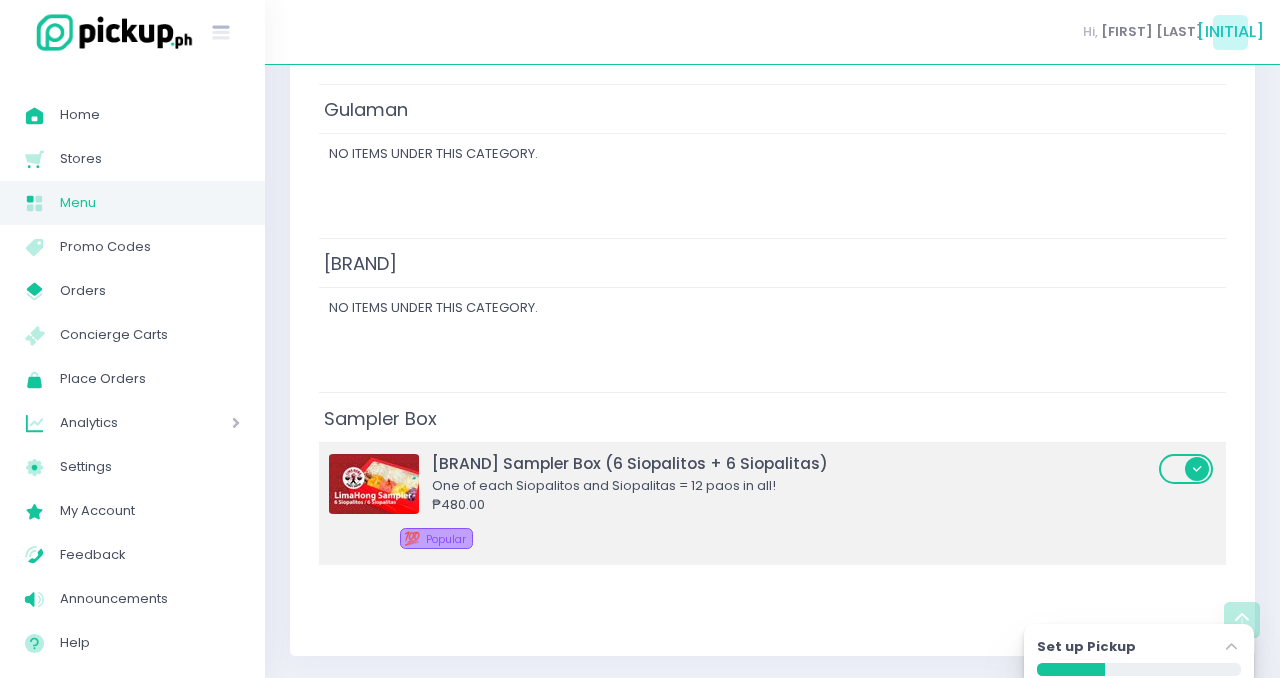 click at bounding box center [374, 484] 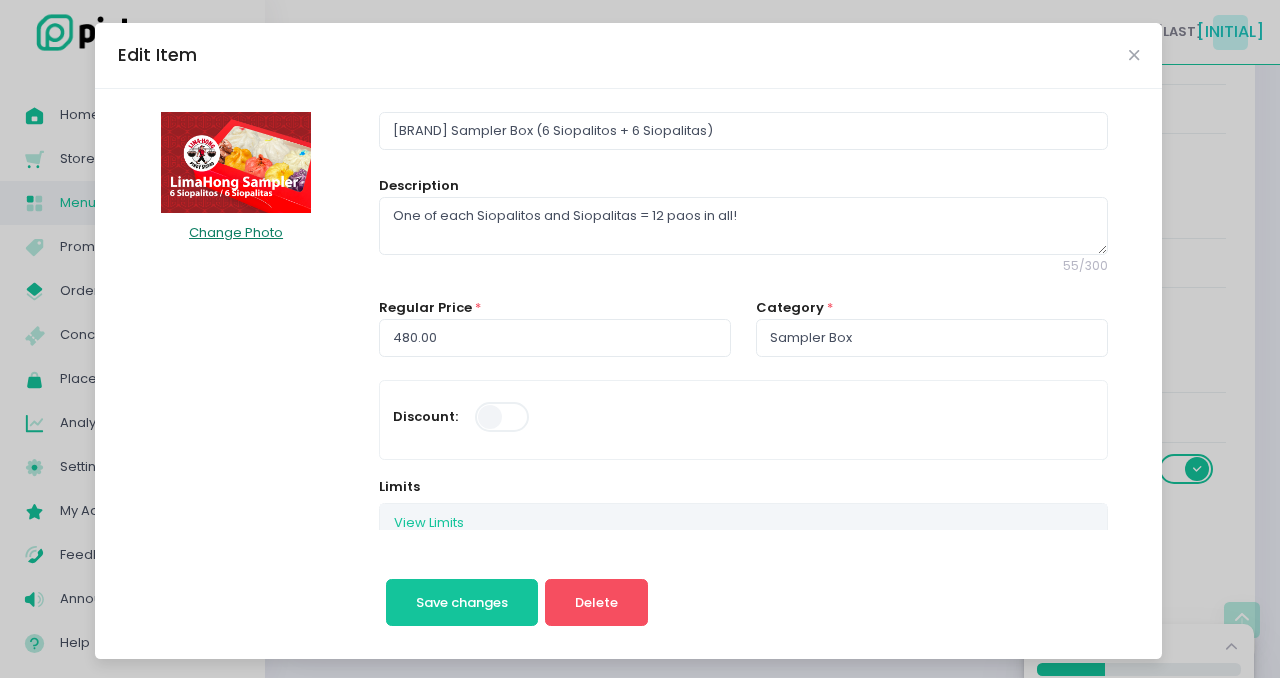 click on "Change Photo" at bounding box center [236, 232] 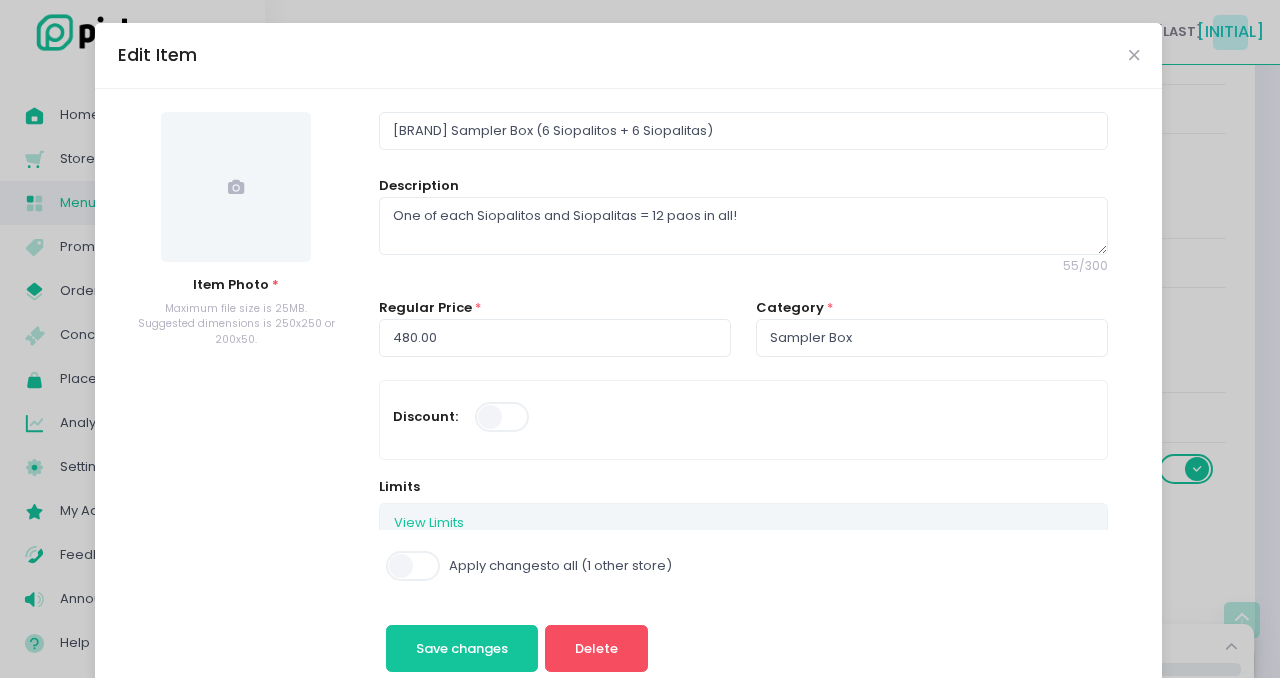 click at bounding box center [236, 187] 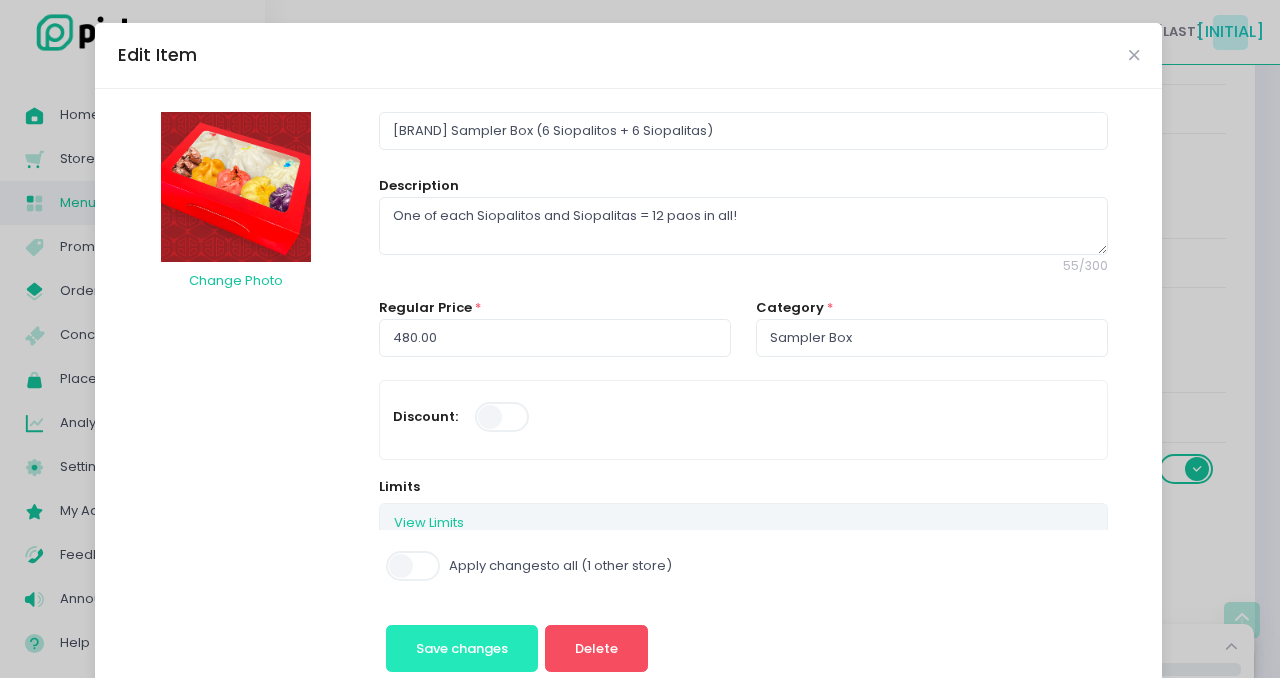 click on "Save changes" at bounding box center (462, 649) 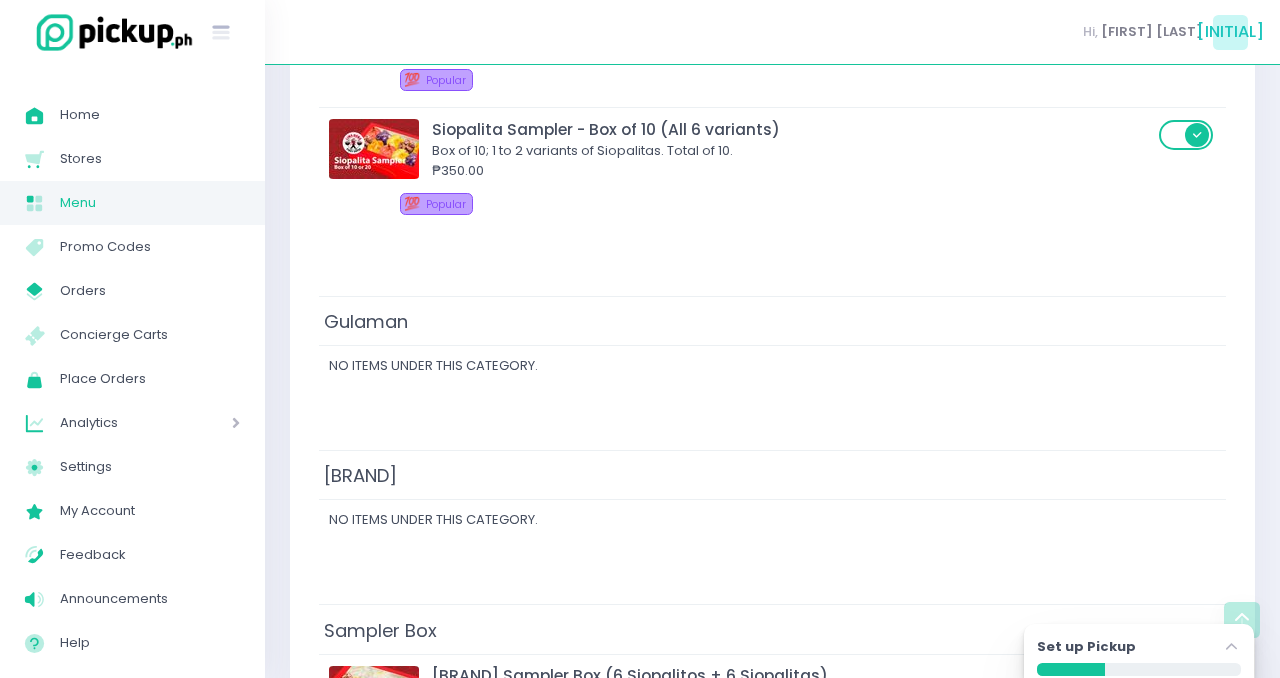 scroll, scrollTop: 1921, scrollLeft: 0, axis: vertical 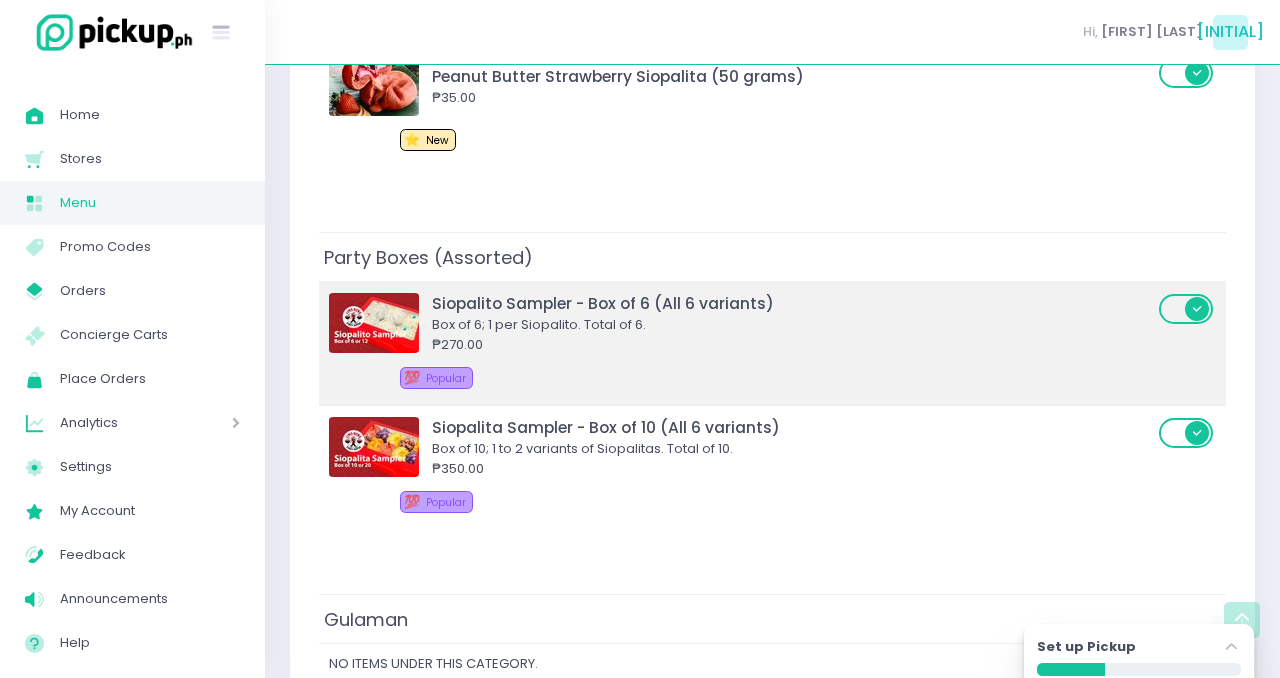 click at bounding box center (374, 323) 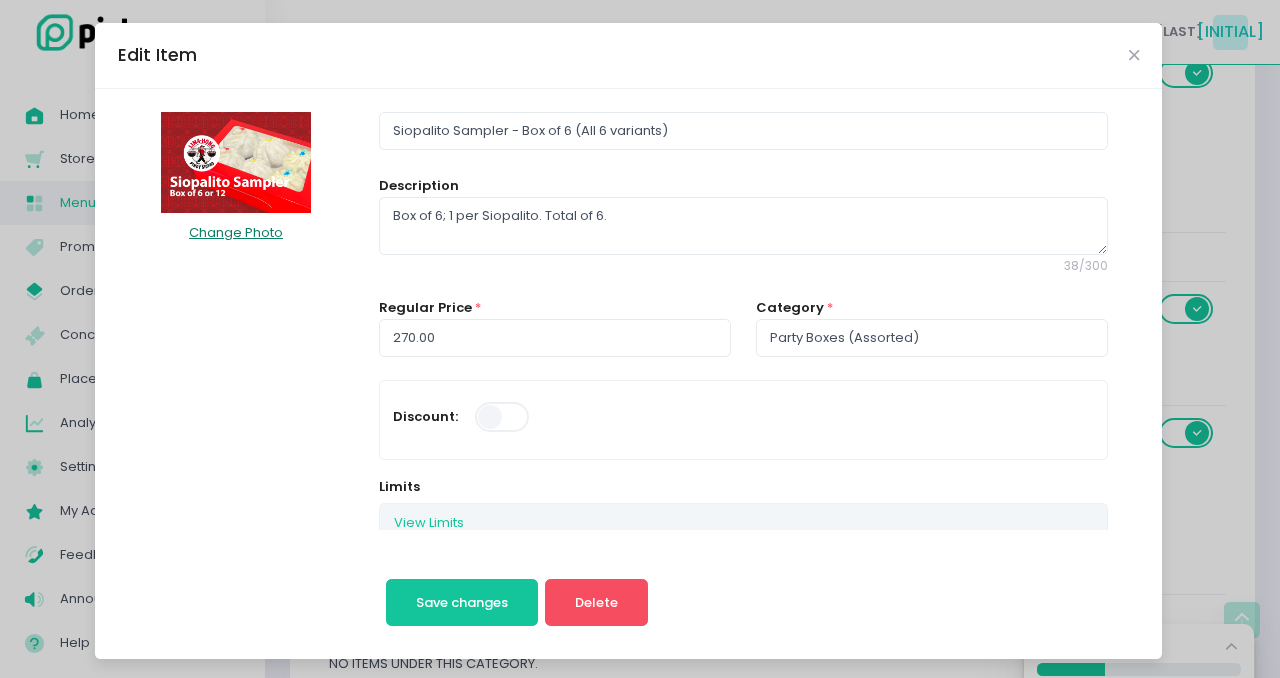 click on "Change Photo" at bounding box center (236, 232) 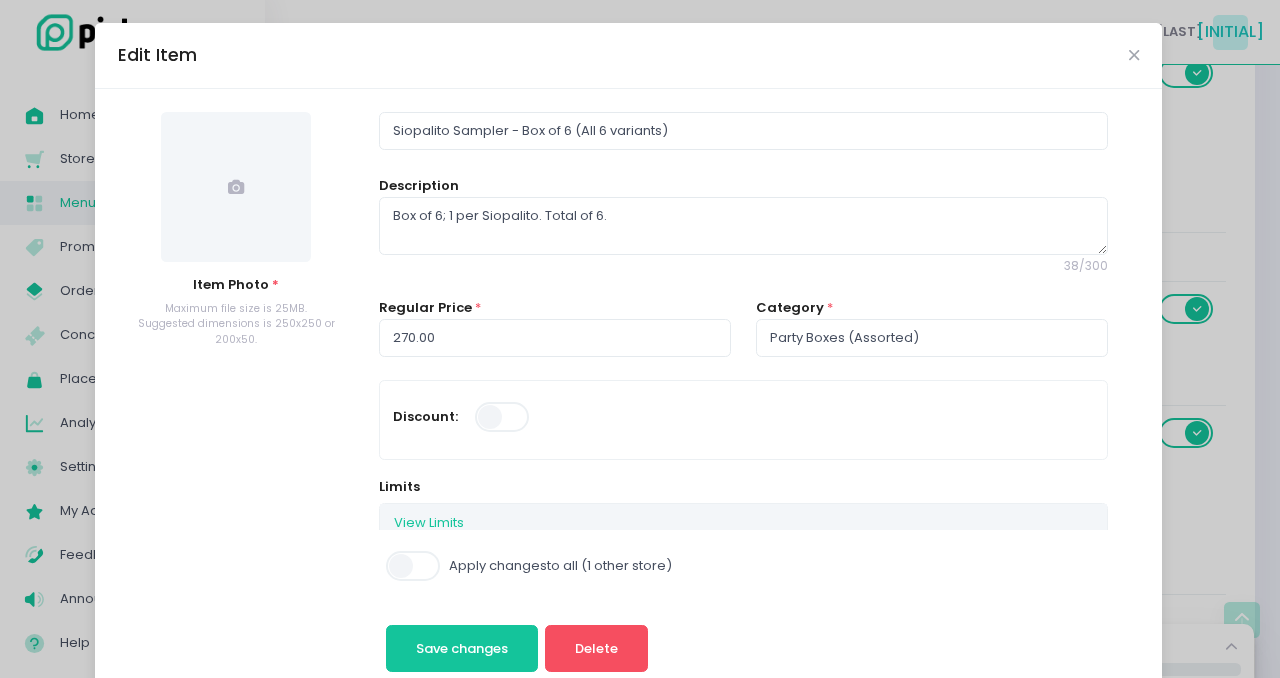 click at bounding box center (236, 187) 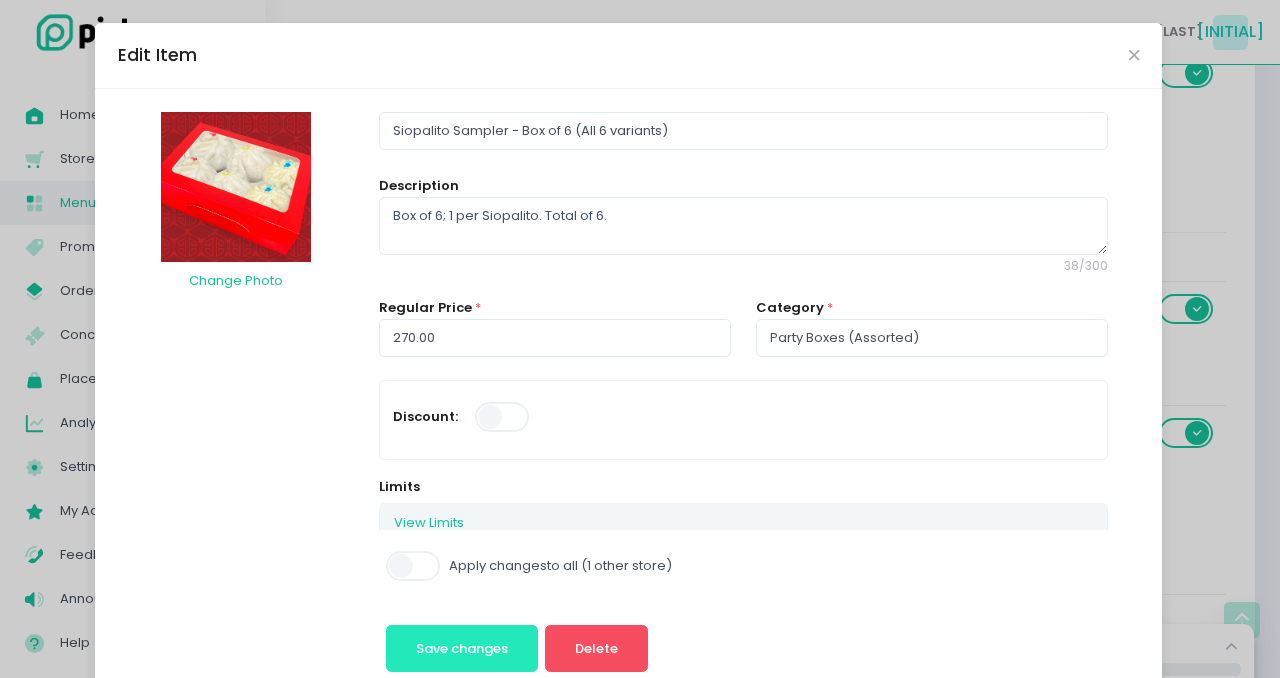 click on "Save changes" at bounding box center [462, 649] 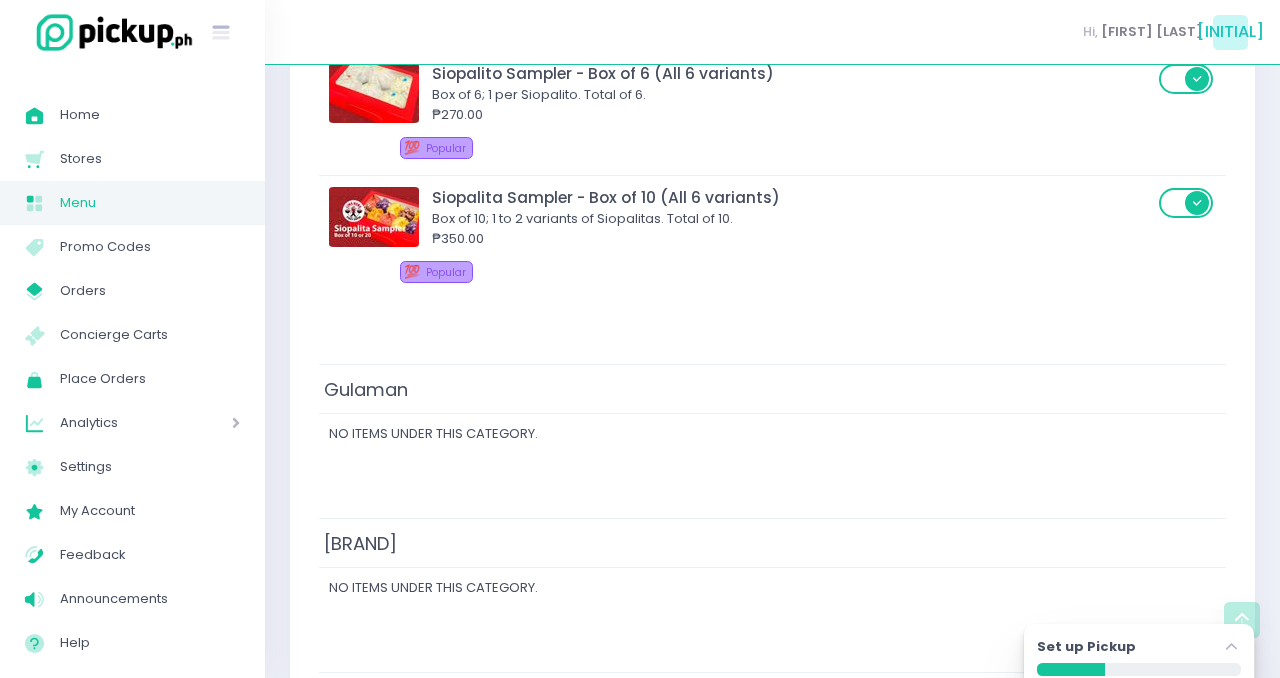 scroll, scrollTop: 2146, scrollLeft: 0, axis: vertical 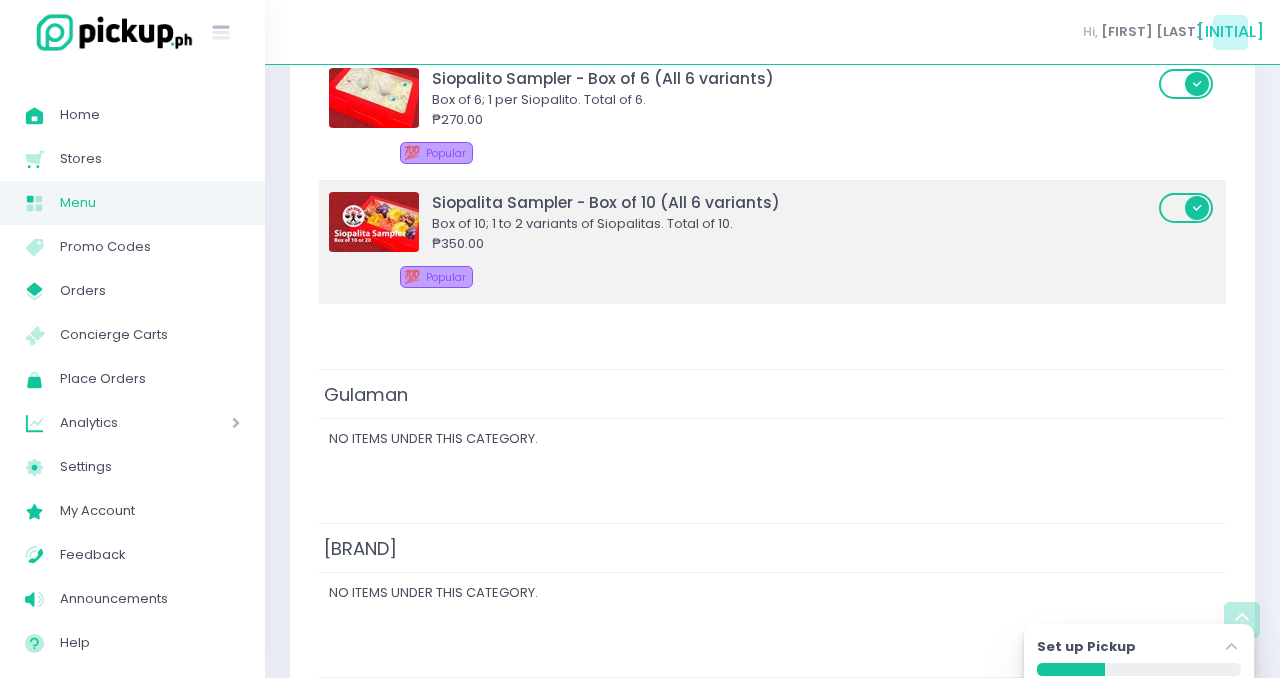 click at bounding box center [374, 222] 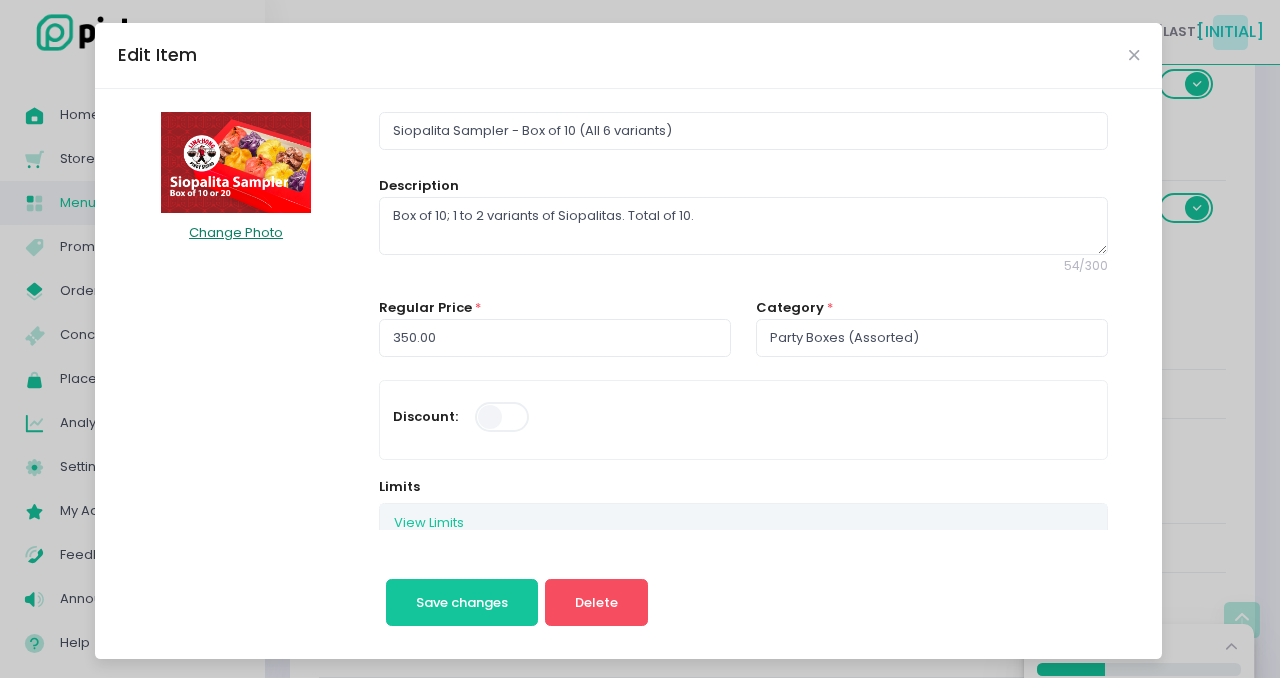 click on "Change Photo" at bounding box center [236, 232] 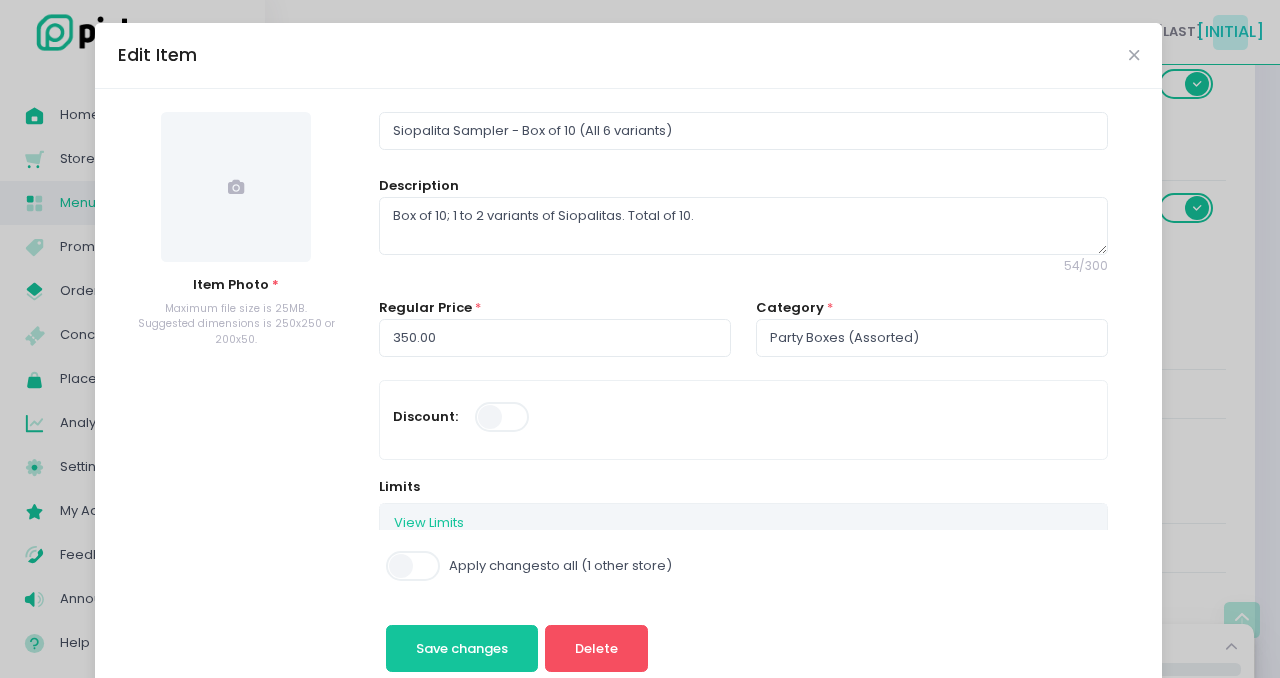 click at bounding box center (236, 187) 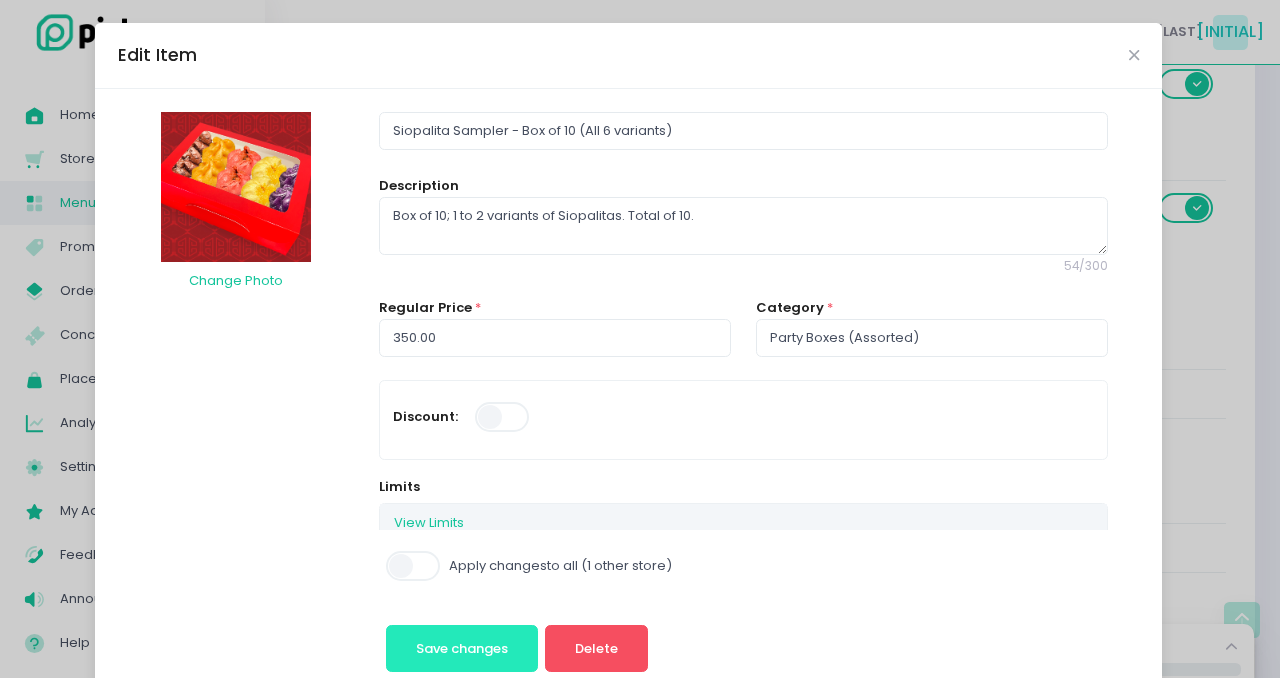click on "Save changes" at bounding box center (462, 648) 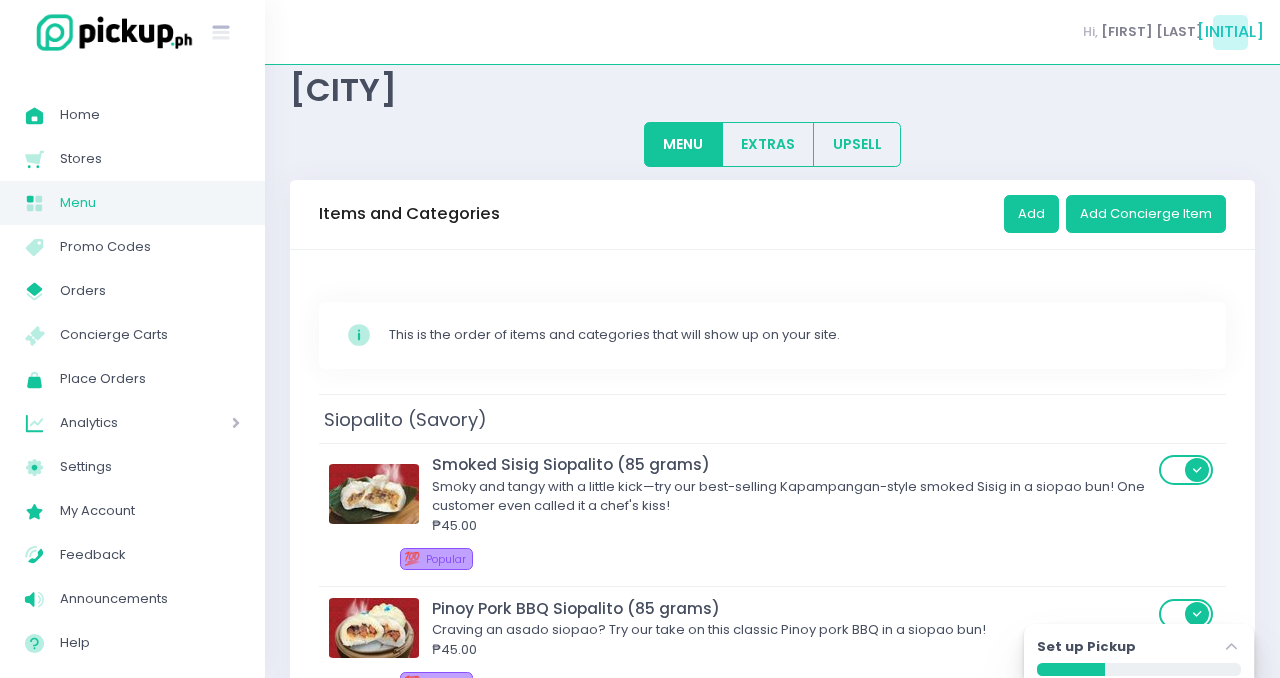 scroll, scrollTop: 0, scrollLeft: 0, axis: both 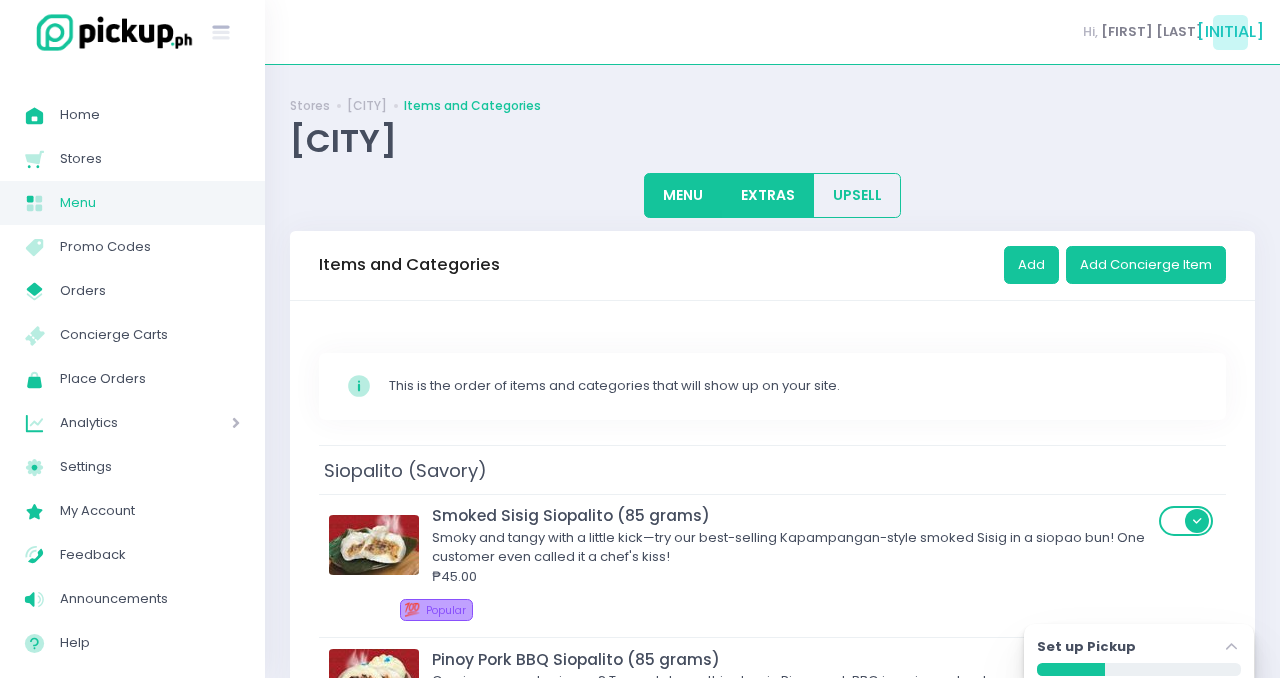click on "EXTRAS" at bounding box center [768, 195] 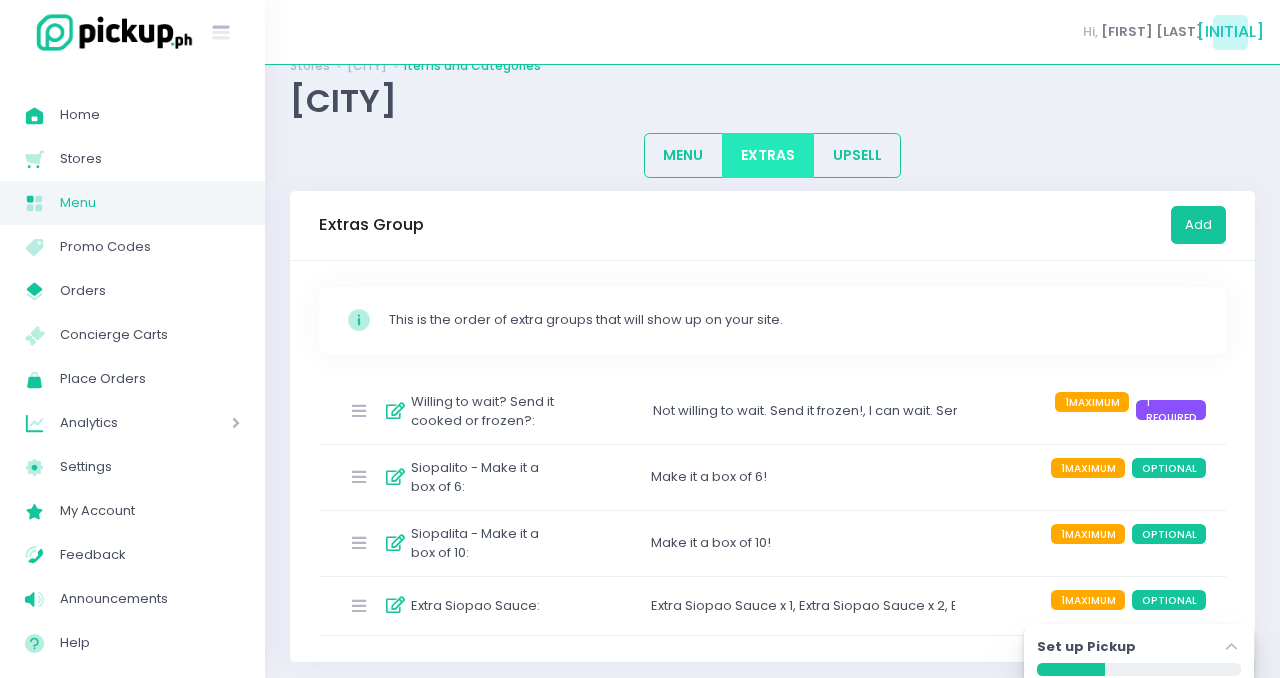 scroll, scrollTop: 49, scrollLeft: 0, axis: vertical 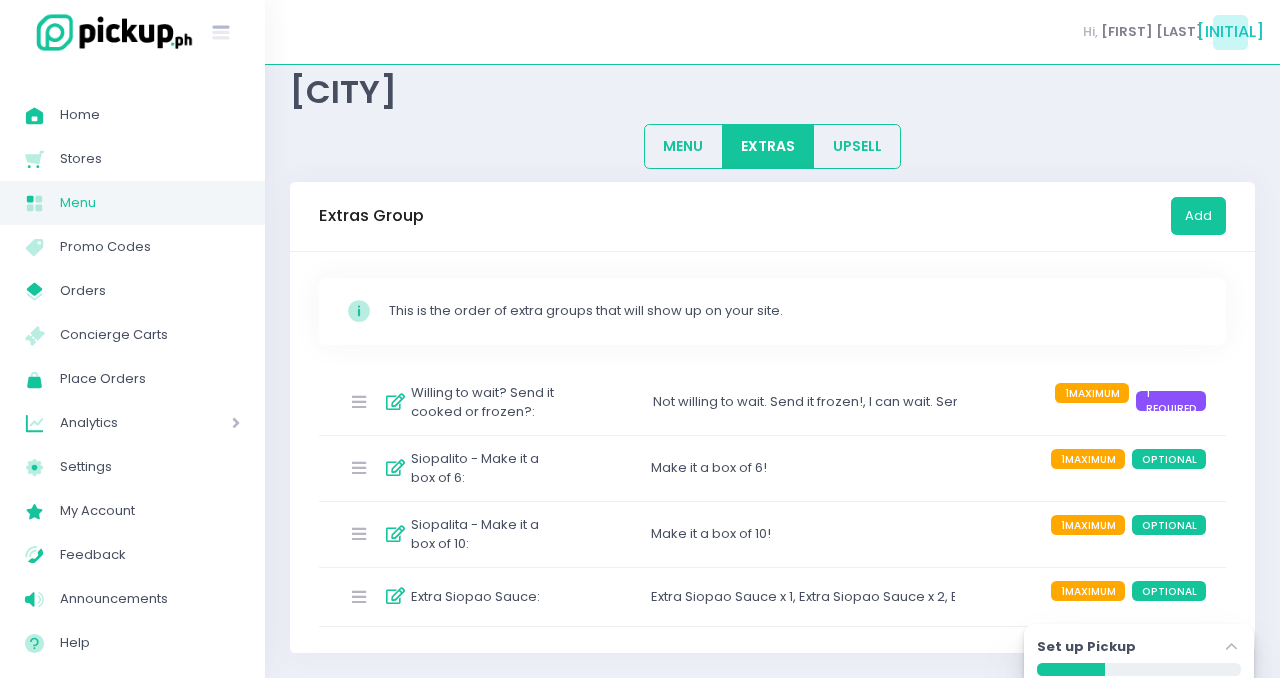 click at bounding box center [395, 468] 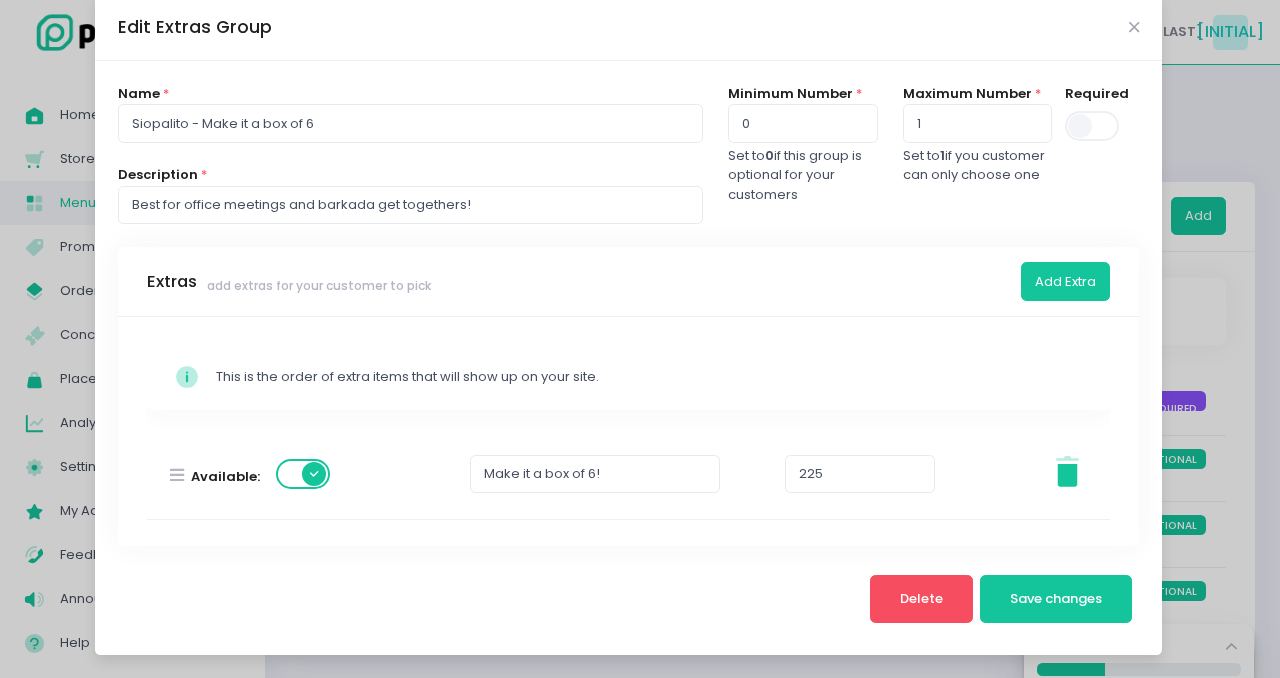 scroll, scrollTop: 0, scrollLeft: 0, axis: both 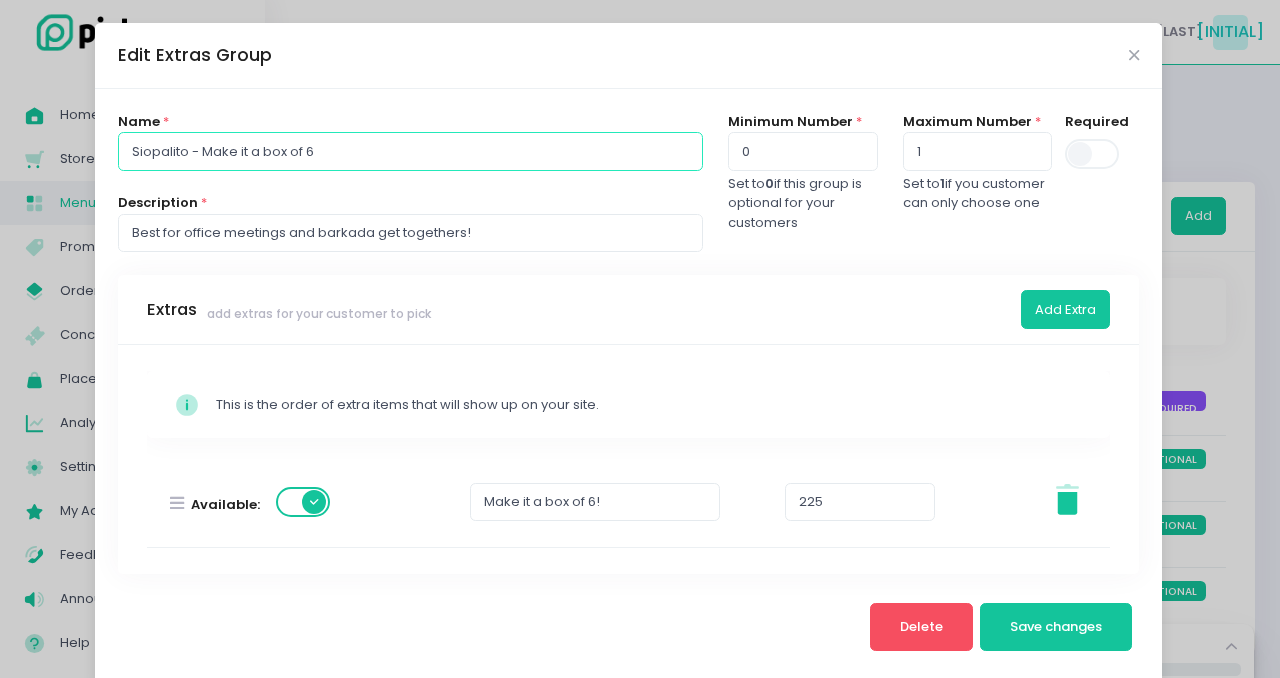 click on "Siopalito - Make it a box of 6" at bounding box center [410, 151] 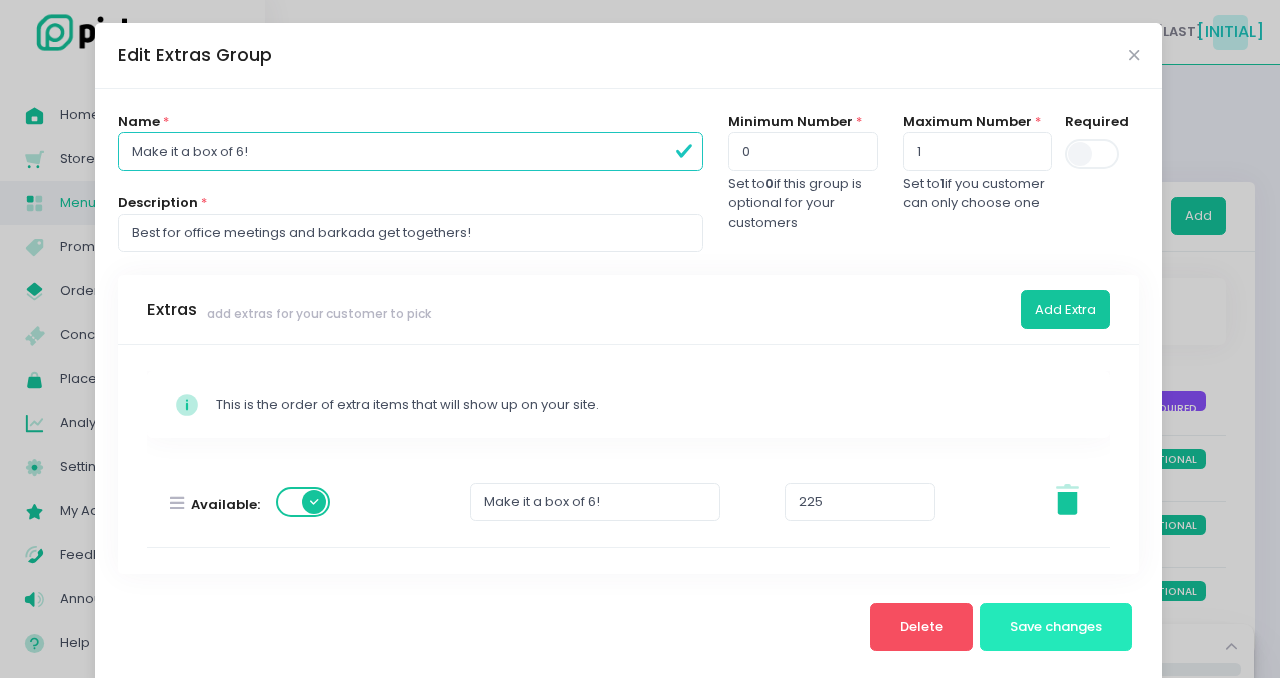 type on "Make it a box of 6!" 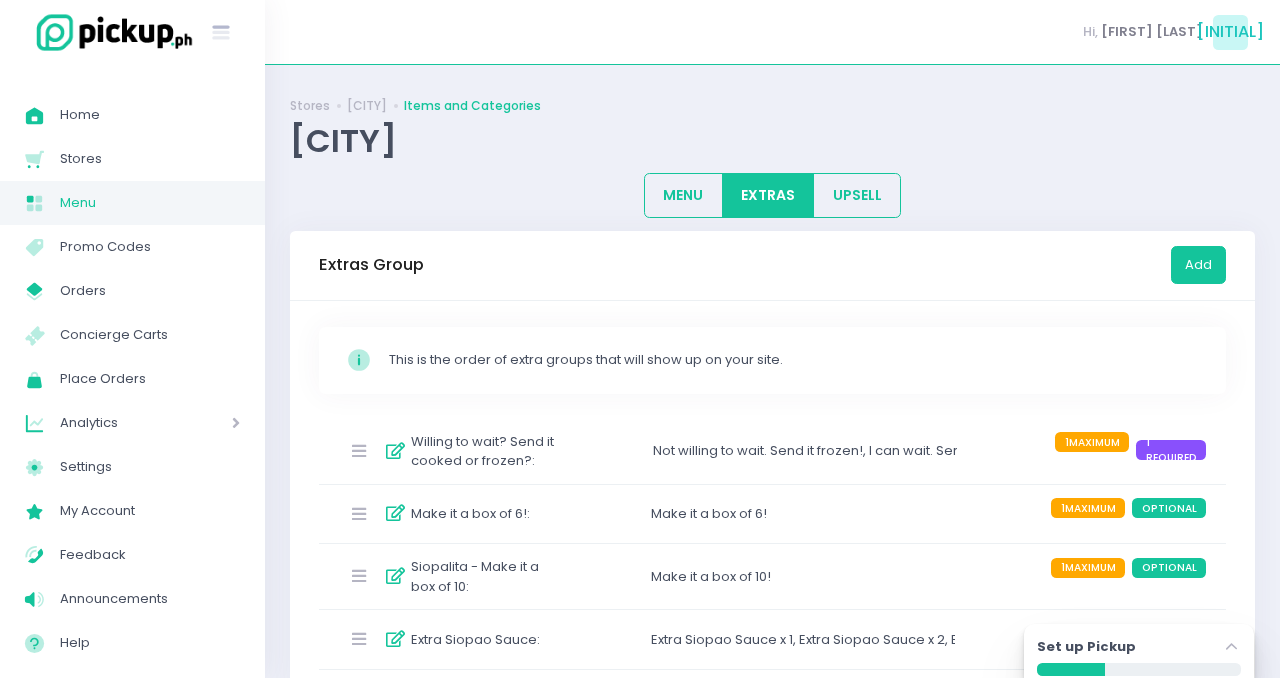 scroll, scrollTop: 42, scrollLeft: 0, axis: vertical 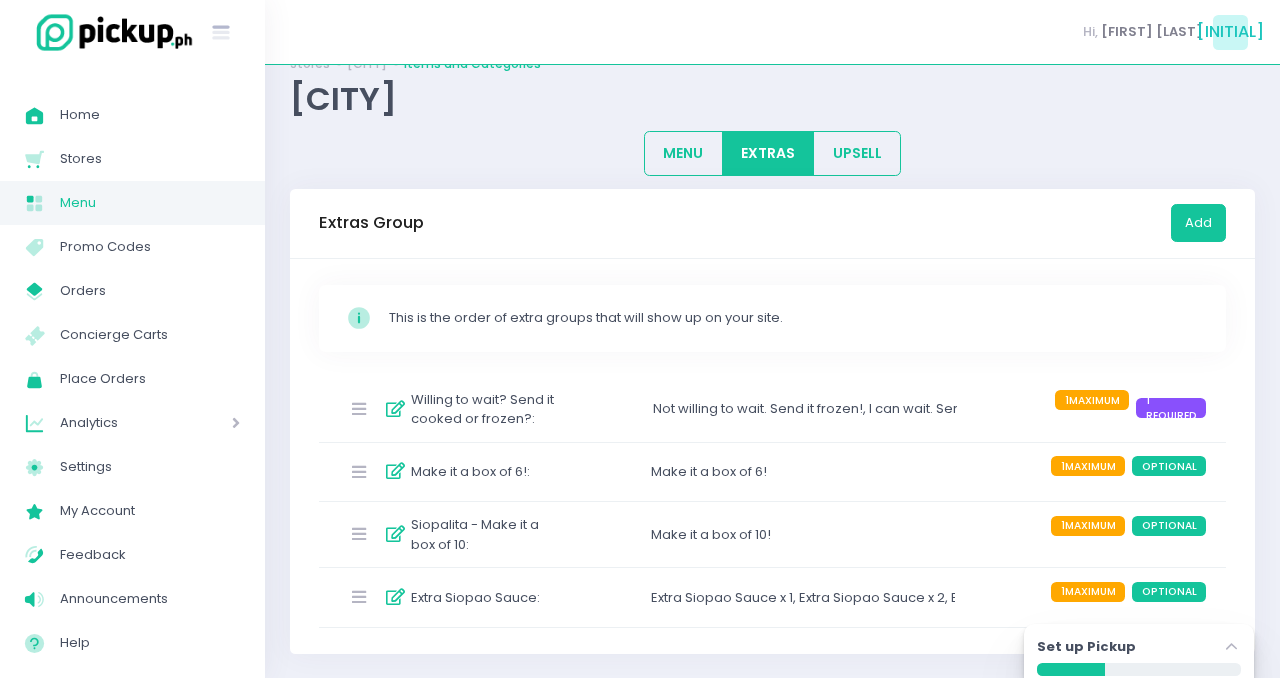 click at bounding box center (395, 534) 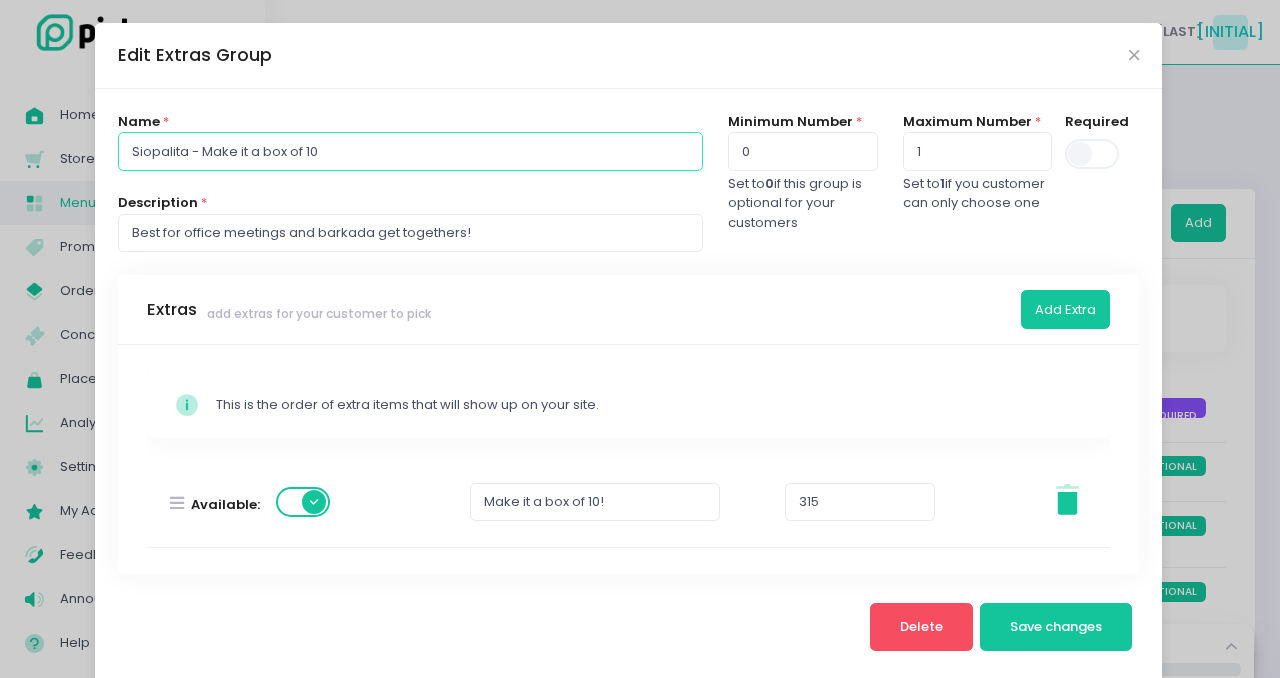 click on "Siopalita - Make it a box of 10" at bounding box center (410, 151) 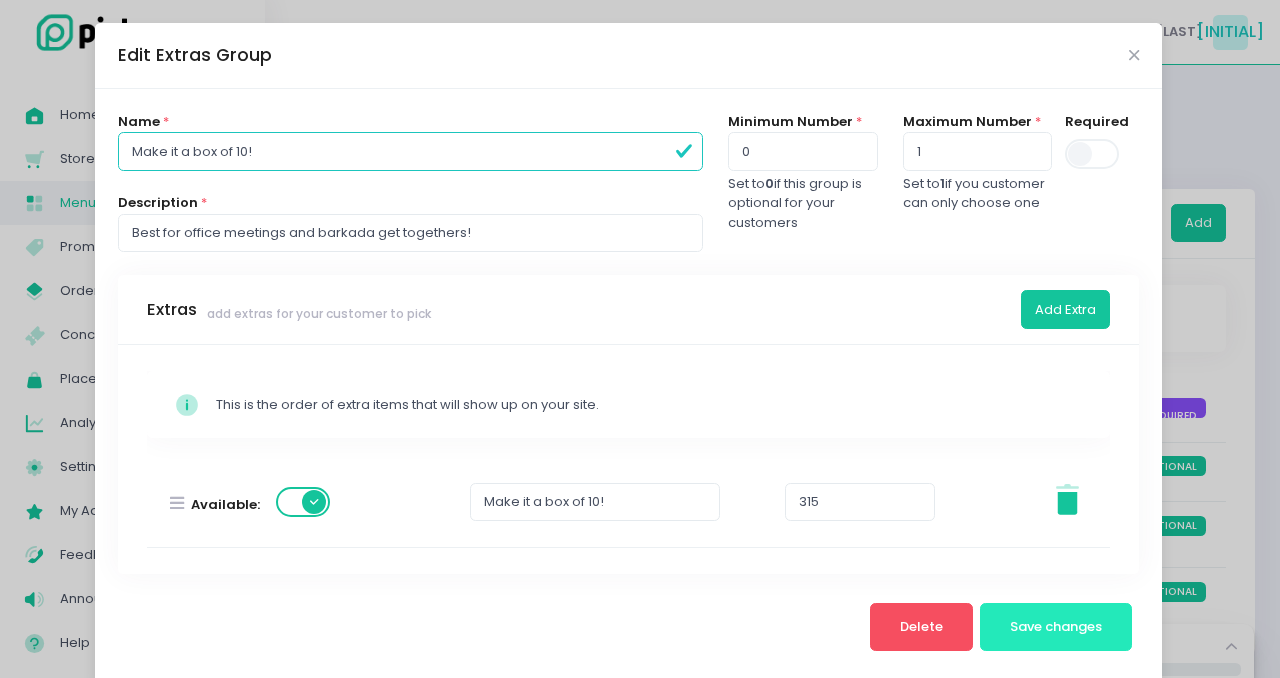 type on "Make it a box of 10!" 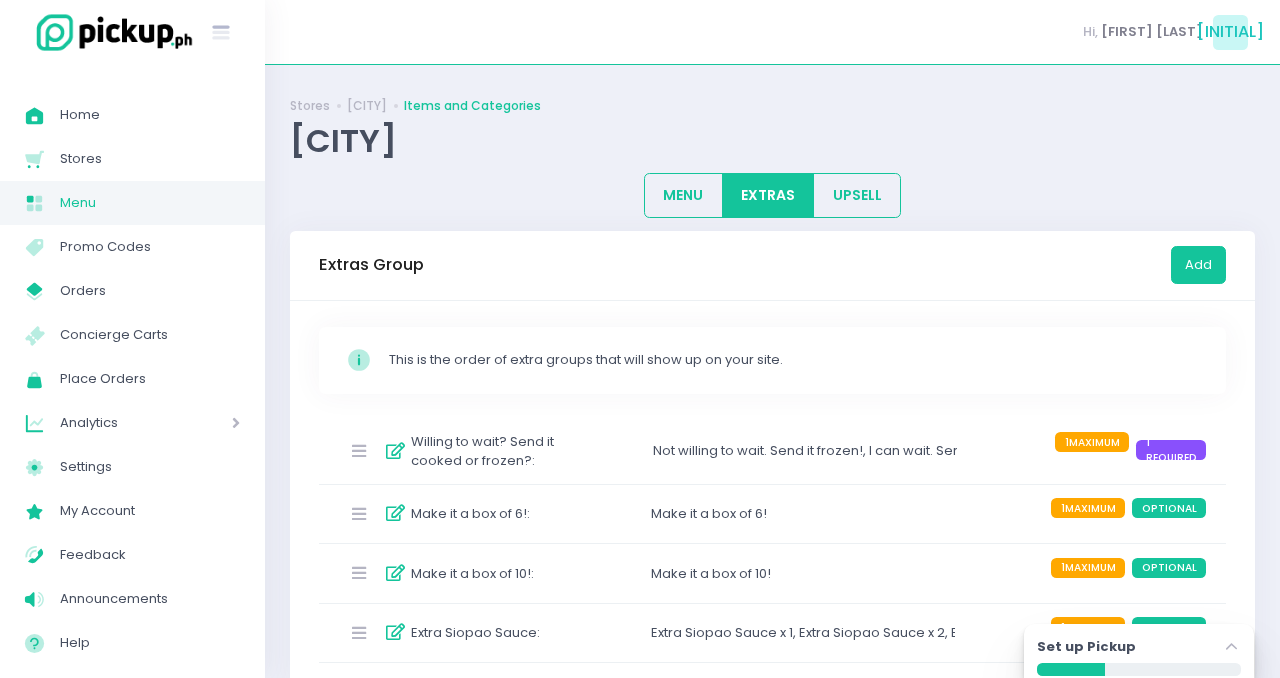 scroll, scrollTop: 36, scrollLeft: 0, axis: vertical 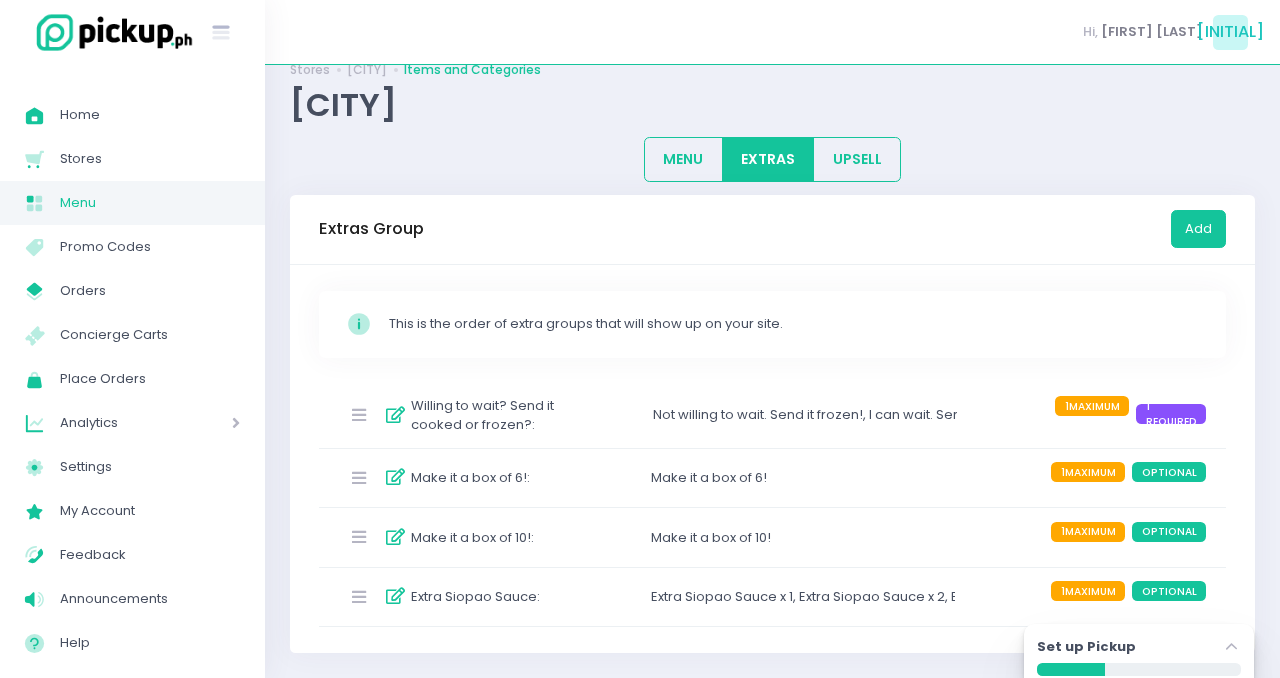 click at bounding box center (395, 415) 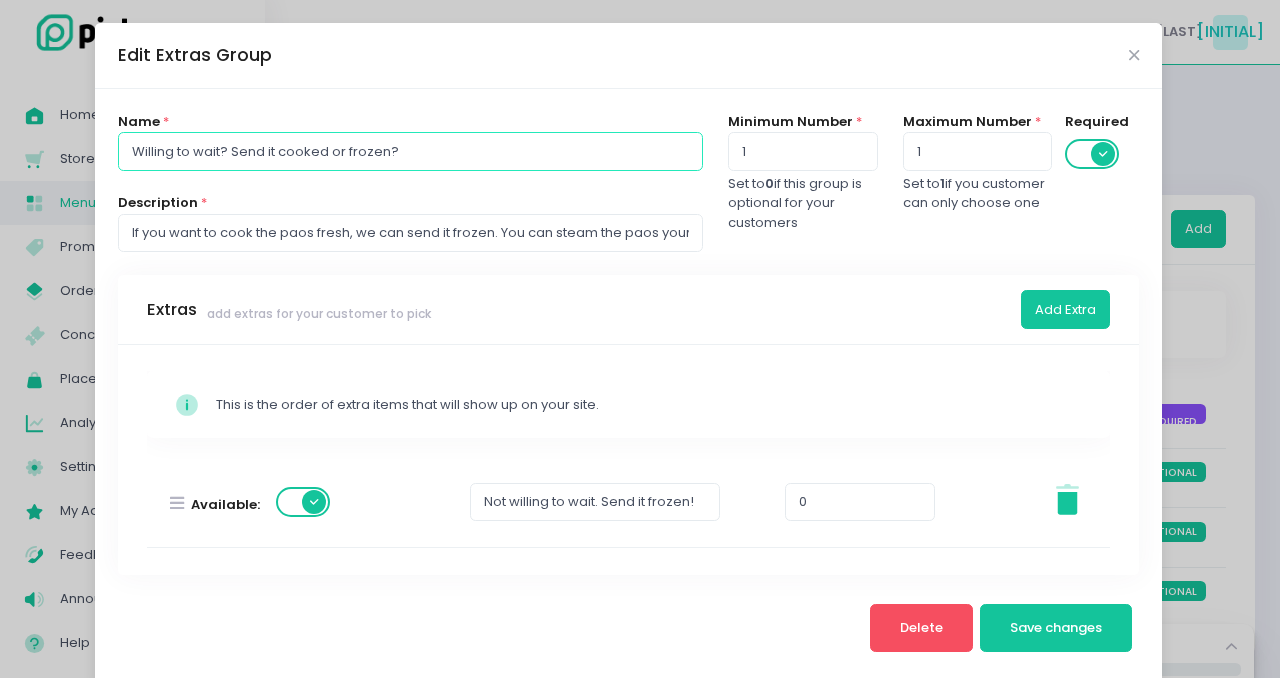 click on "Willing to wait? Send it cooked or frozen?" at bounding box center [410, 151] 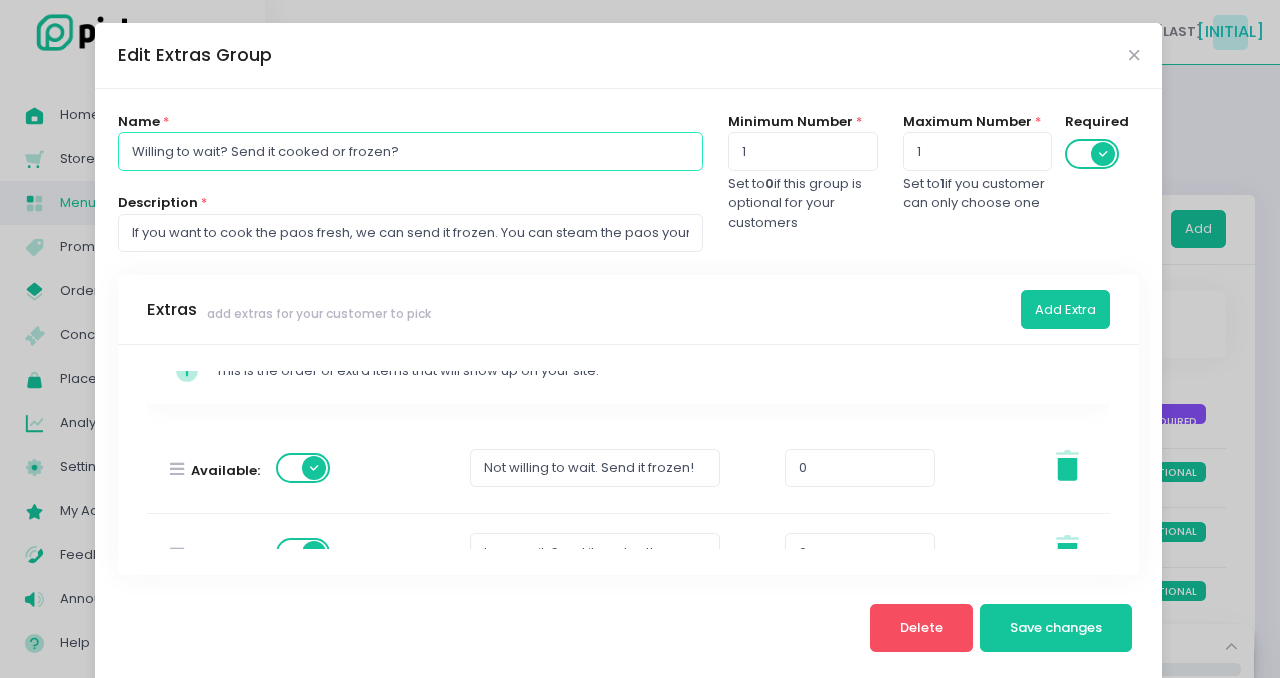 scroll, scrollTop: 84, scrollLeft: 0, axis: vertical 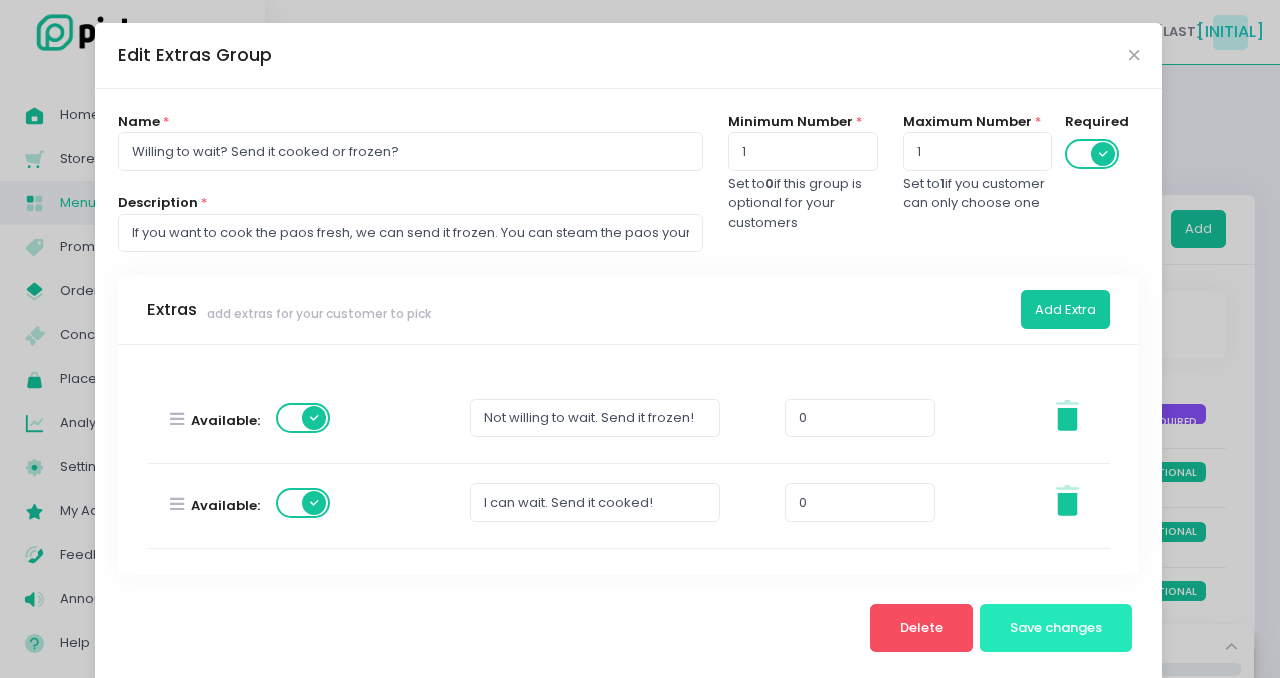 click on "Save changes" at bounding box center (1056, 627) 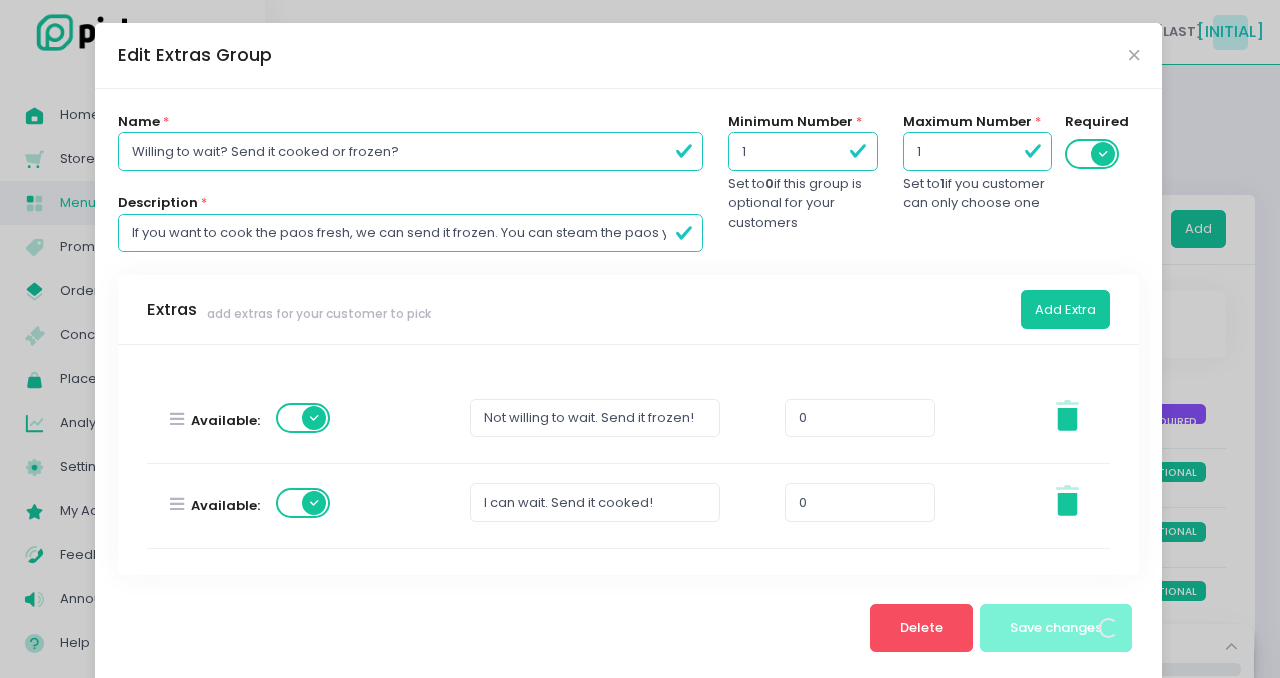 scroll, scrollTop: 0, scrollLeft: 0, axis: both 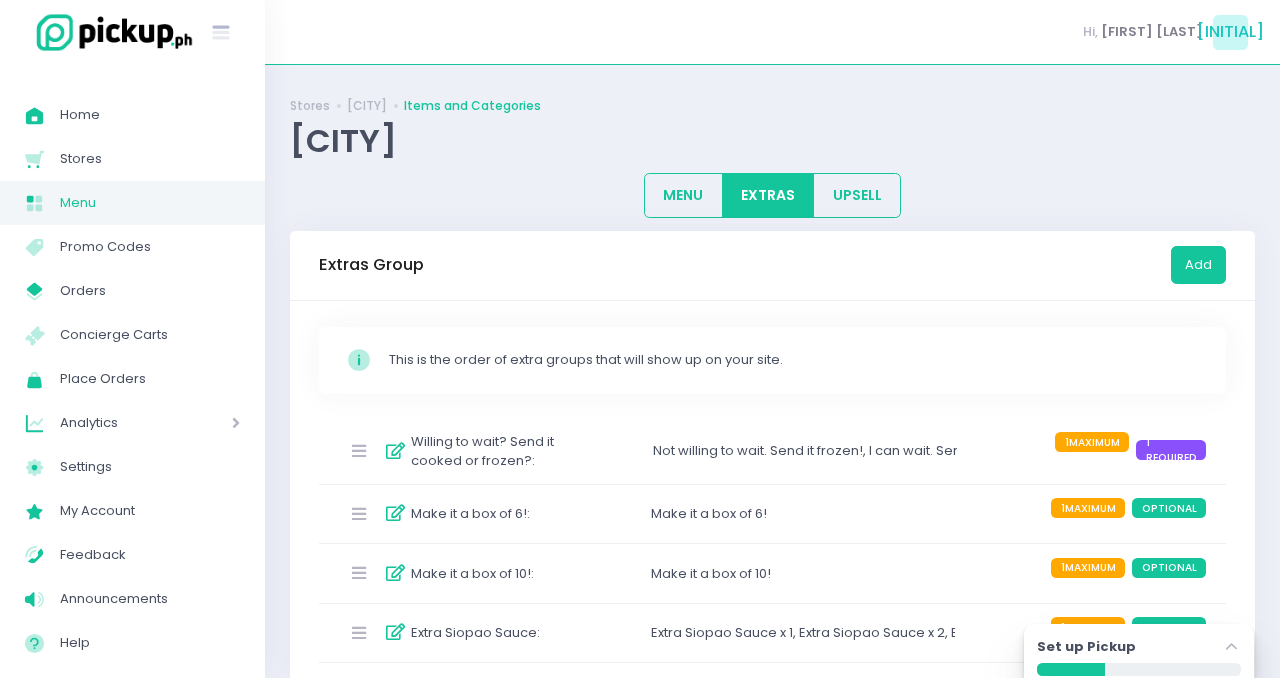 click at bounding box center (395, 451) 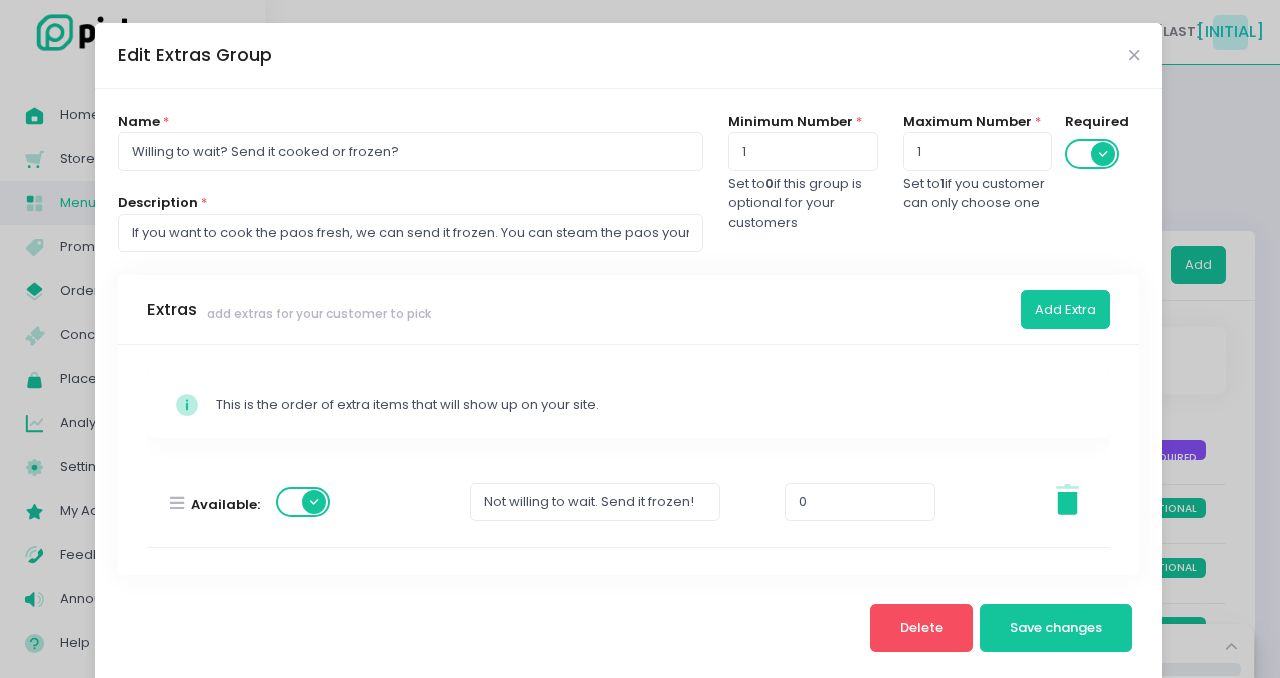 scroll, scrollTop: 84, scrollLeft: 0, axis: vertical 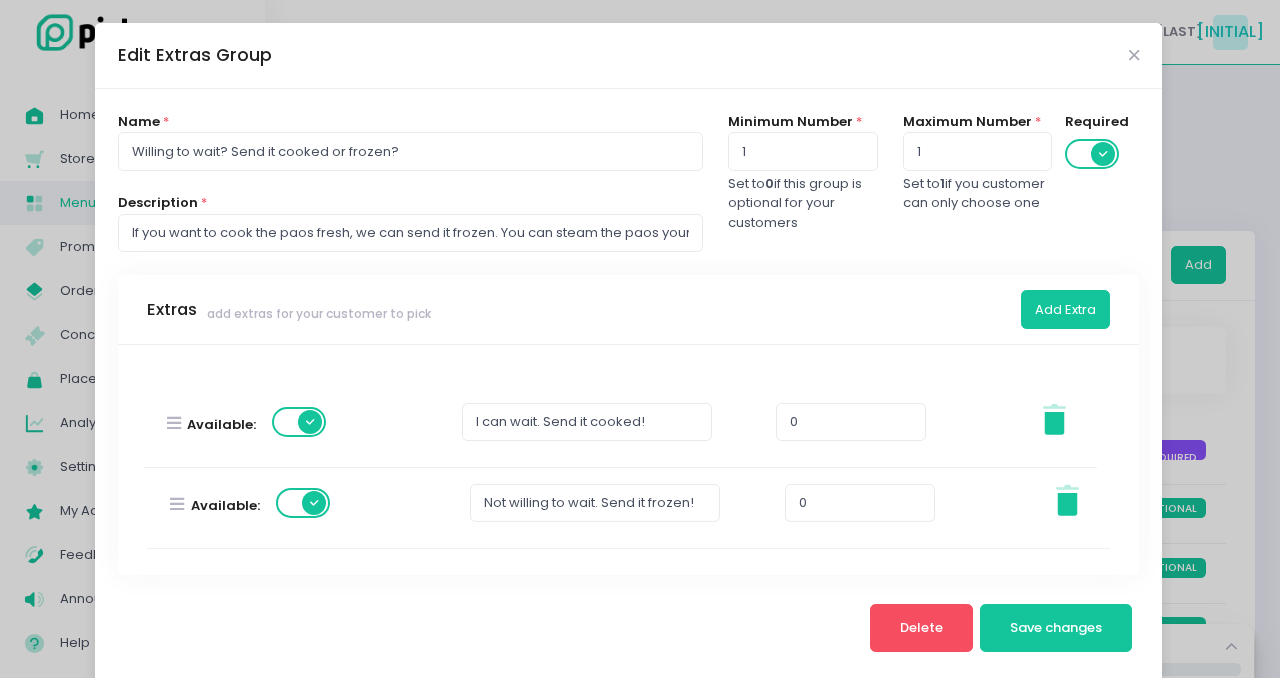 drag, startPoint x: 173, startPoint y: 500, endPoint x: 170, endPoint y: 412, distance: 88.051125 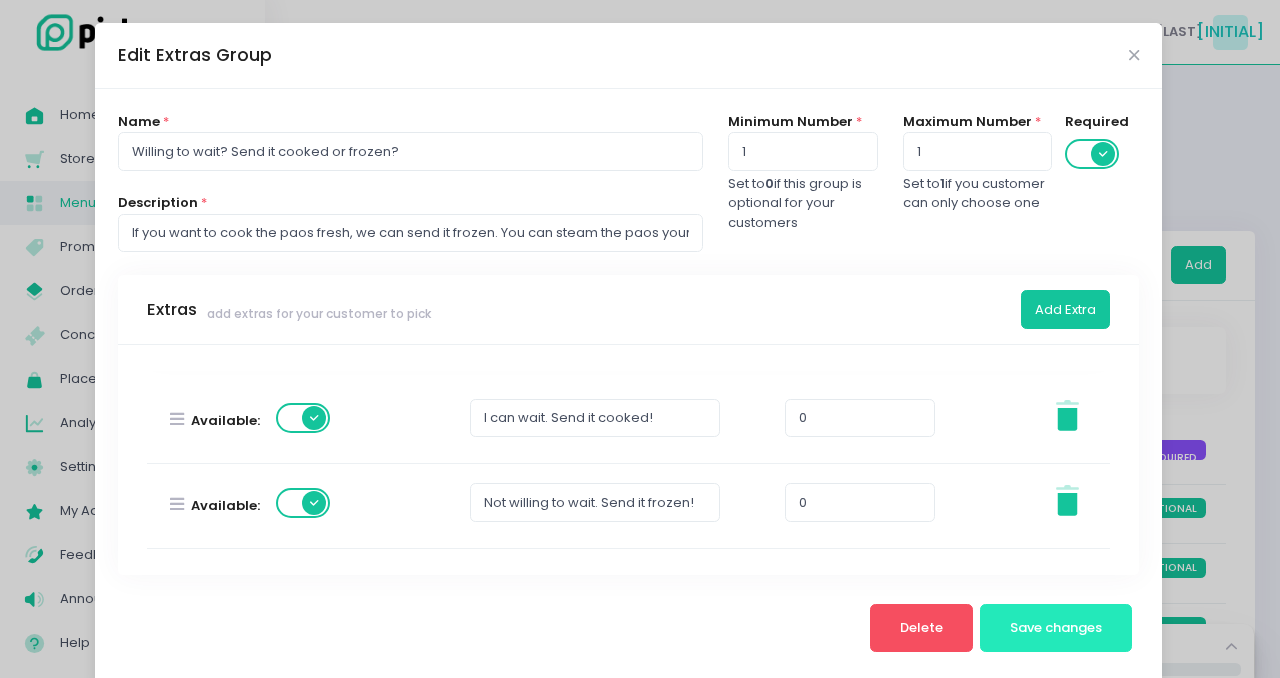 click on "Save changes" at bounding box center [1056, 627] 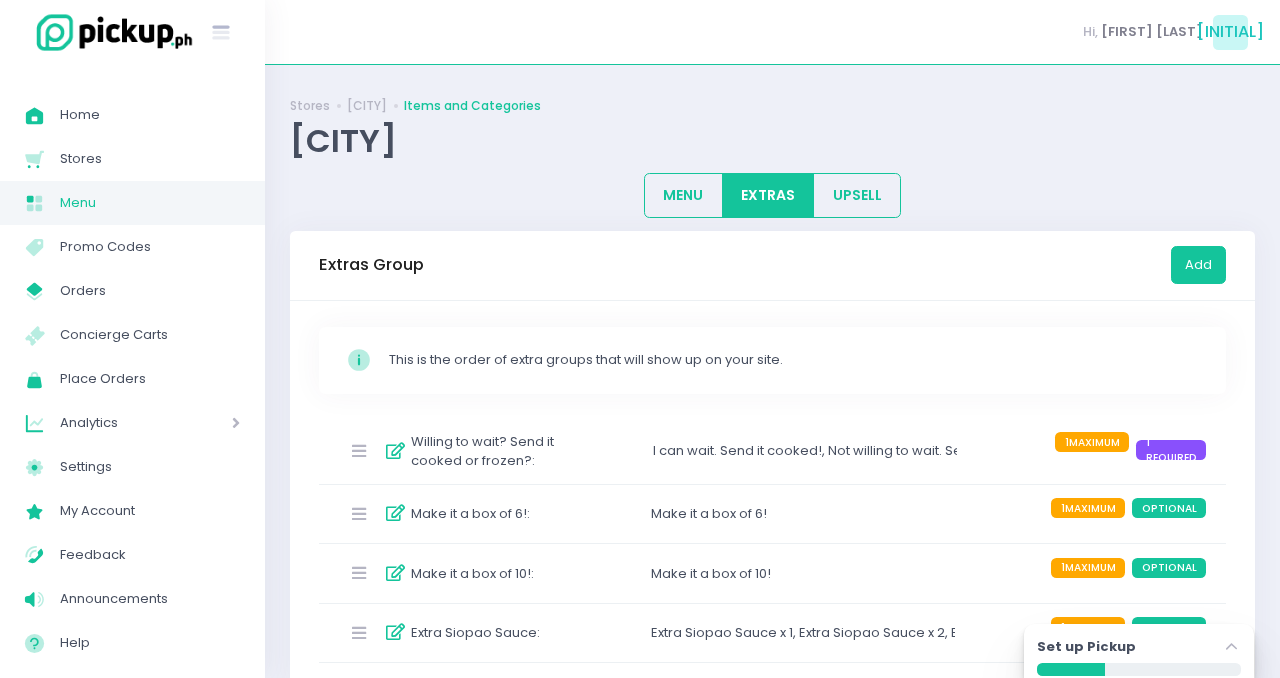 scroll, scrollTop: 36, scrollLeft: 0, axis: vertical 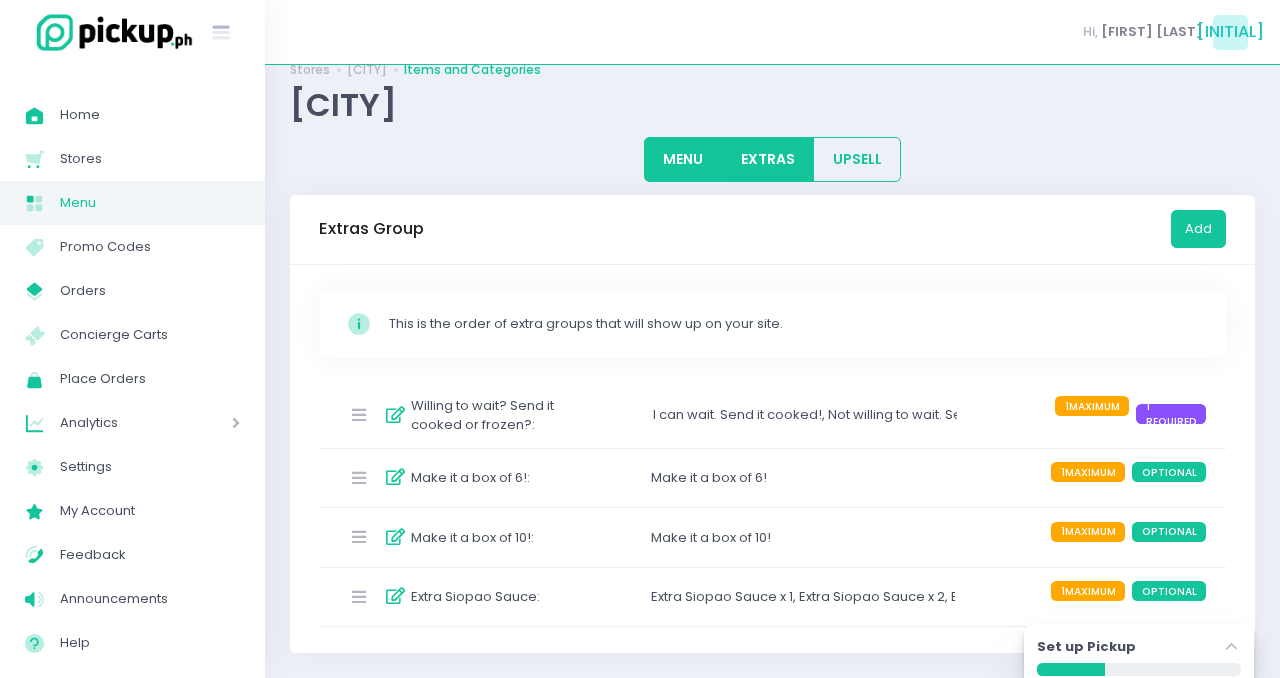 click on "MENU" at bounding box center [683, 159] 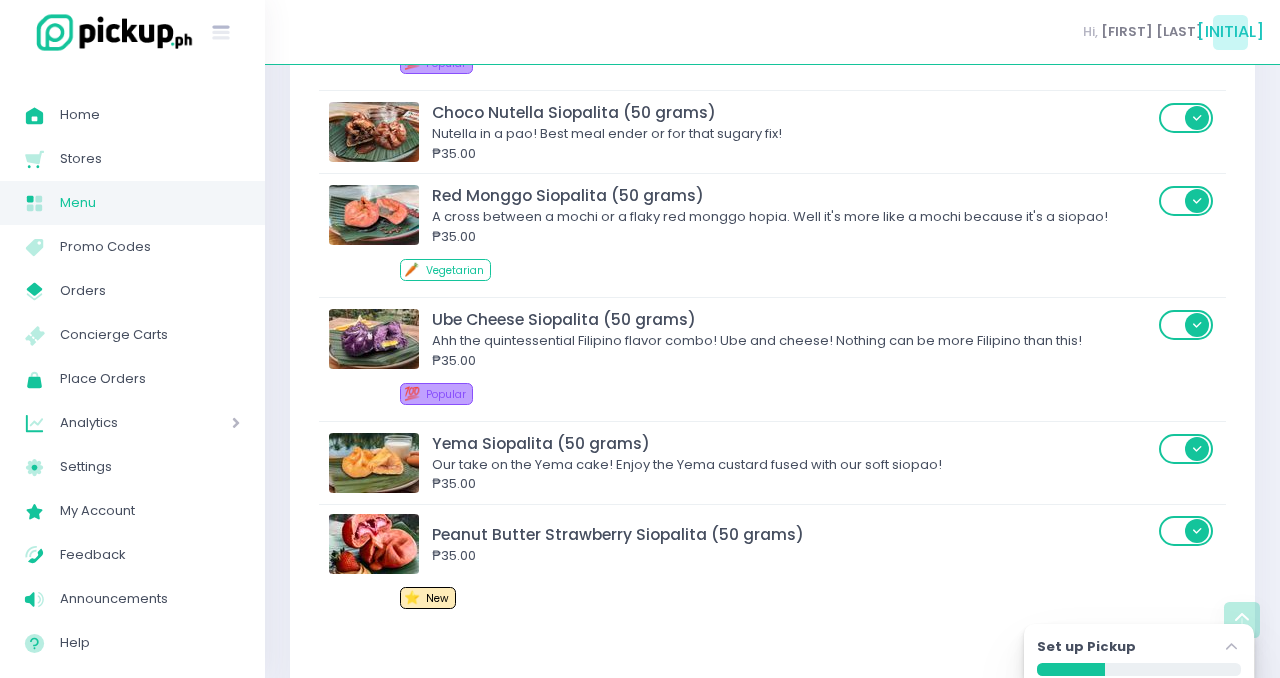 scroll, scrollTop: 1464, scrollLeft: 0, axis: vertical 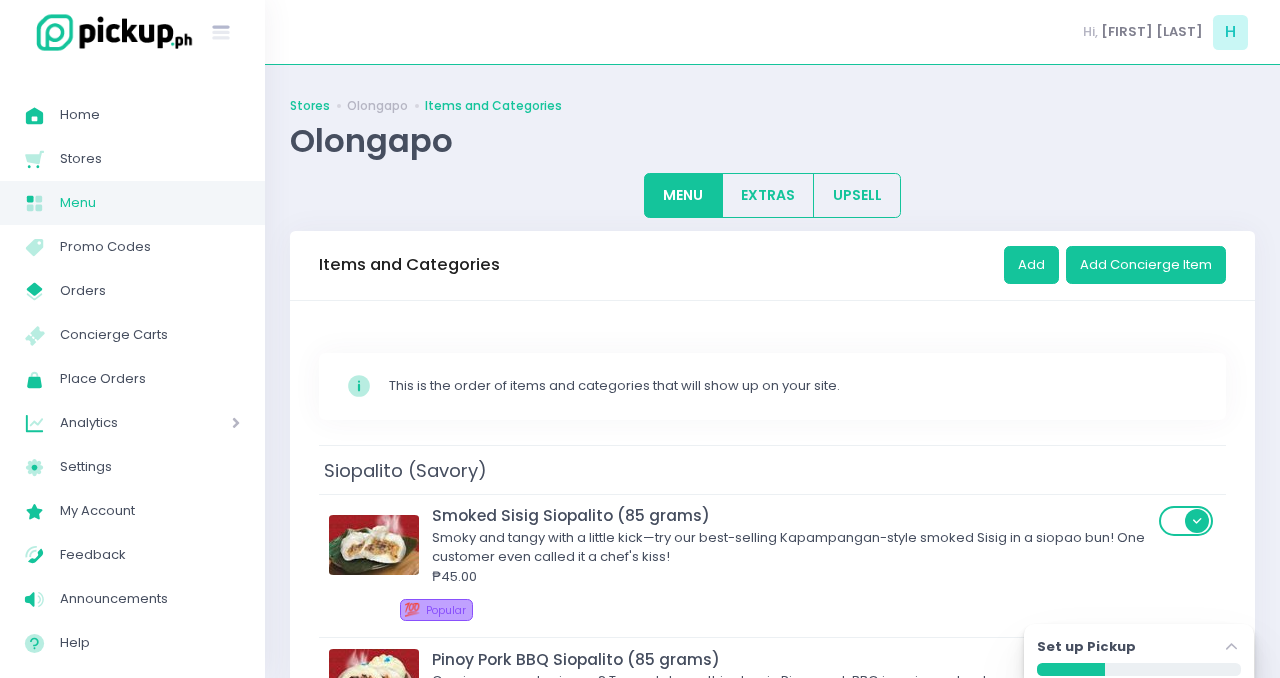 click on "Stores" at bounding box center [310, 106] 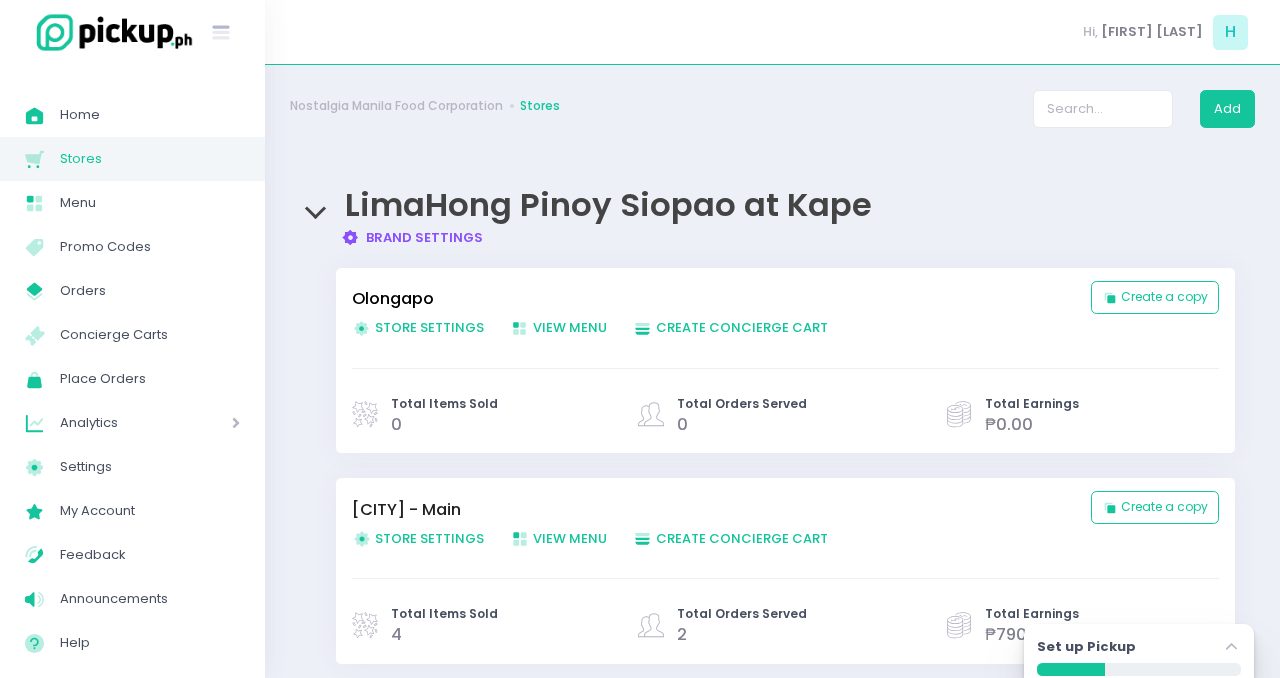 scroll, scrollTop: 94, scrollLeft: 0, axis: vertical 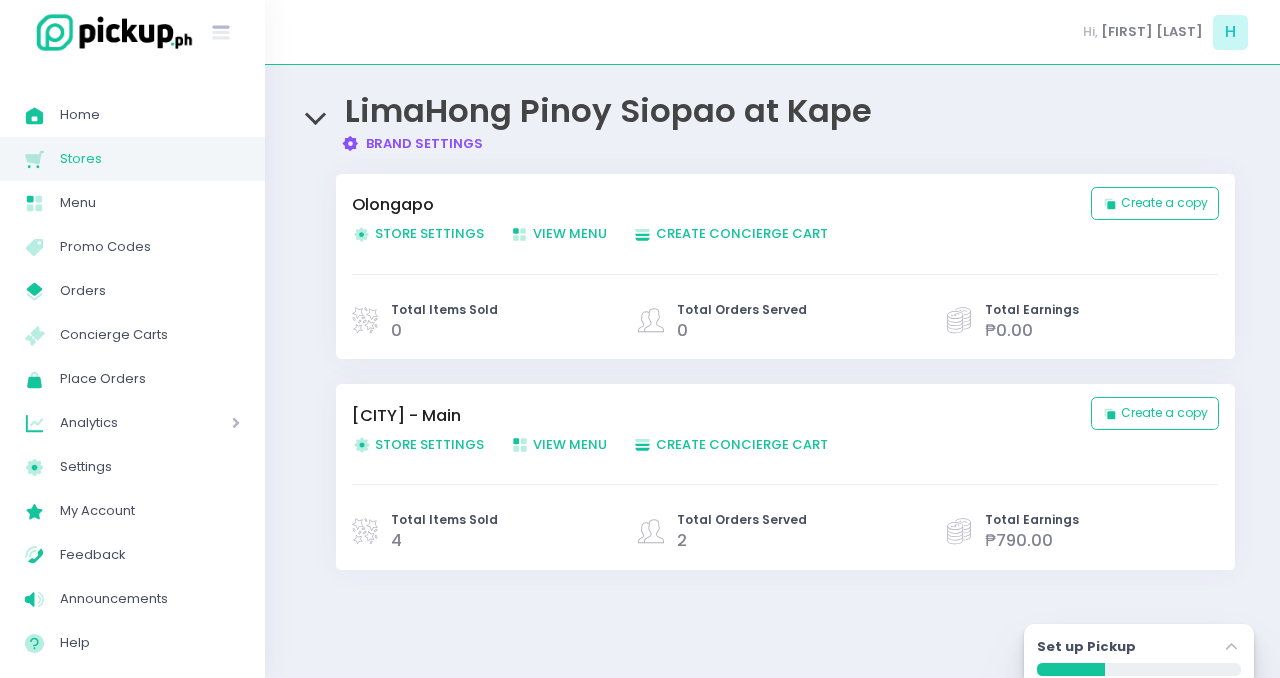 click on "View Menu Created with Sketch. View Menu" at bounding box center [558, 444] 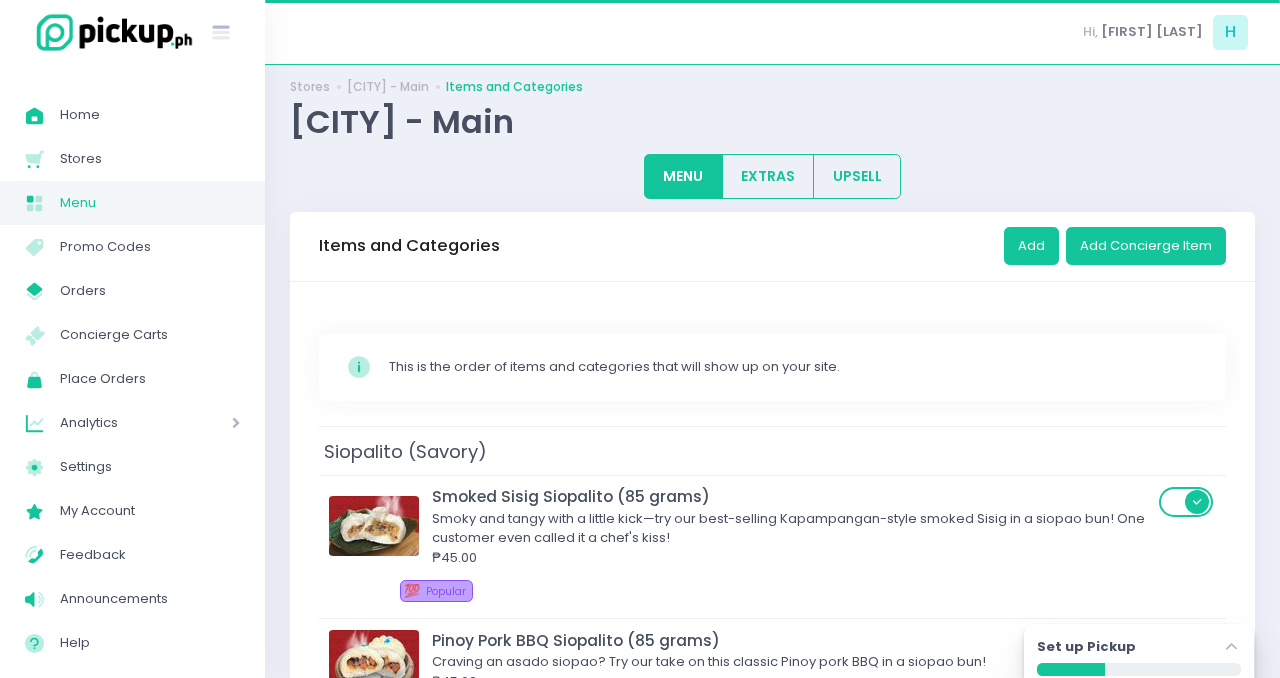 scroll, scrollTop: 0, scrollLeft: 0, axis: both 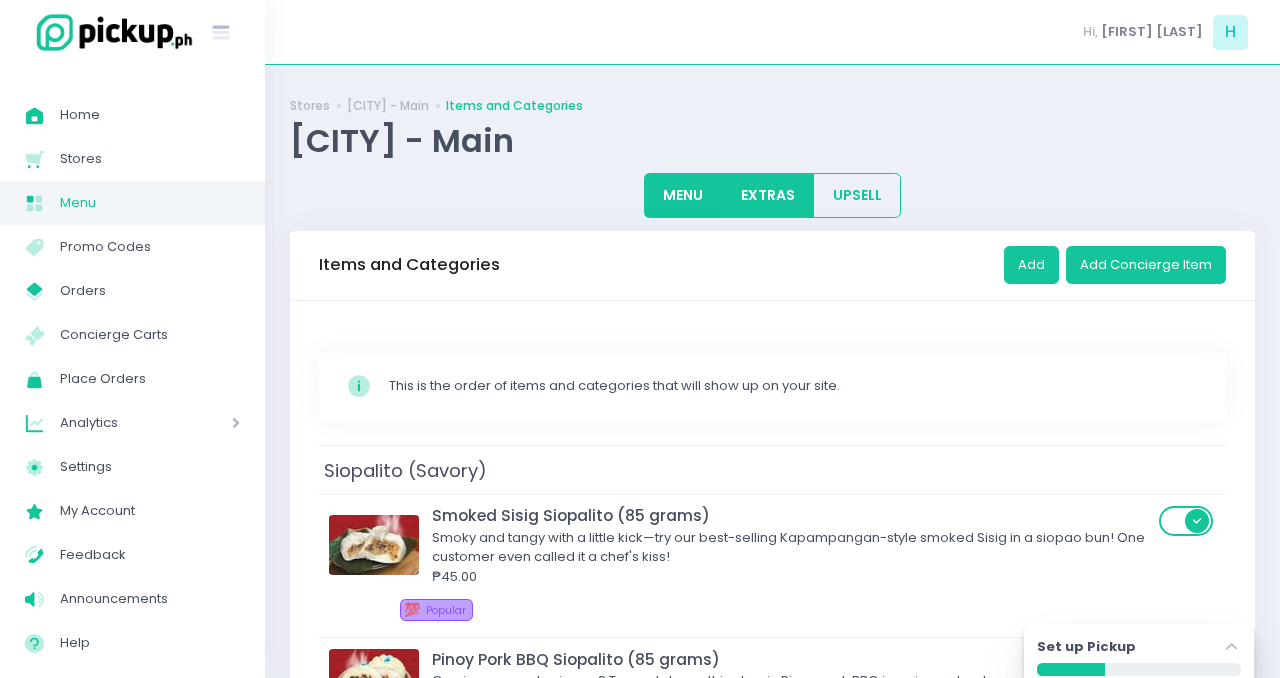 click on "EXTRAS" at bounding box center (768, 195) 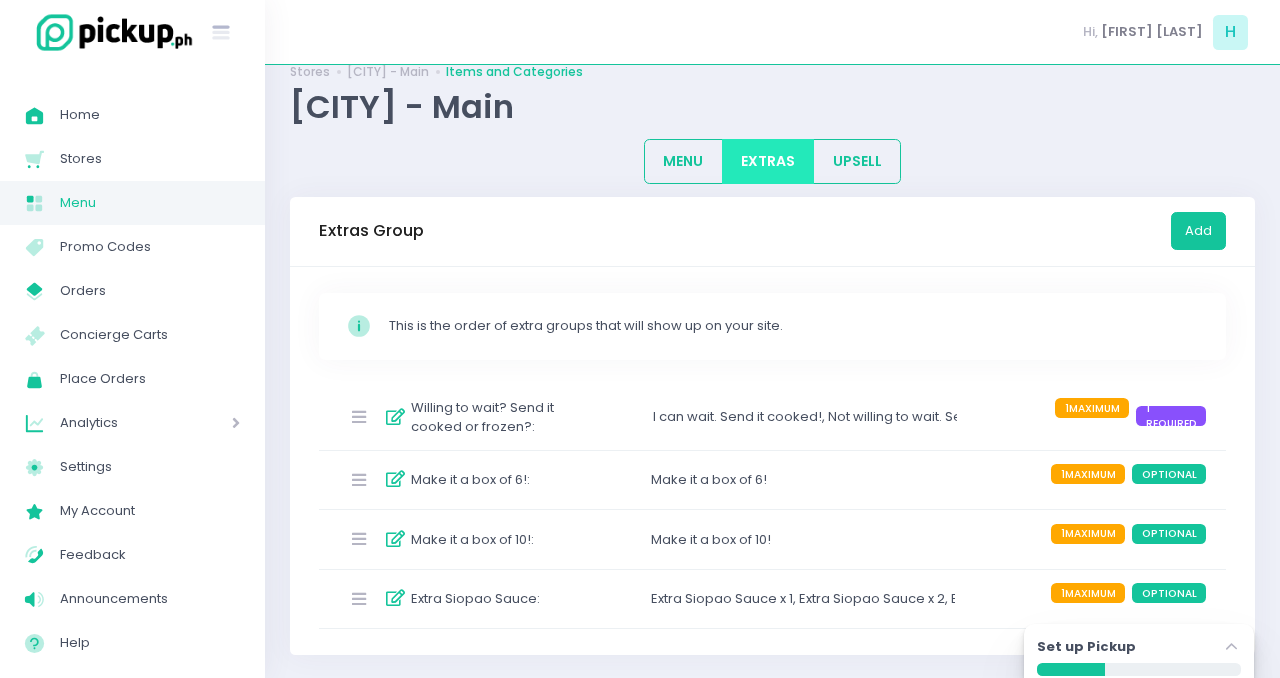scroll, scrollTop: 36, scrollLeft: 0, axis: vertical 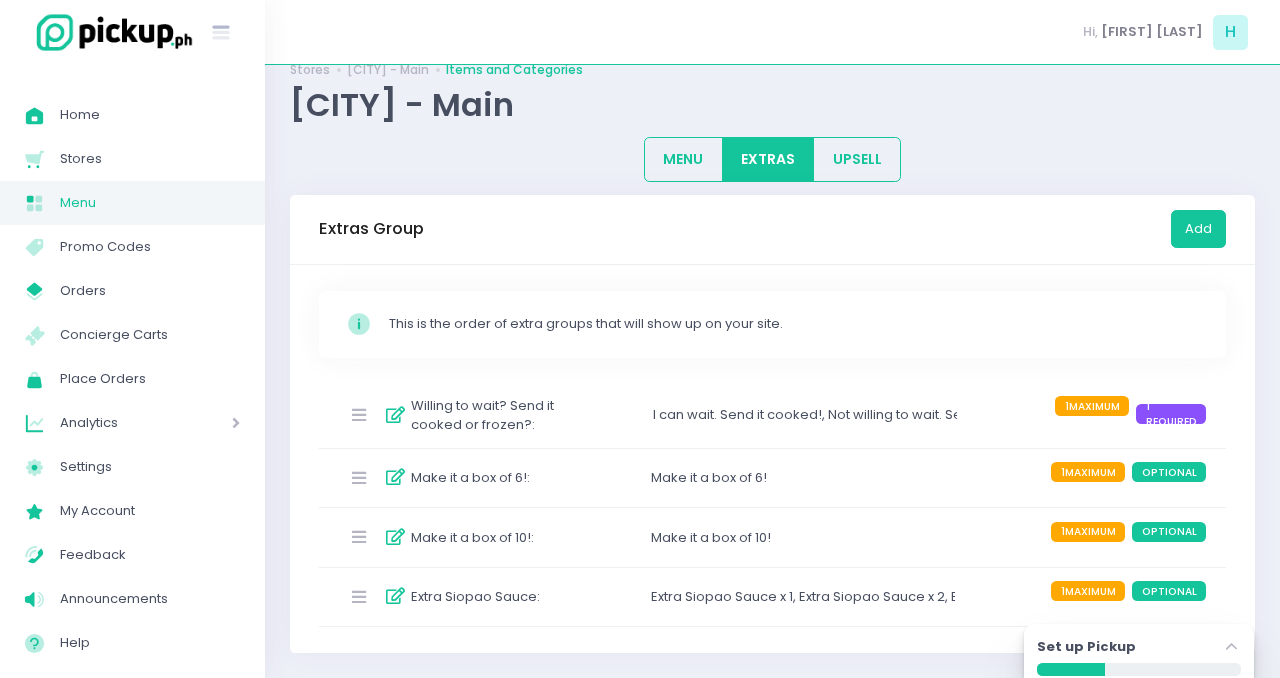 click at bounding box center [395, 477] 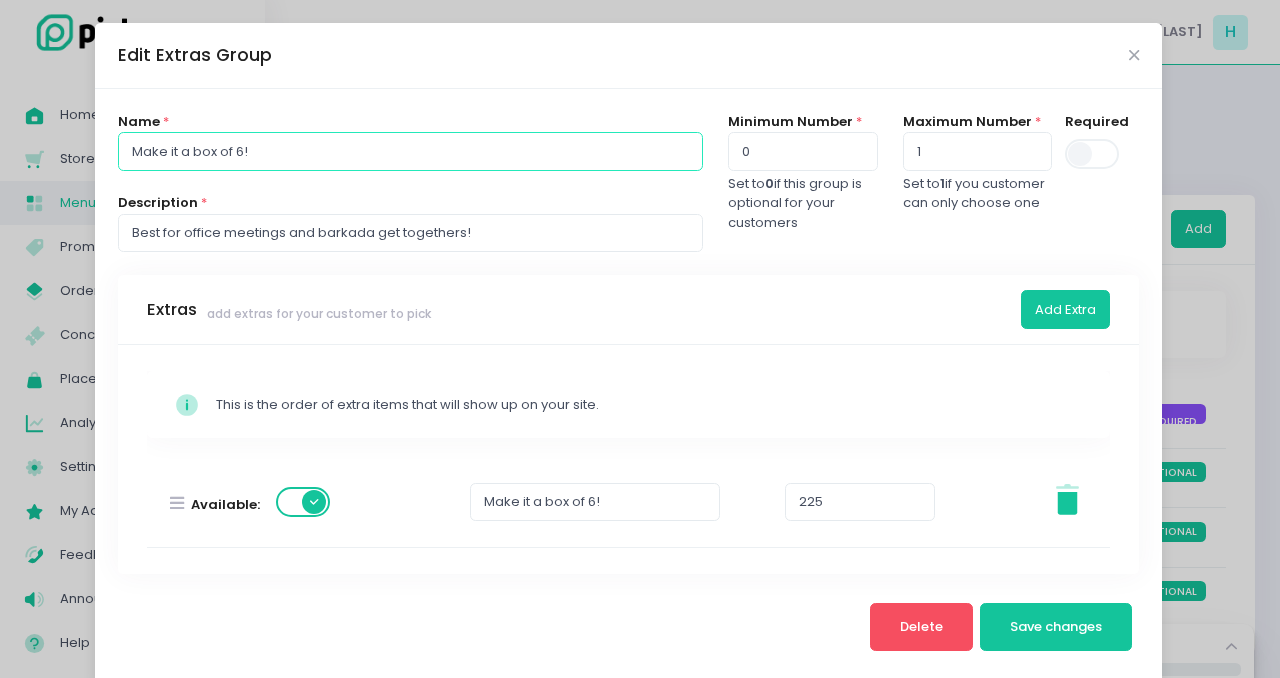 click on "Make it a box of 6!" at bounding box center (410, 151) 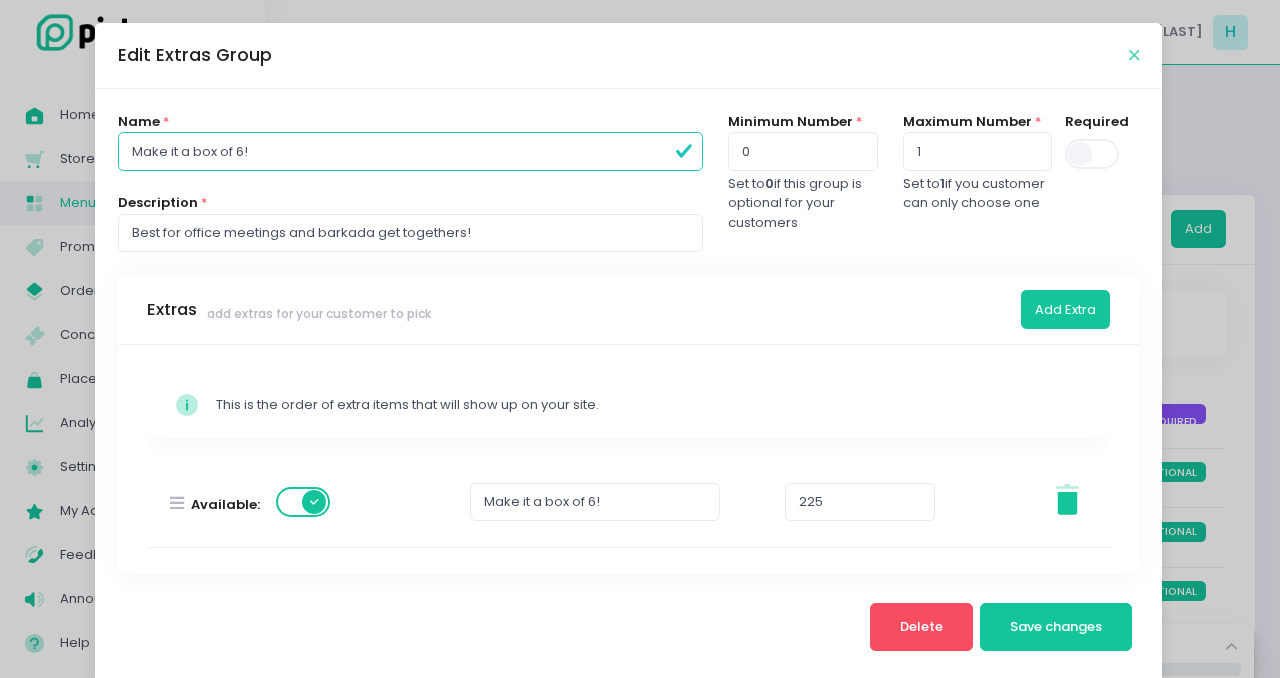 click at bounding box center [1134, 55] 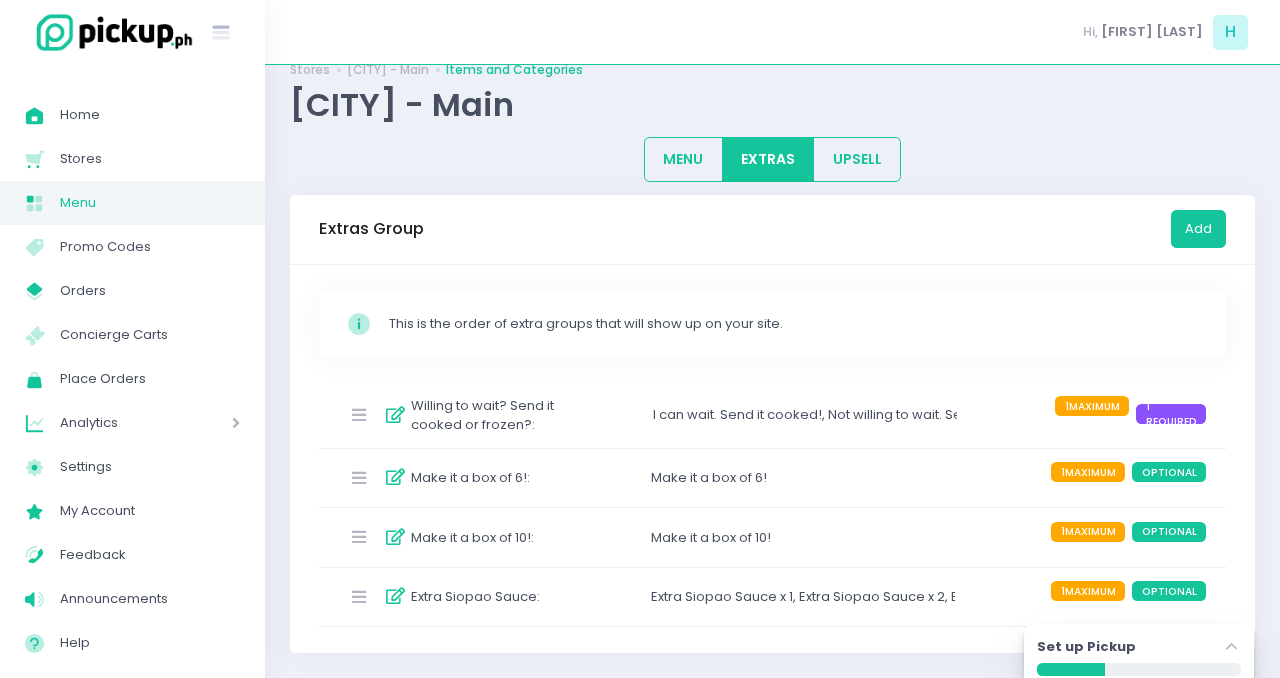 click at bounding box center (395, 537) 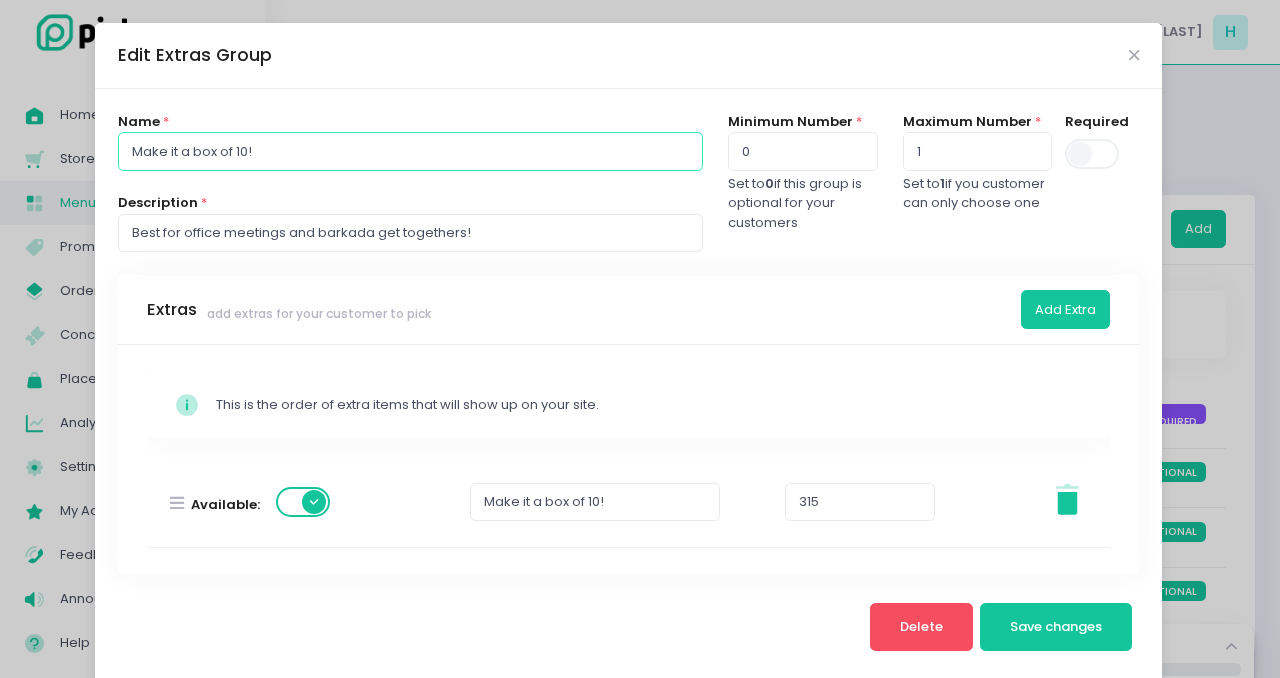 click on "Make it a box of 10!" at bounding box center (410, 151) 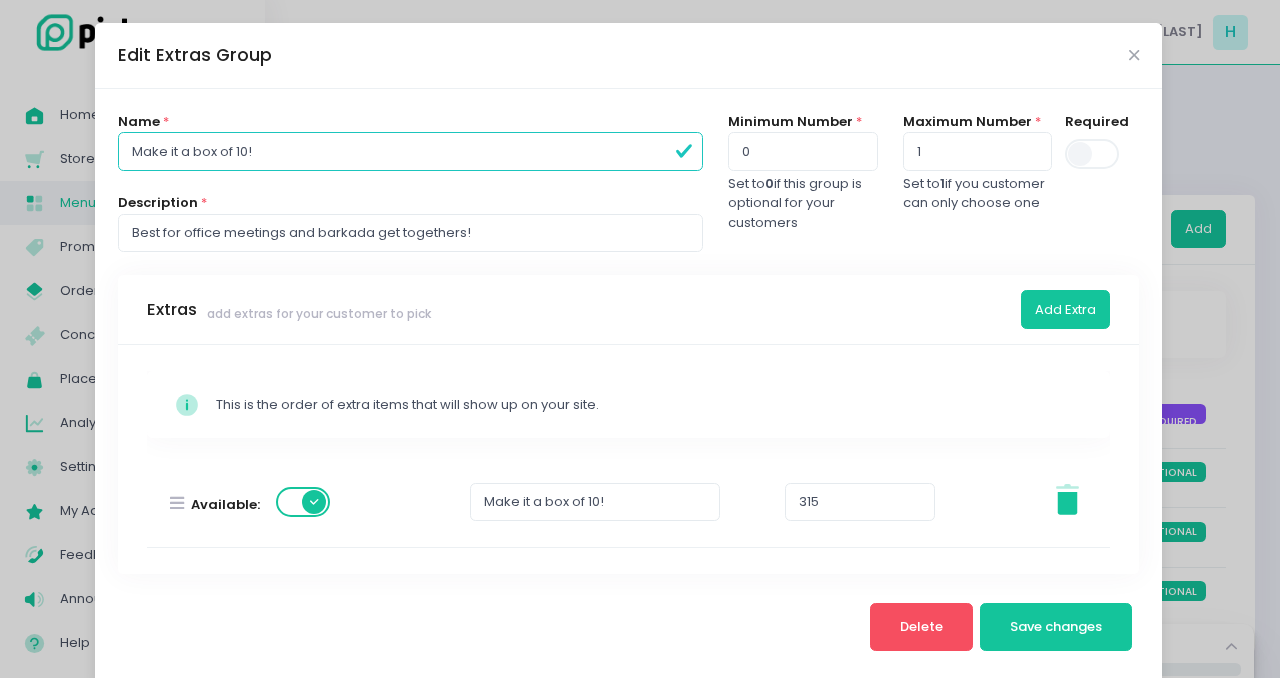 click on "Edit Extras Group" at bounding box center (628, 56) 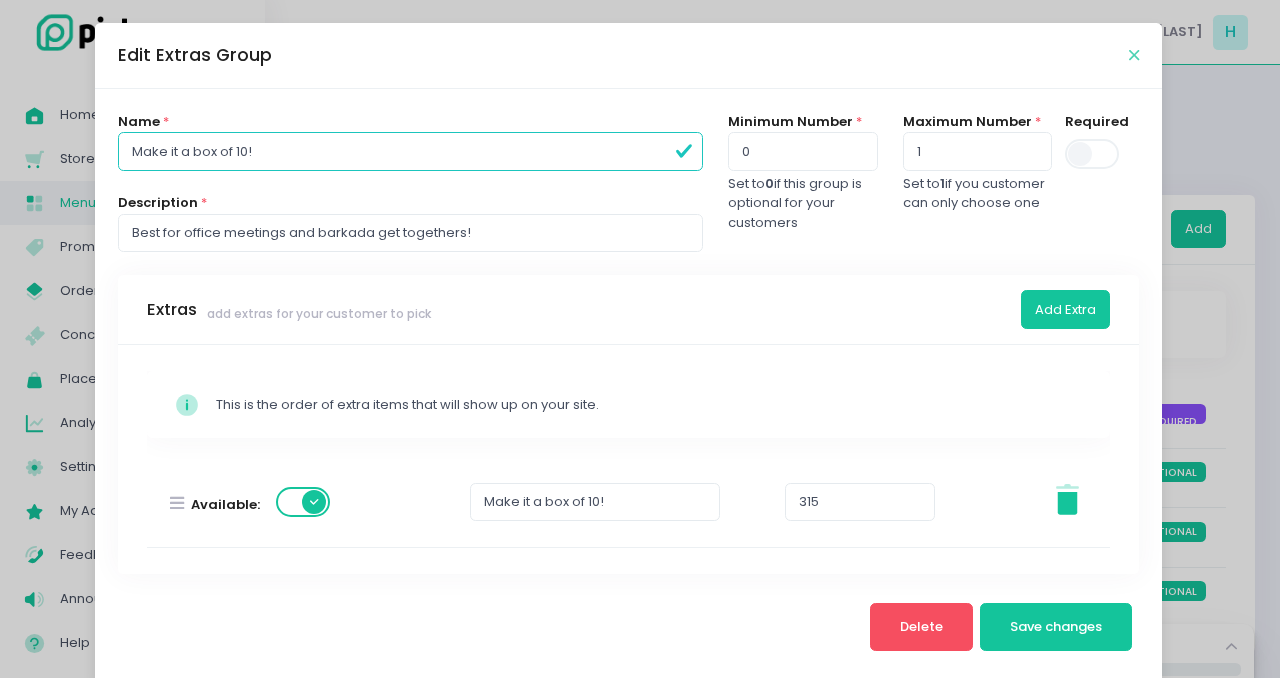 click at bounding box center (1134, 55) 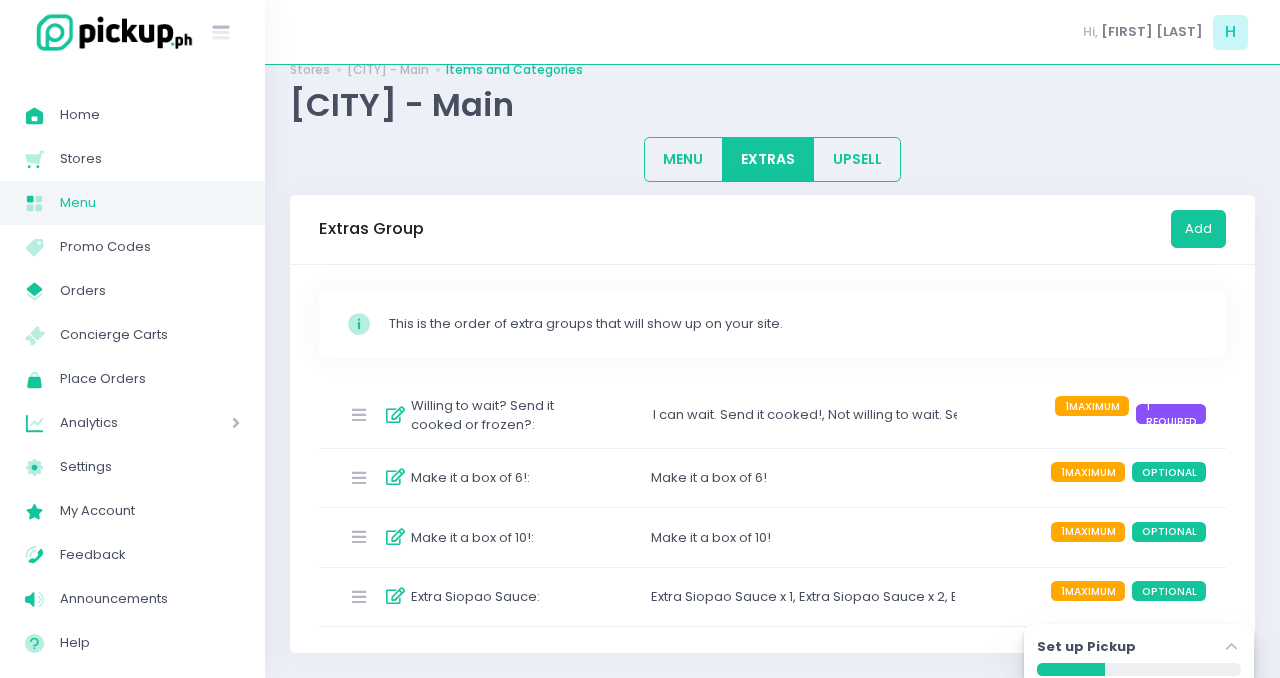 click at bounding box center (395, 415) 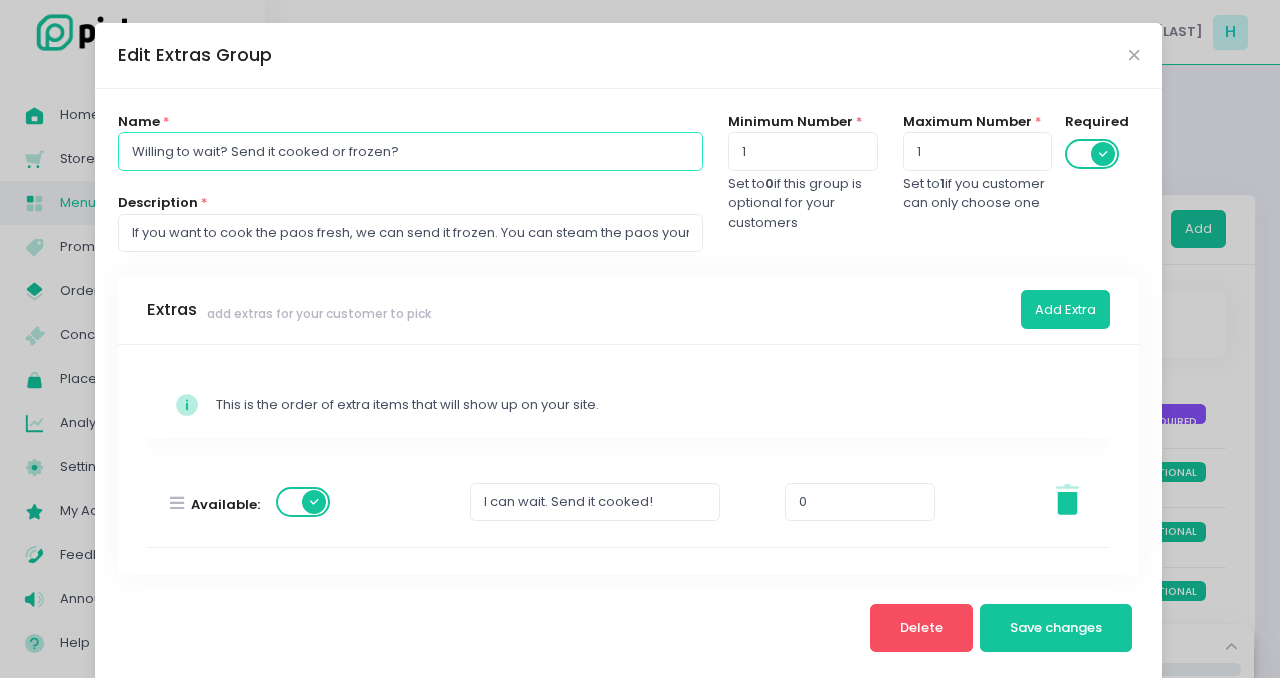 click on "Willing to wait? Send it cooked or frozen?" at bounding box center [410, 151] 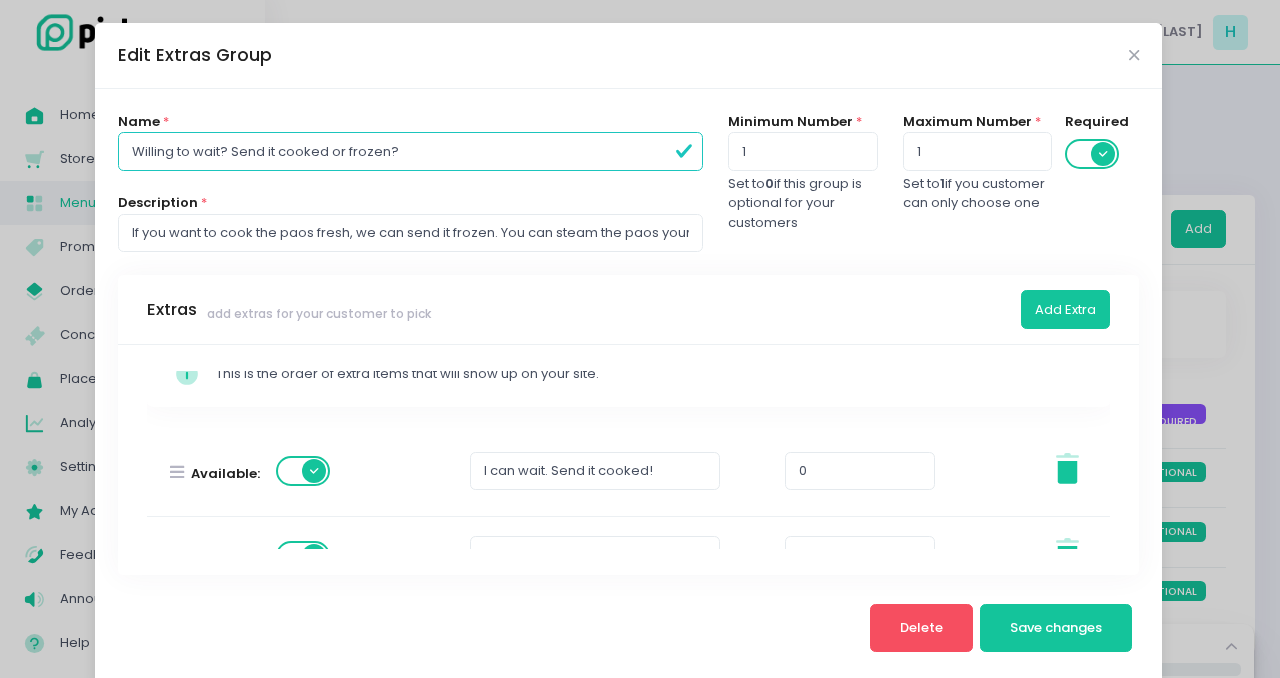 scroll, scrollTop: 84, scrollLeft: 0, axis: vertical 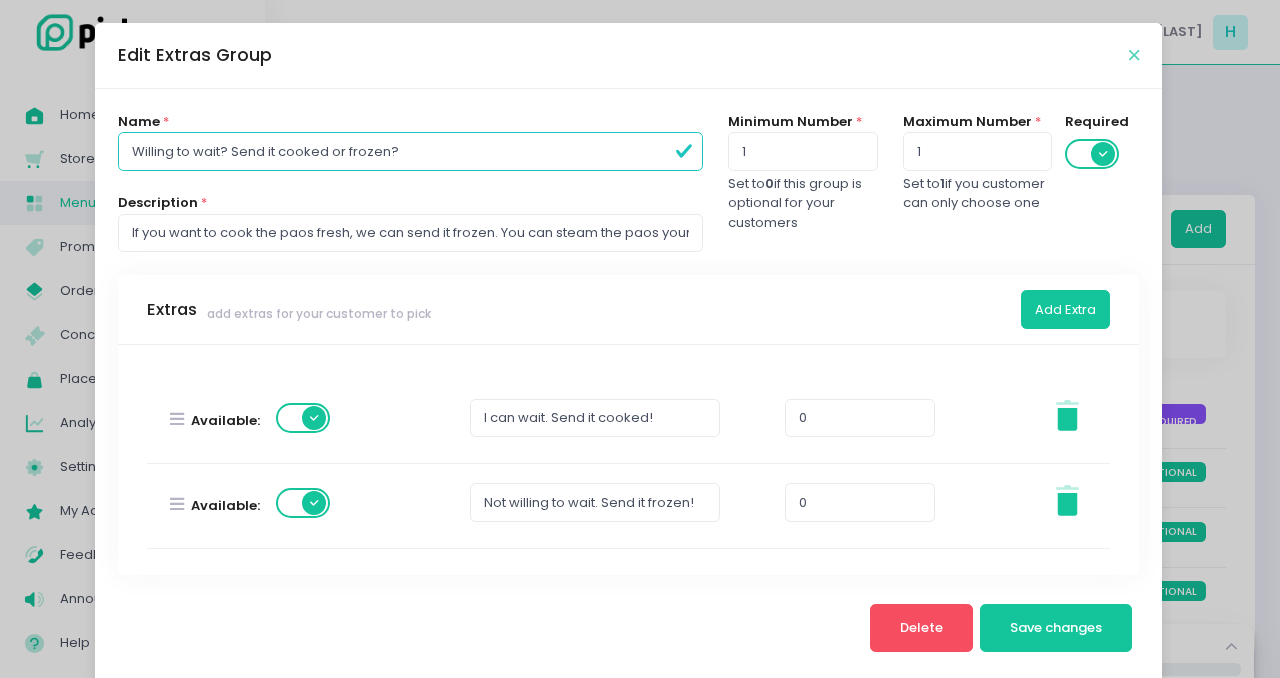 click at bounding box center [1134, 55] 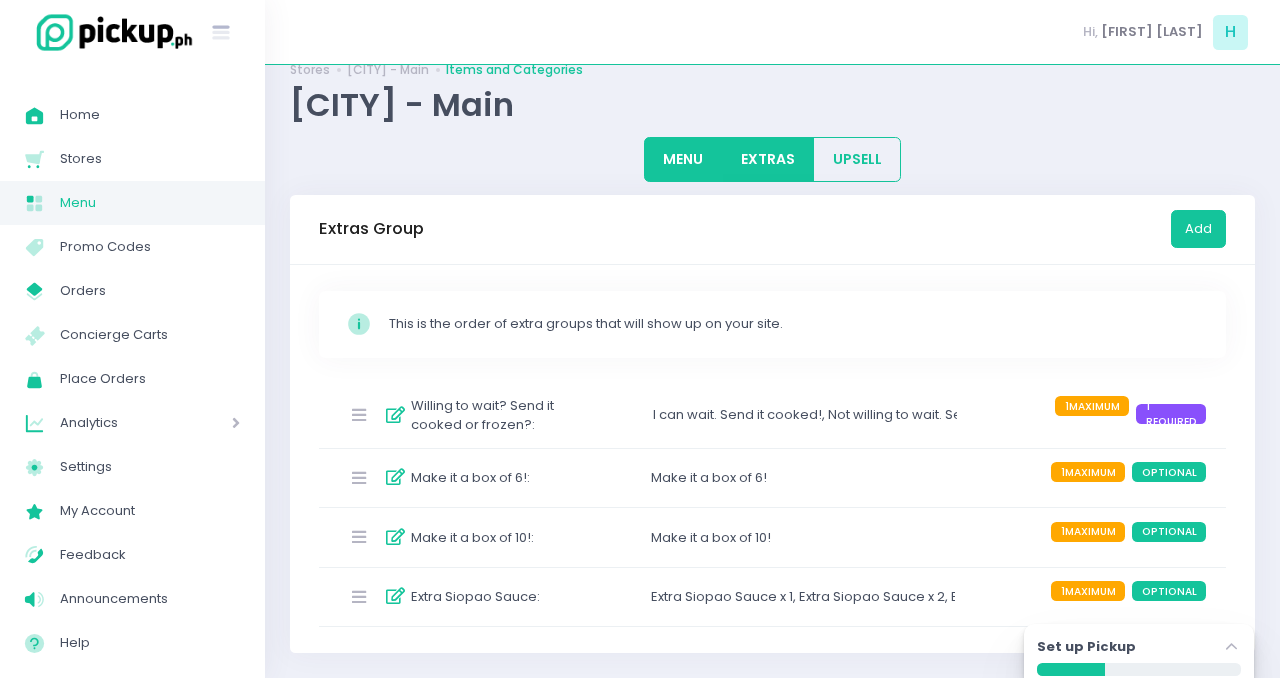 click on "MENU" at bounding box center [683, 159] 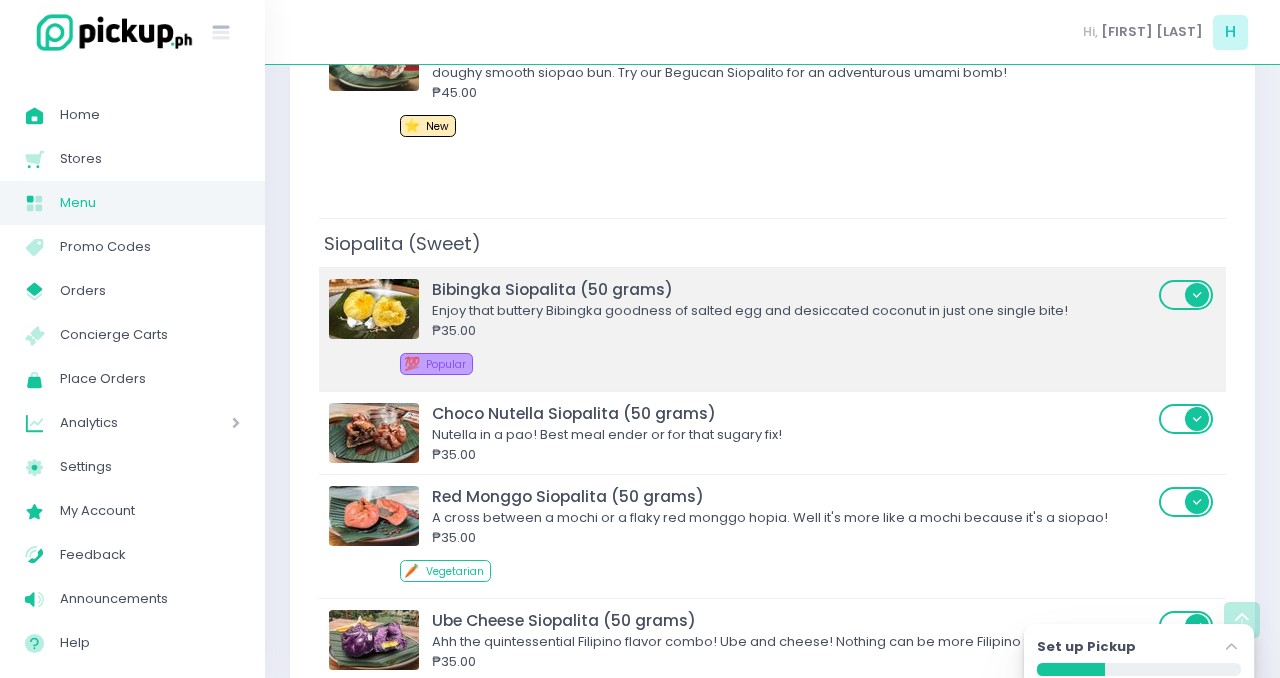 scroll, scrollTop: 1167, scrollLeft: 0, axis: vertical 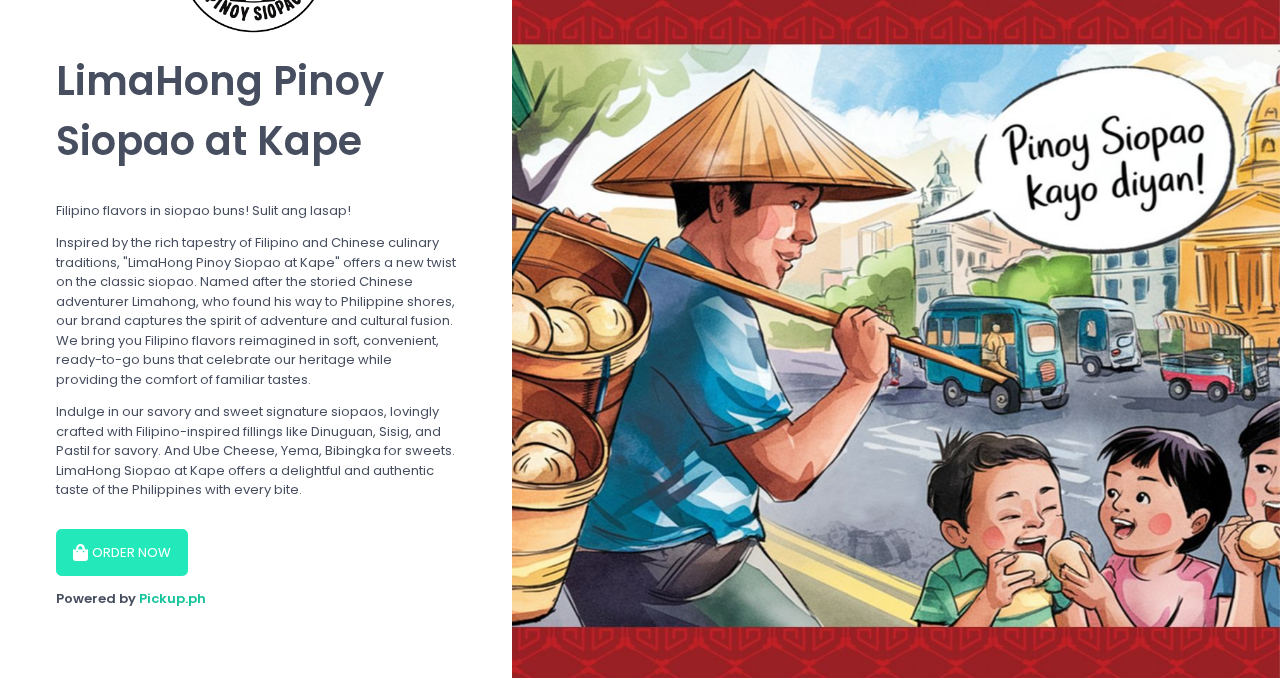 click on "ORDER NOW" at bounding box center (122, 553) 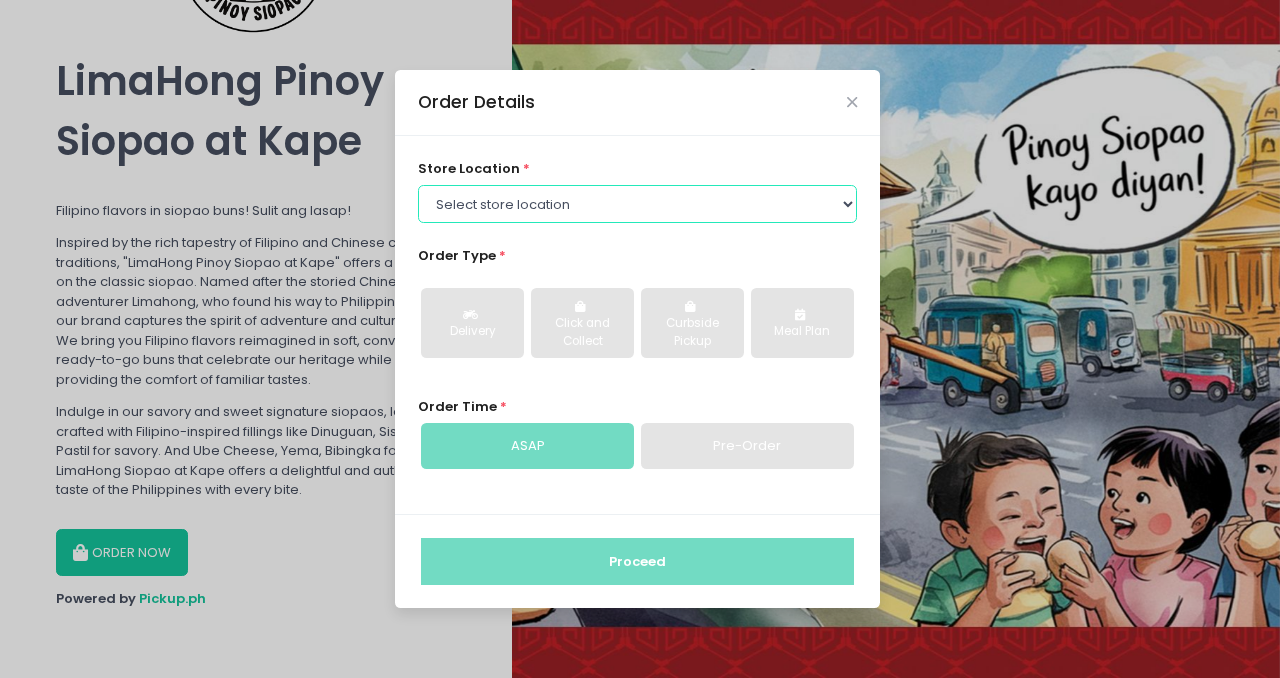click on "Select store location Pasig - Main  Olongapo" at bounding box center [638, 204] 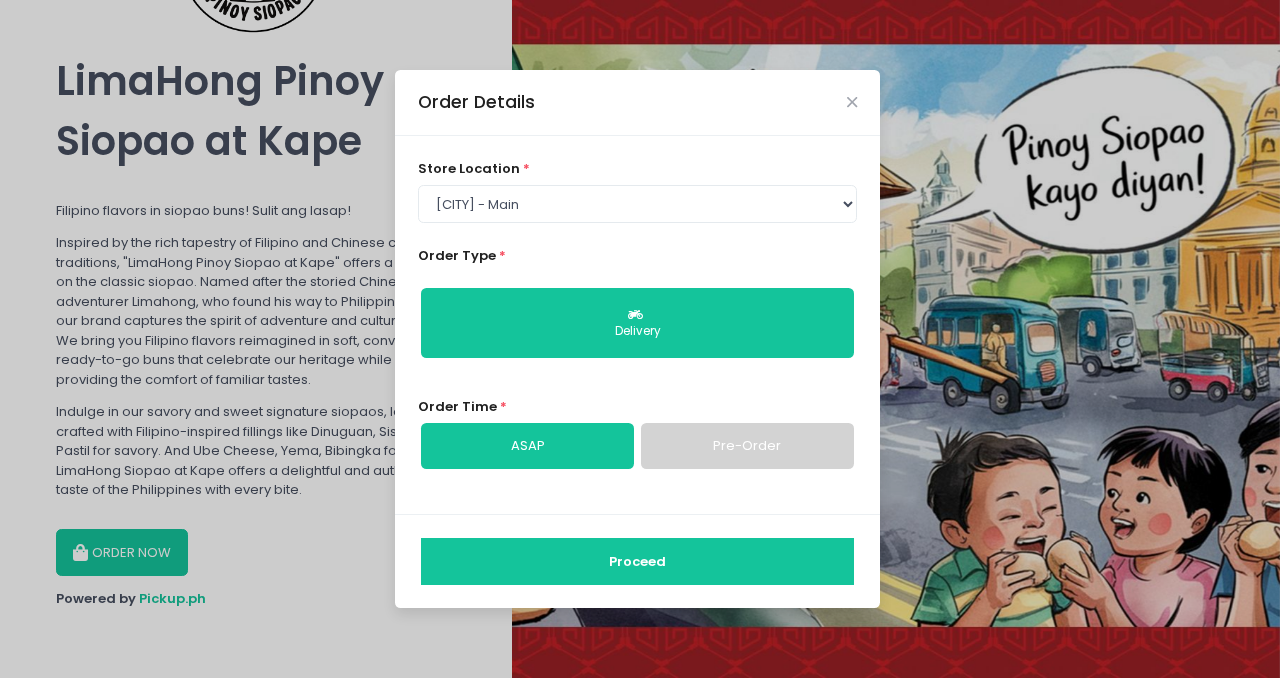 click on "Pre-Order" at bounding box center [747, 446] 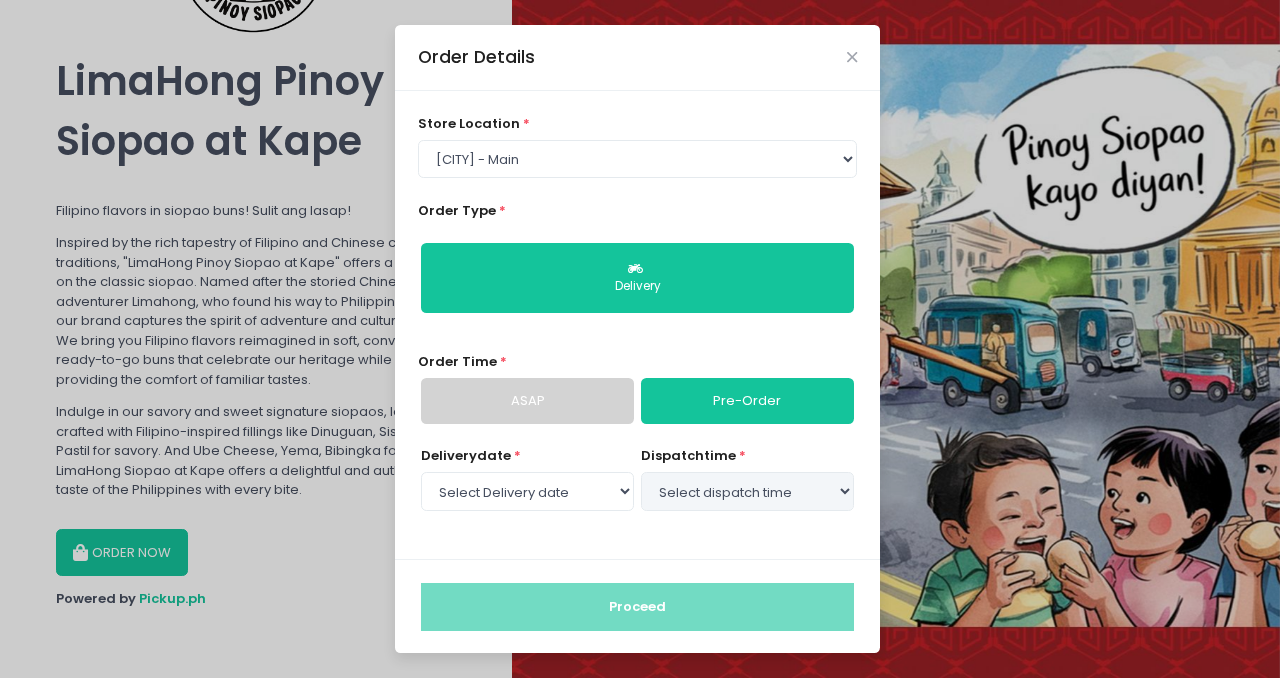 select on "2025-08-02" 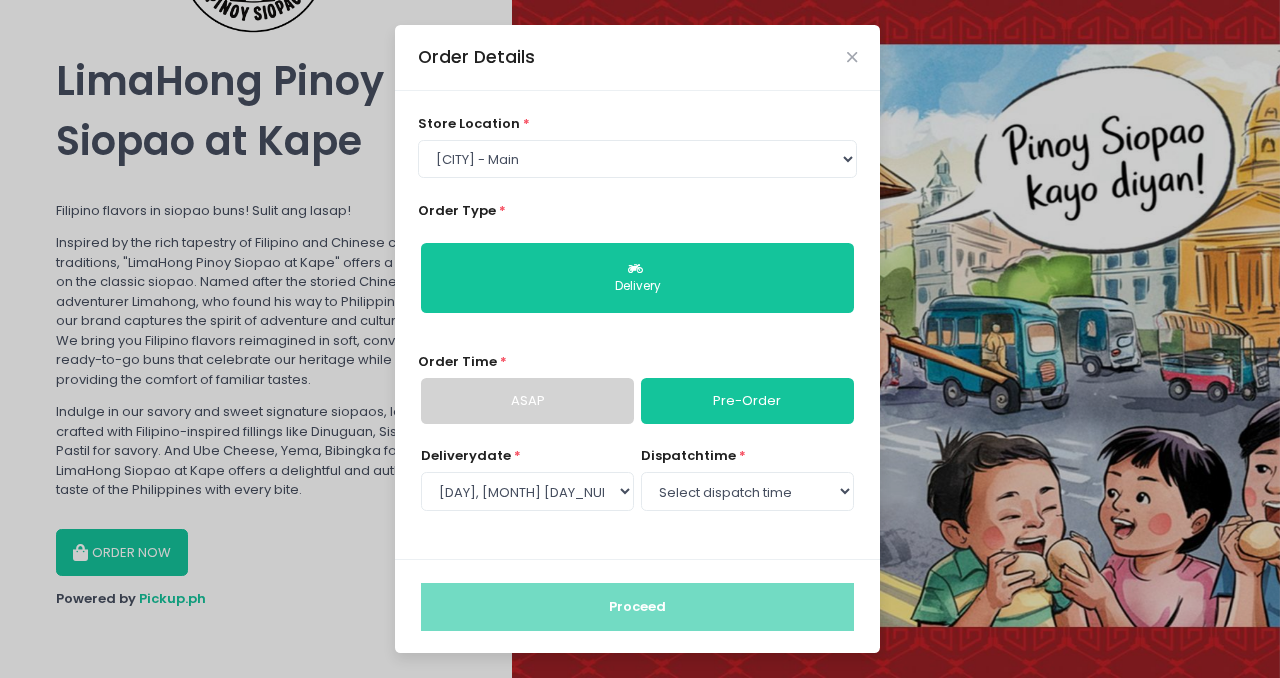 click on "ASAP" at bounding box center [527, 401] 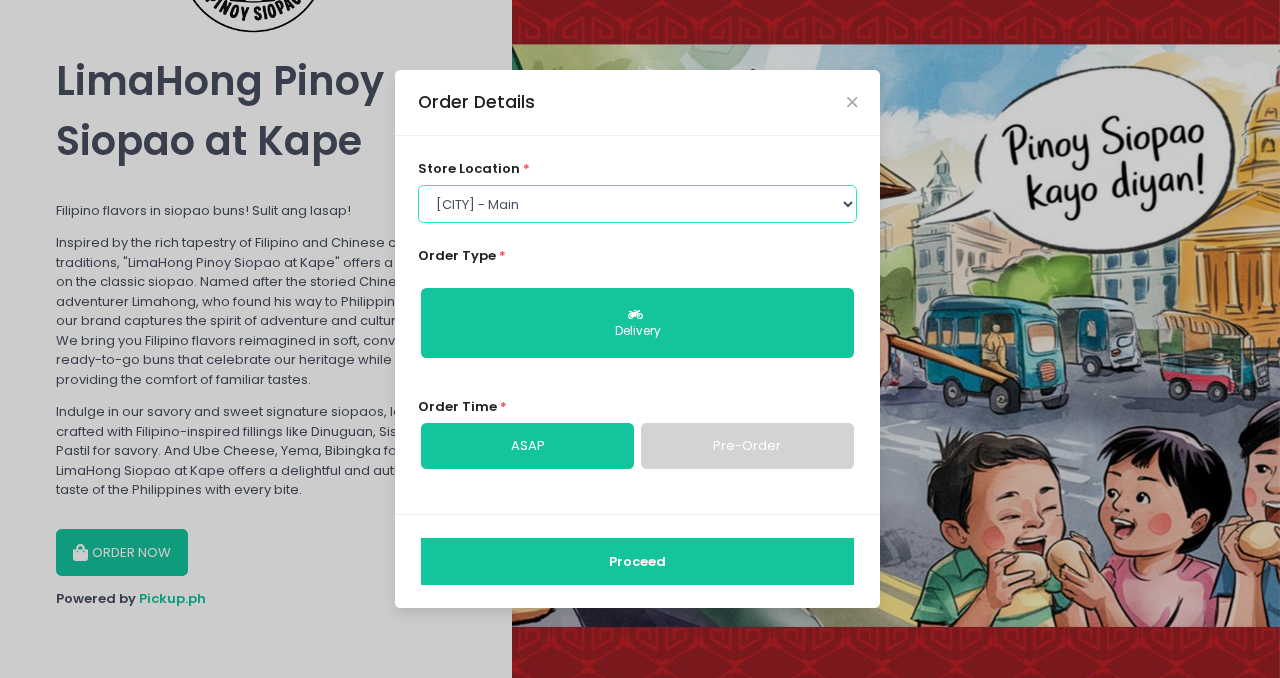click on "Select store location Pasig - Main  Olongapo" at bounding box center (638, 204) 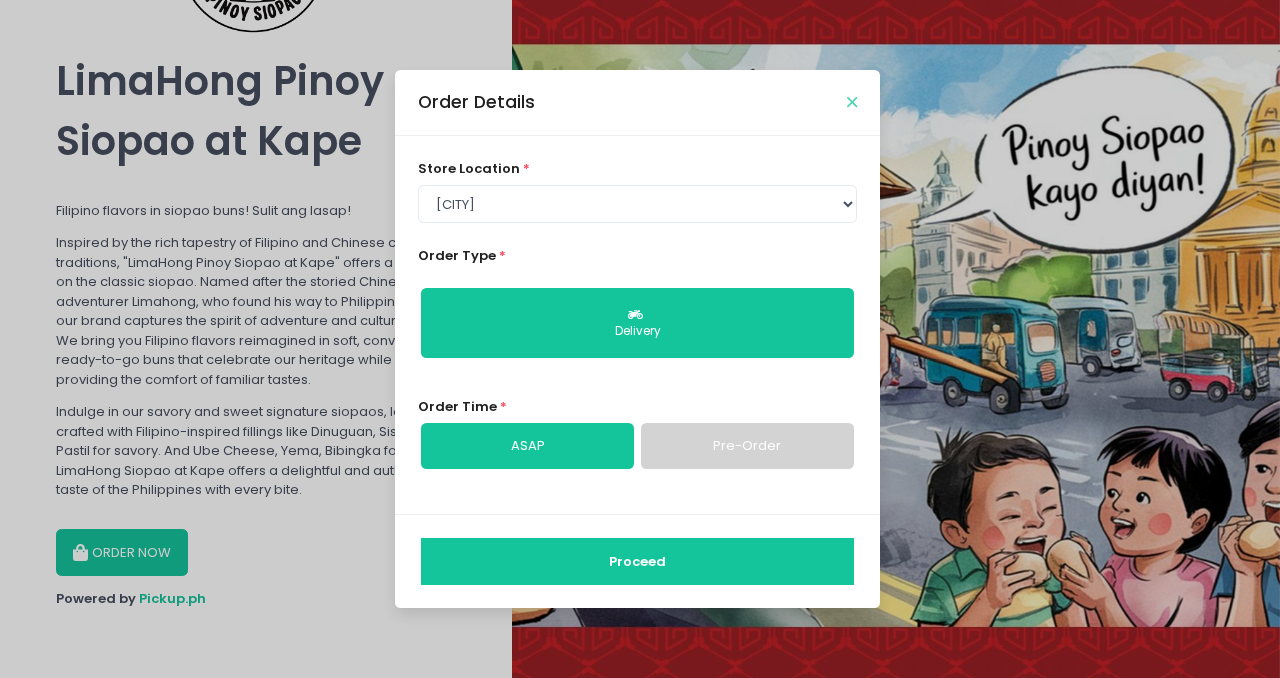 click at bounding box center (852, 102) 